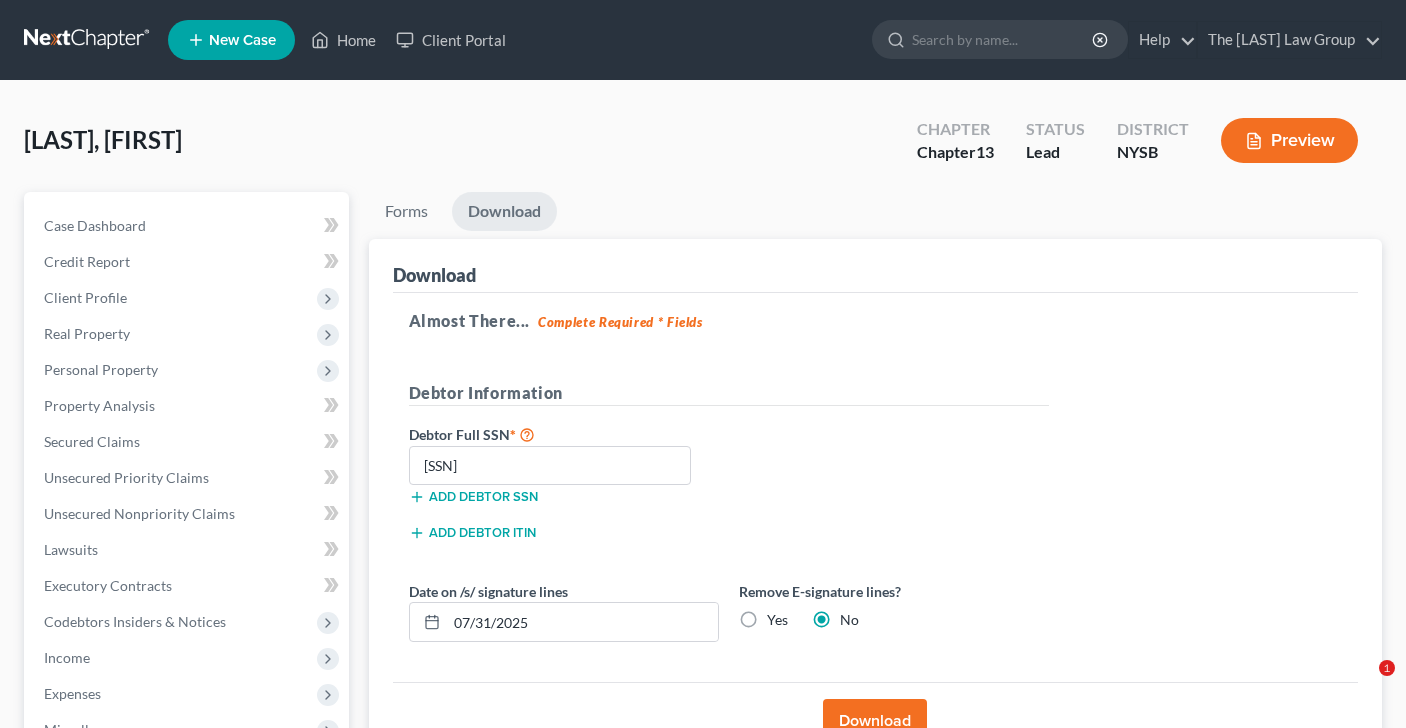 scroll, scrollTop: 199, scrollLeft: 0, axis: vertical 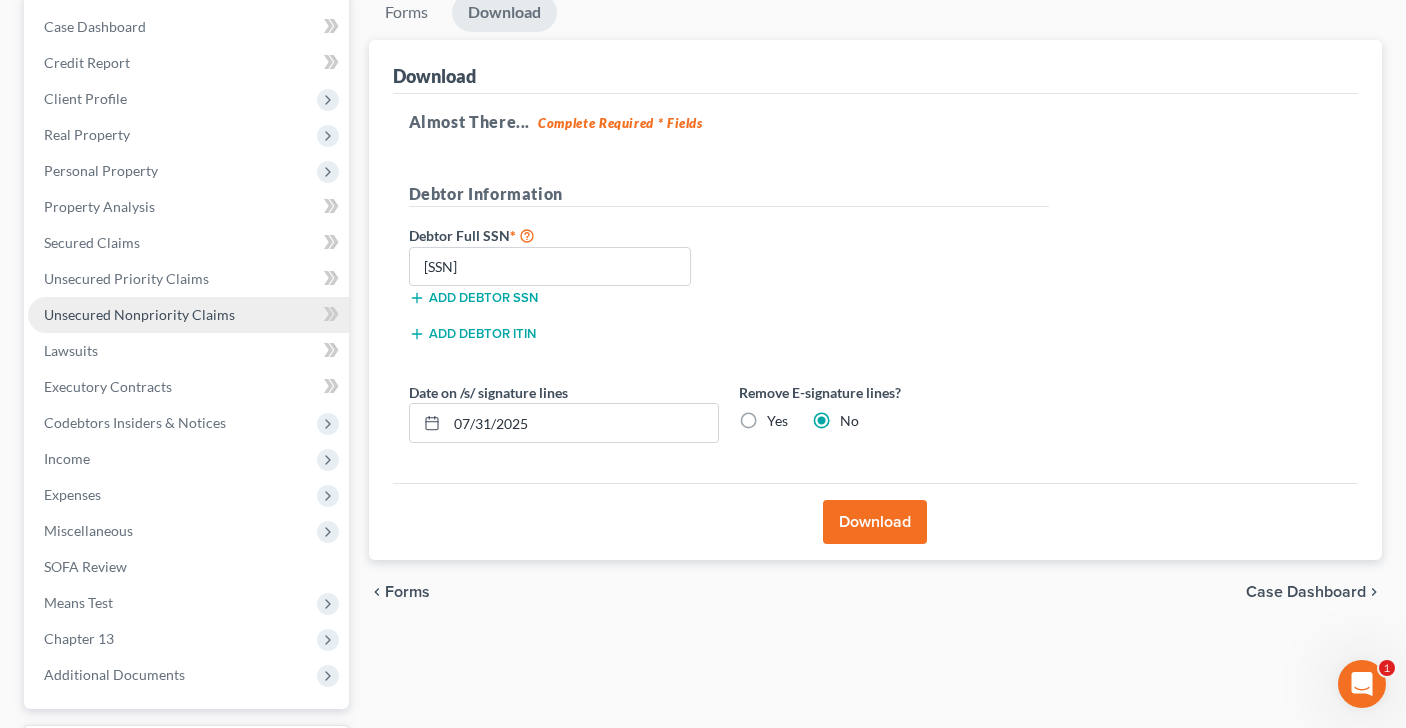 click on "Unsecured Nonpriority Claims" at bounding box center [139, 314] 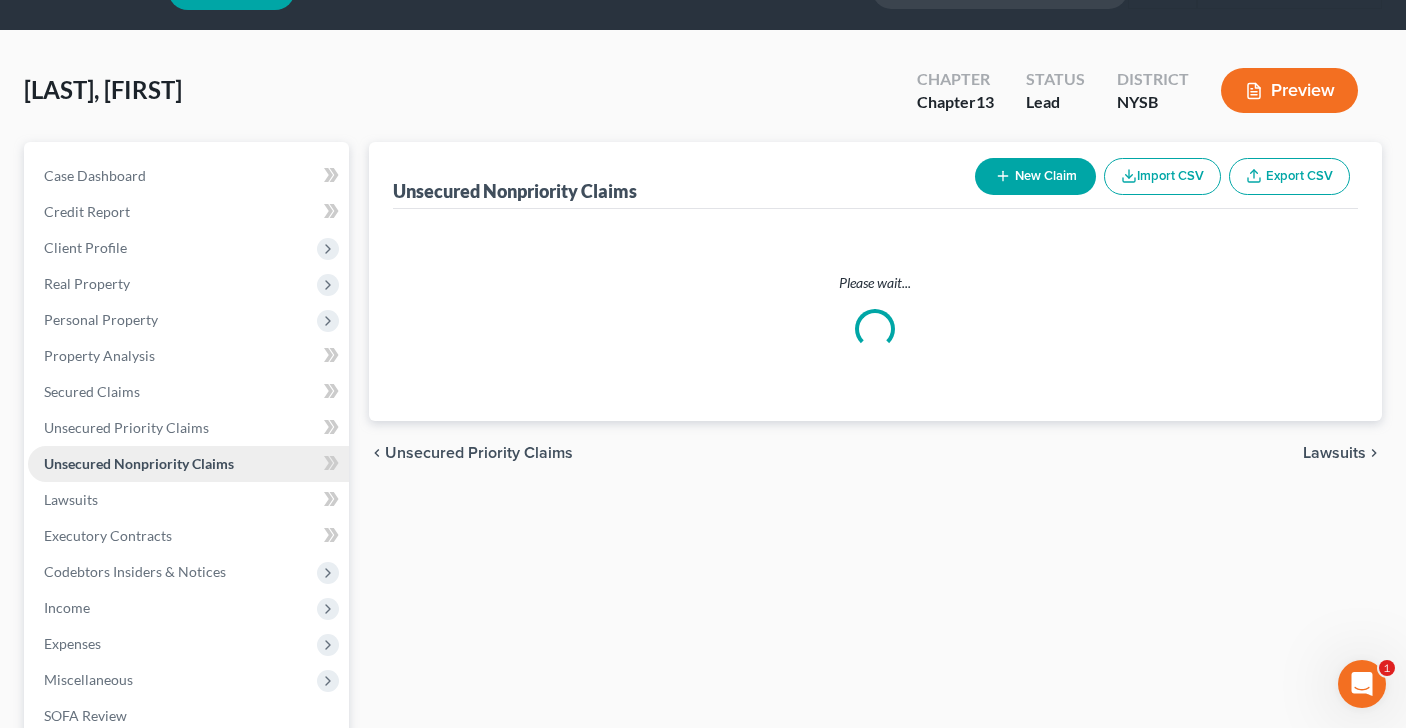 scroll, scrollTop: 0, scrollLeft: 0, axis: both 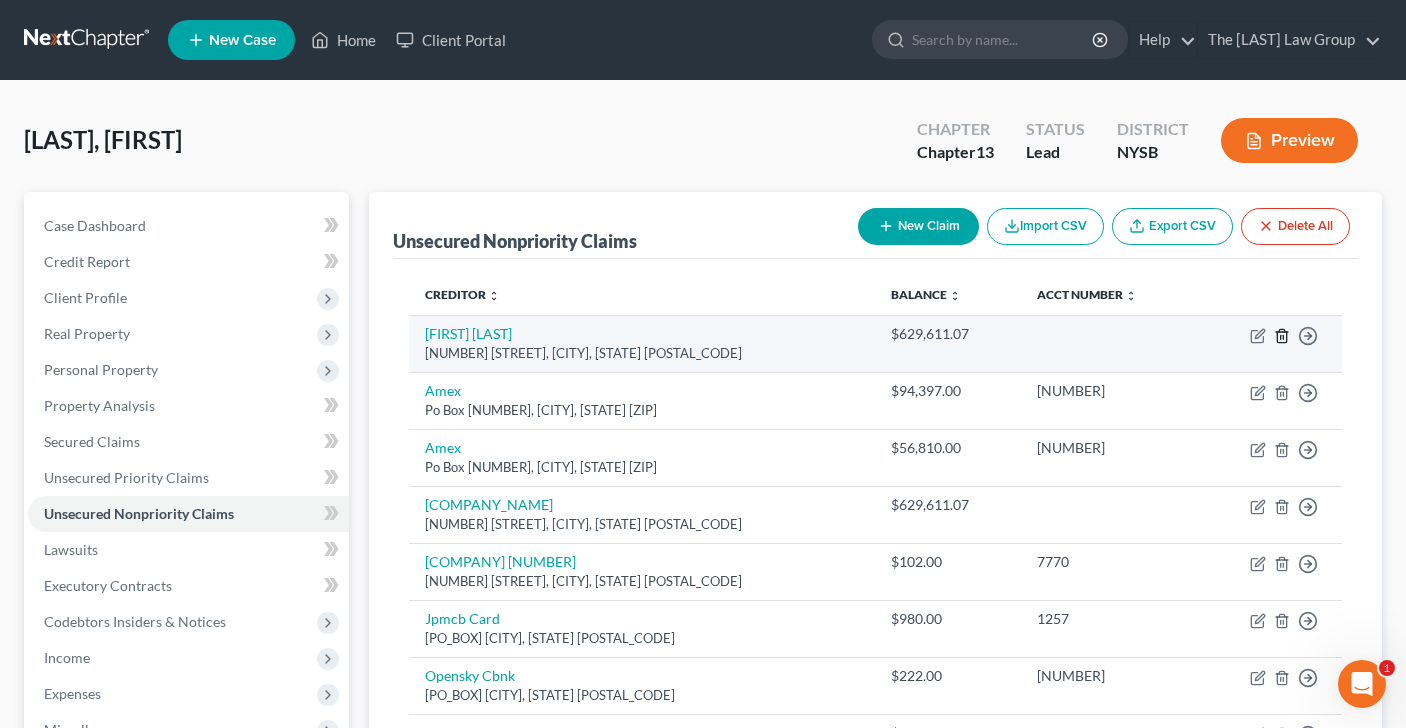 click 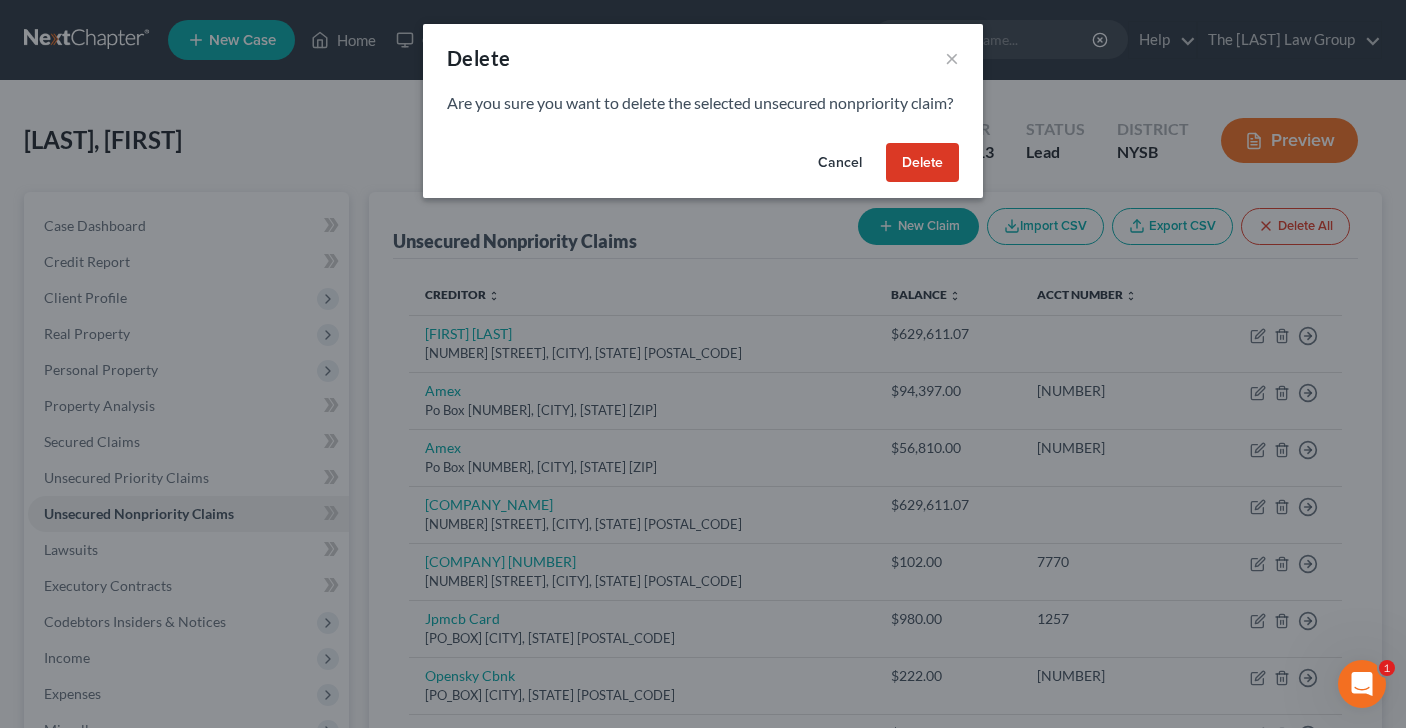 click on "Delete" at bounding box center (922, 163) 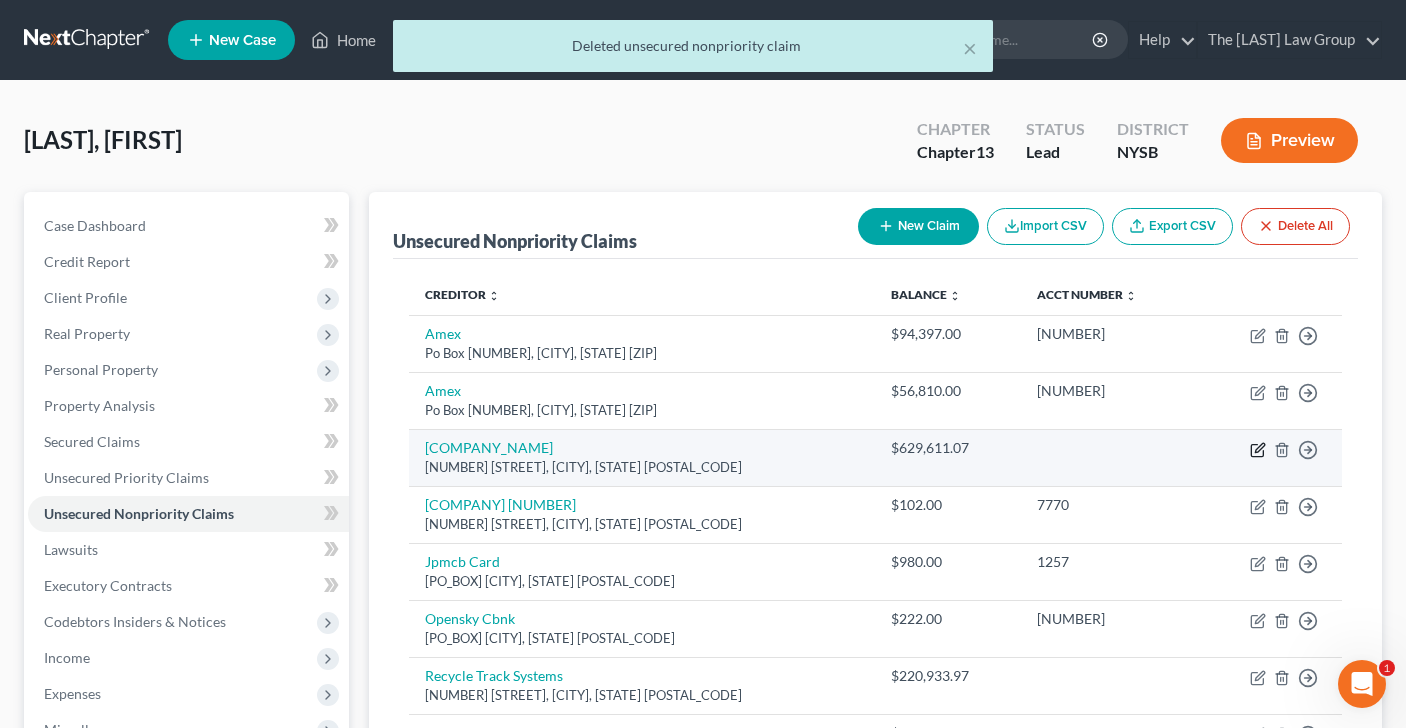 click 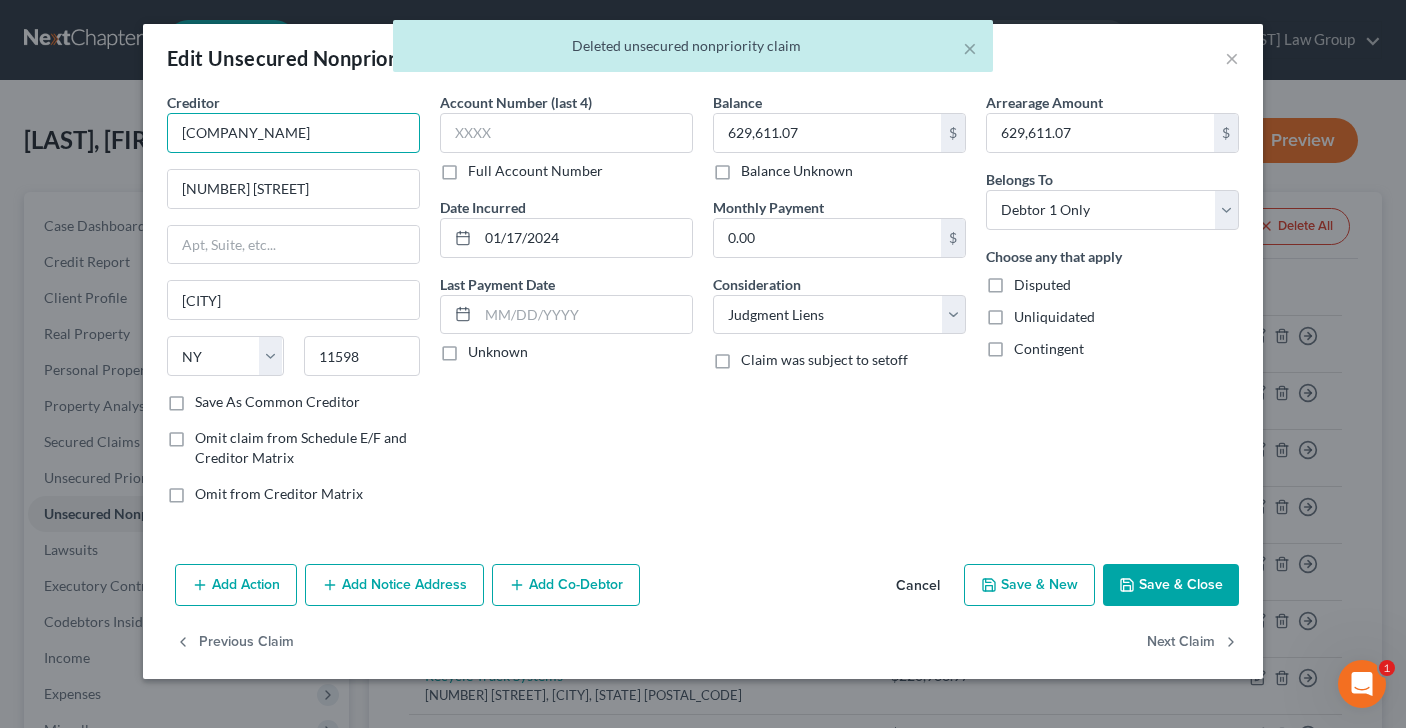 click on "[COMPANY_NAME]" at bounding box center (293, 133) 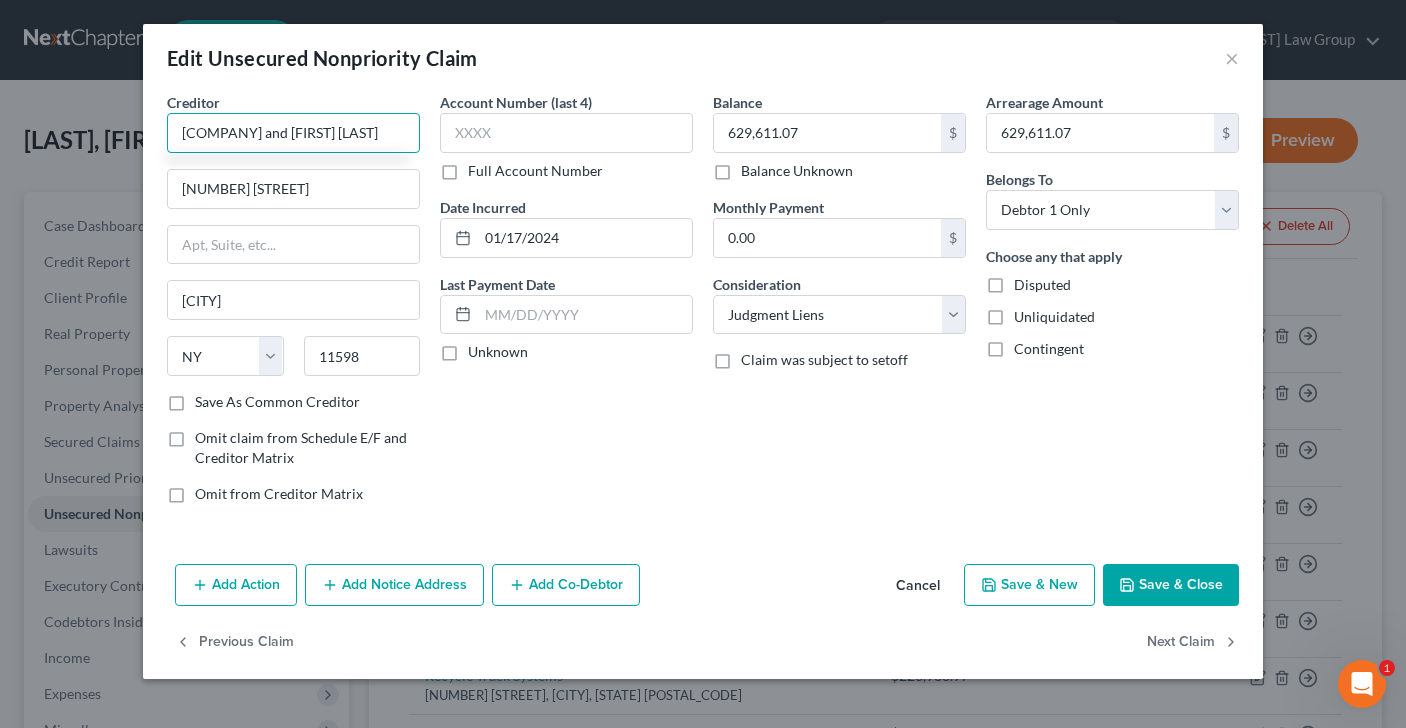 scroll, scrollTop: 0, scrollLeft: 61, axis: horizontal 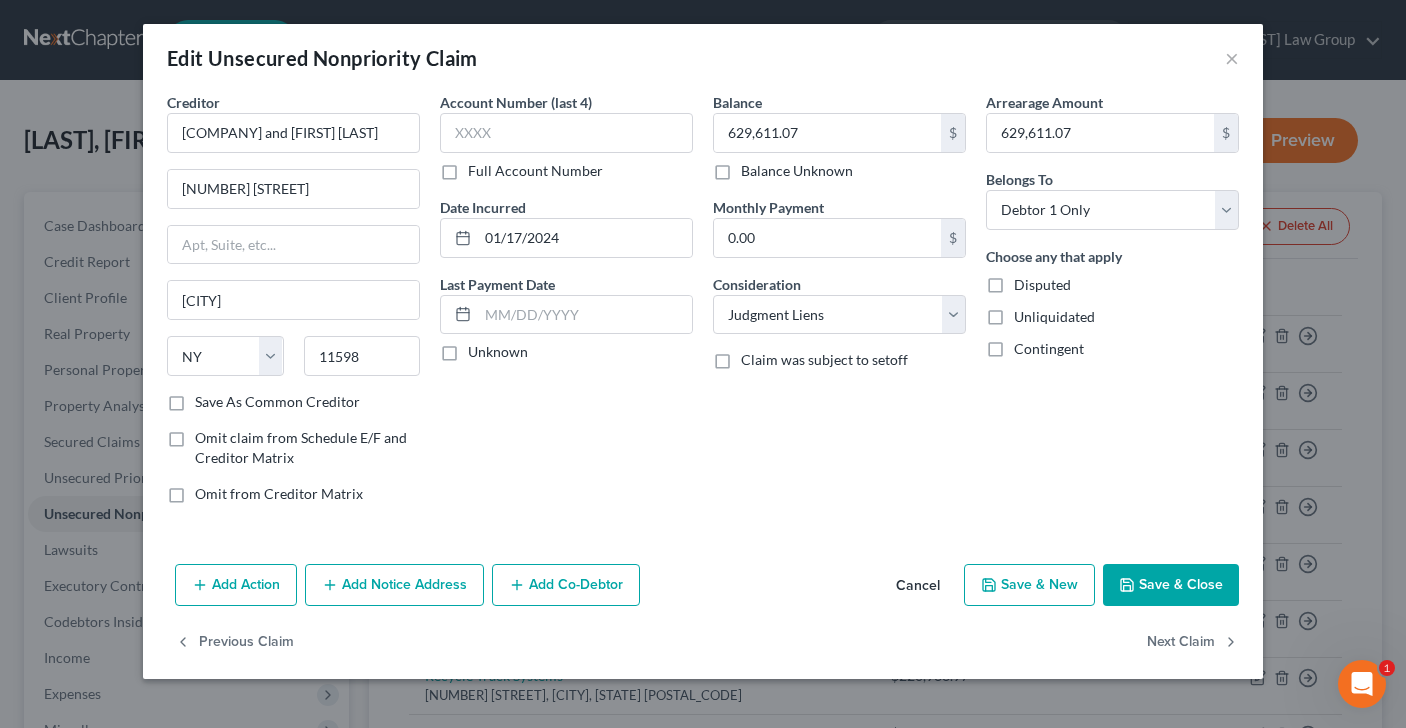 click on "Save As Common Creditor" at bounding box center [277, 402] 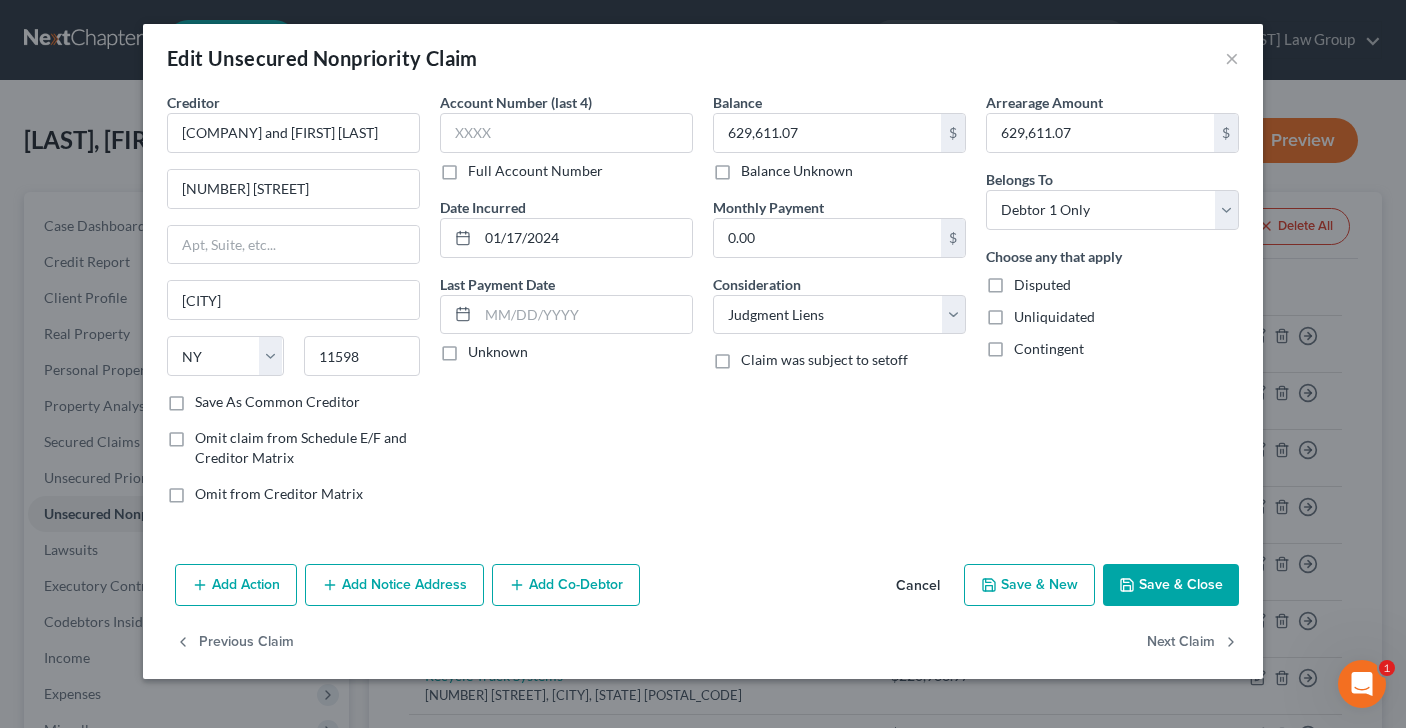 click on "Save As Common Creditor" at bounding box center (209, 398) 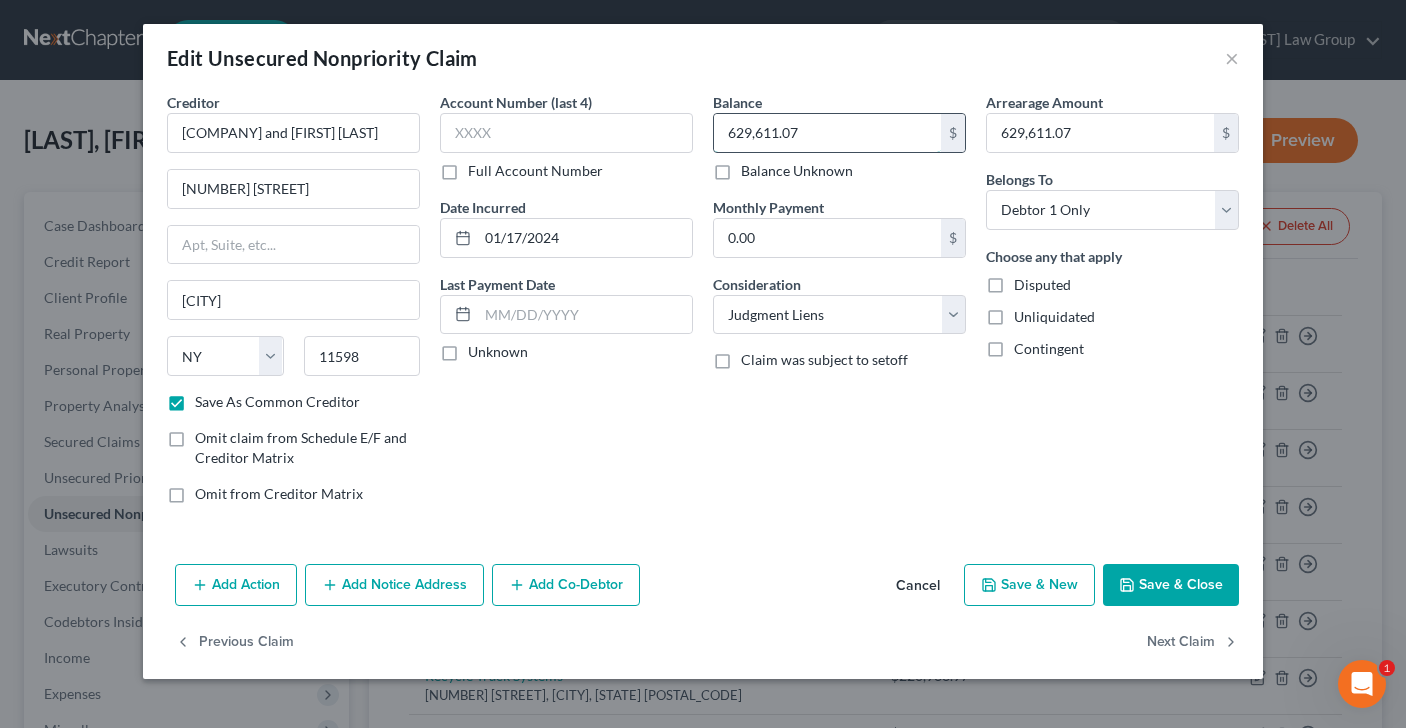 click on "629,611.07" at bounding box center (827, 133) 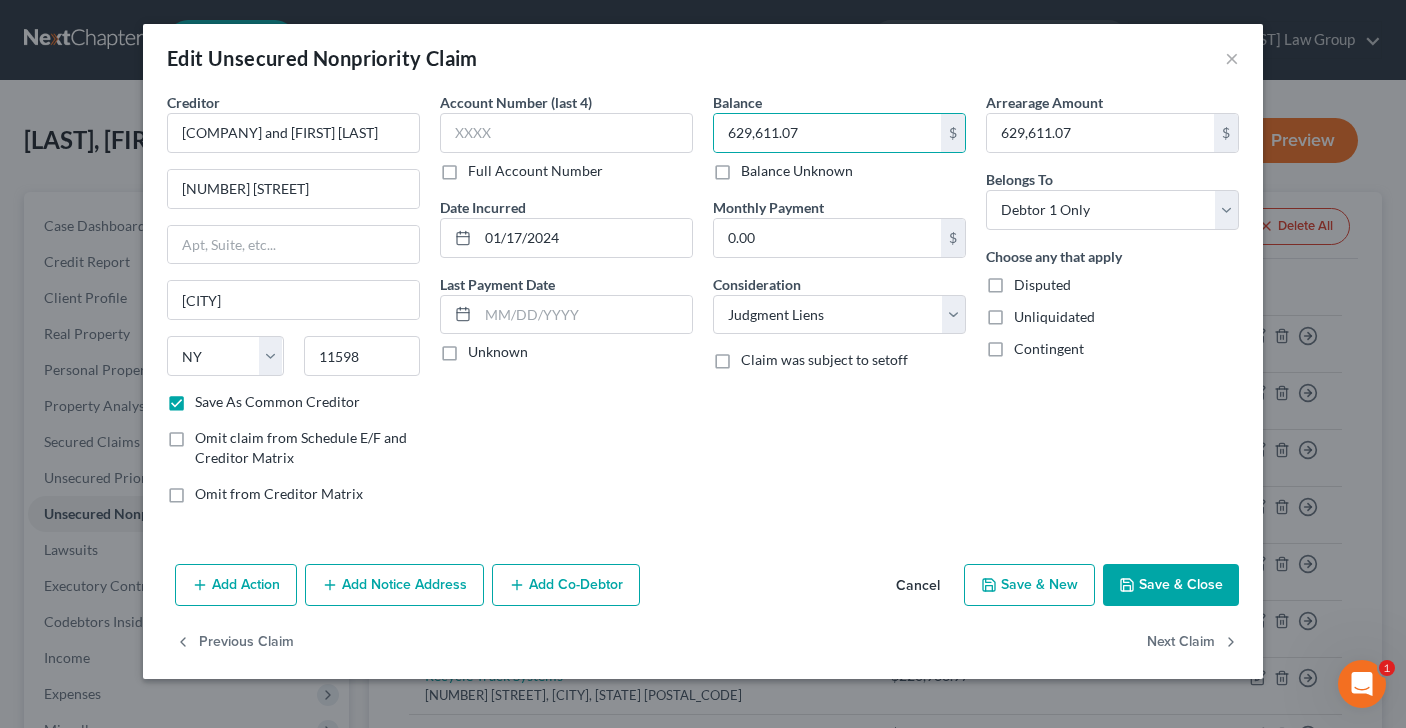 click on "Save & Close" at bounding box center [1171, 585] 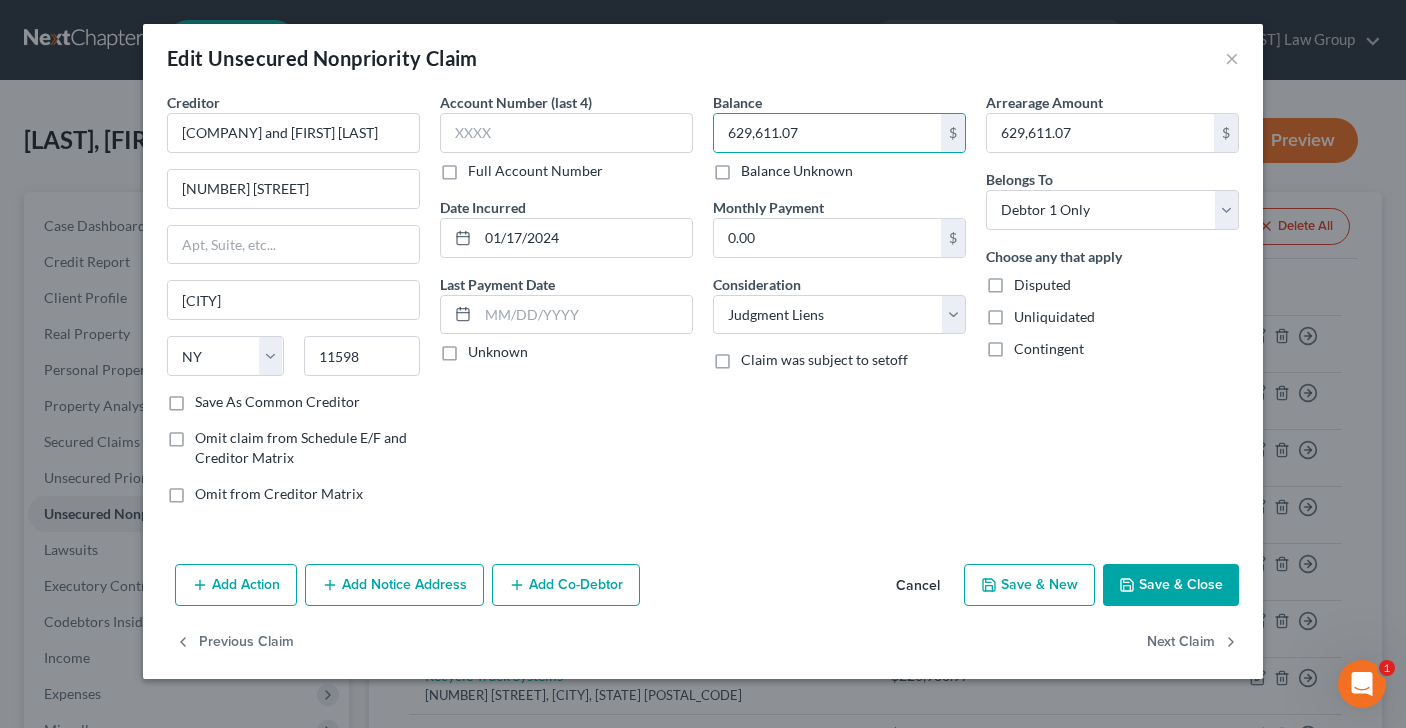 checkbox on "false" 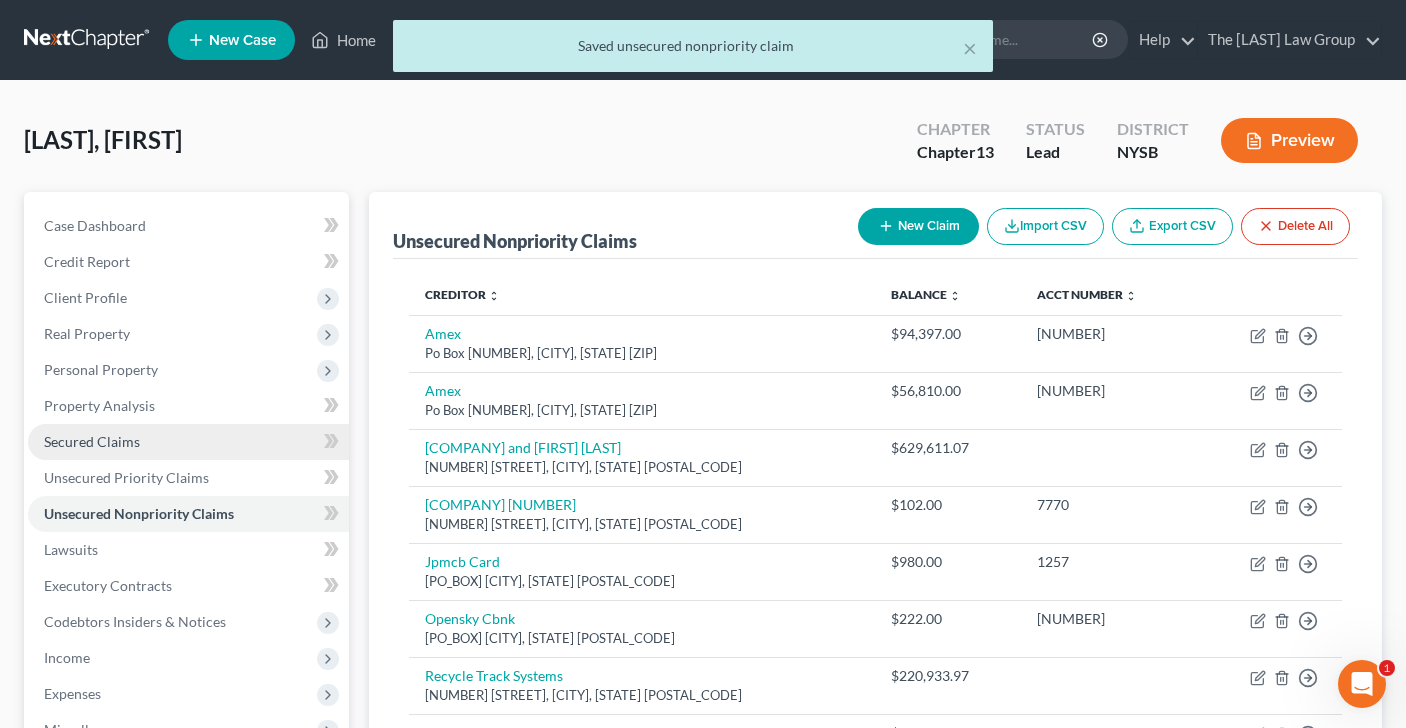 click on "Secured Claims" at bounding box center (92, 441) 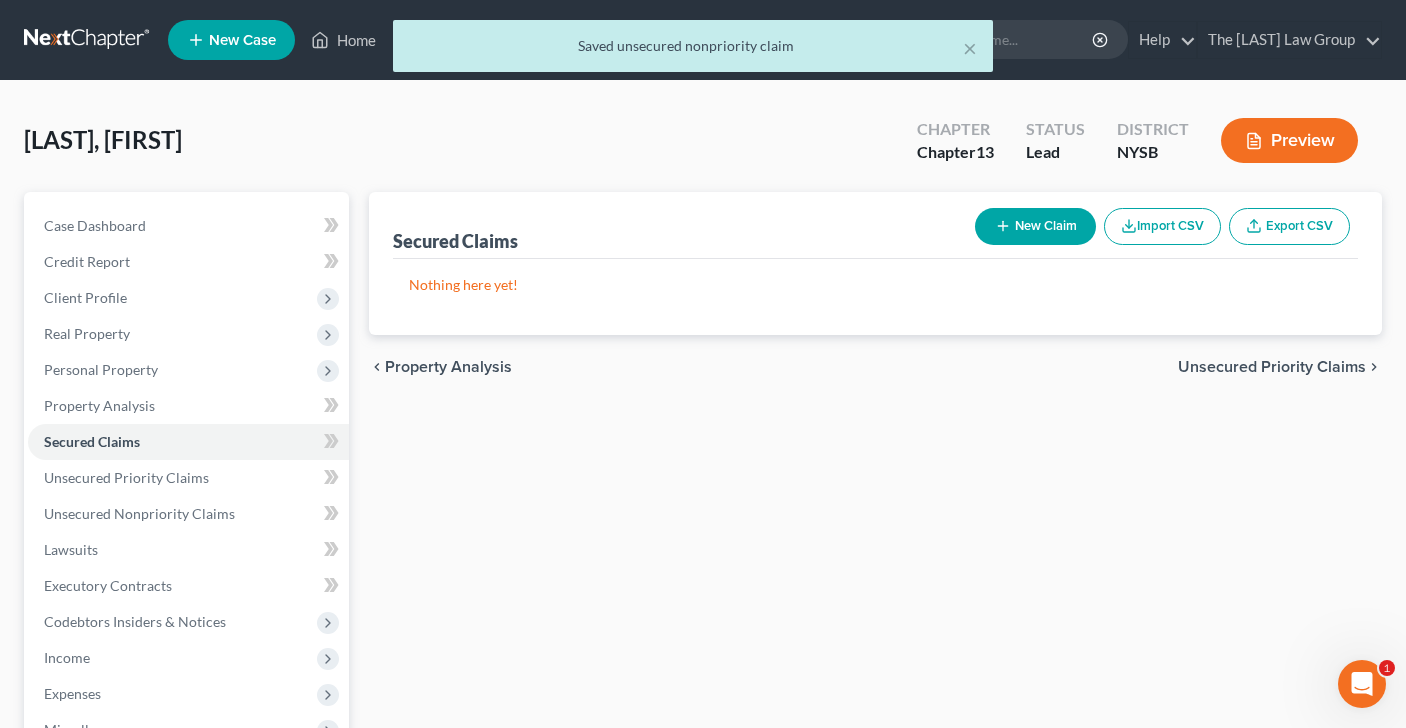 click on "New Claim" at bounding box center [1035, 226] 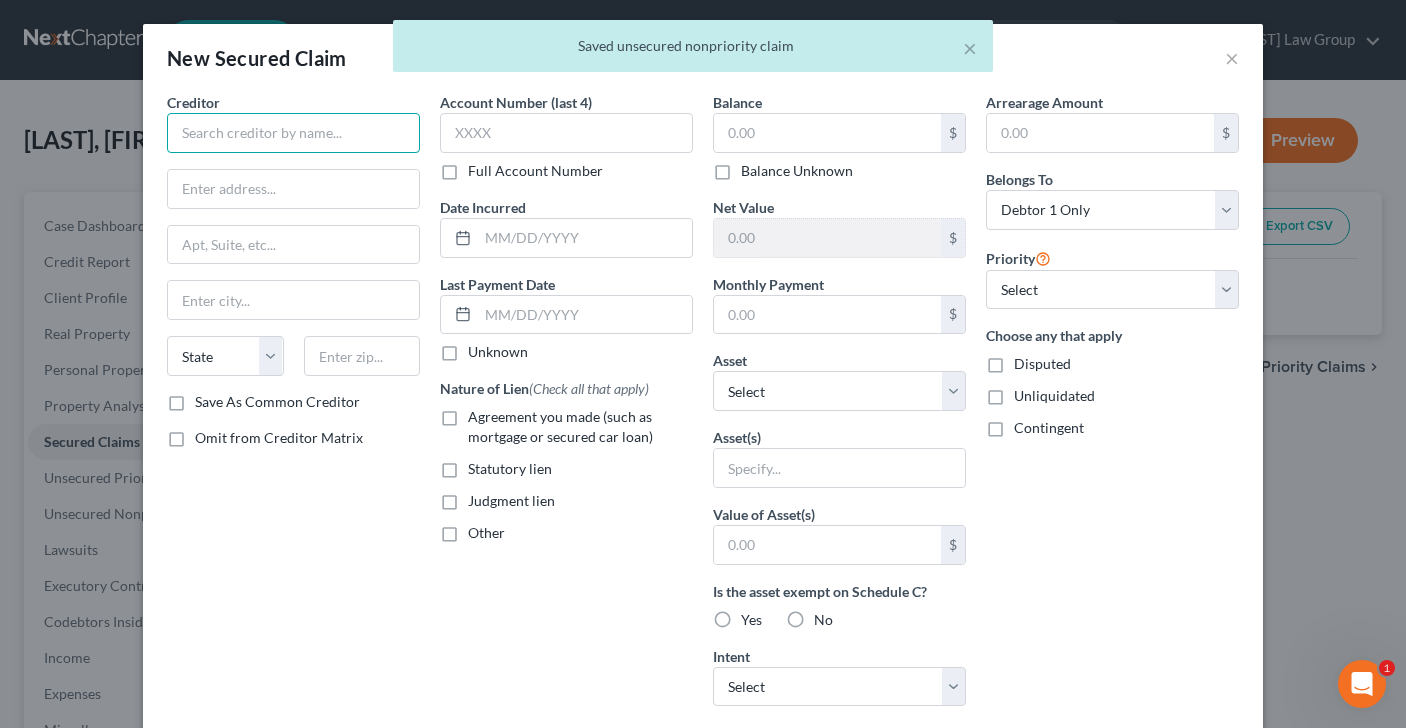 click at bounding box center (293, 133) 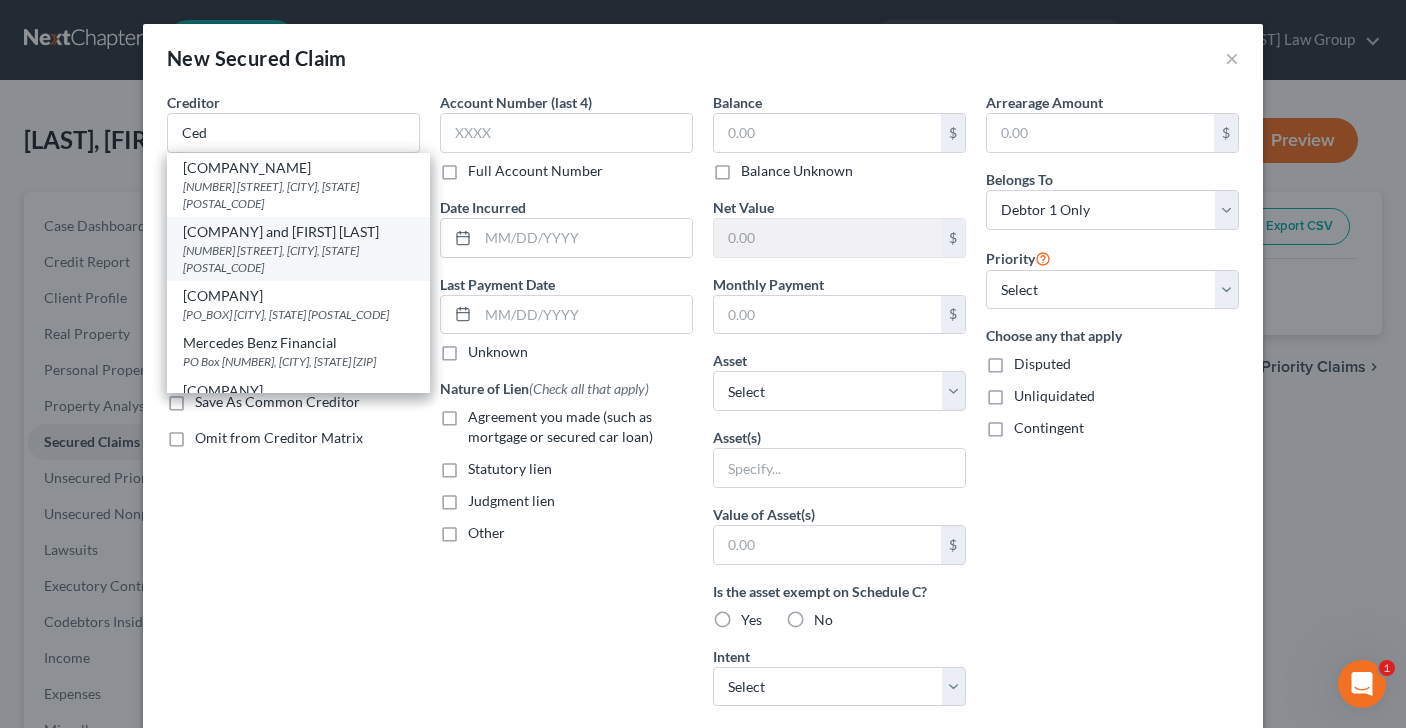 click on "[COMPANY] and [FIRST] [LAST]" at bounding box center [298, 232] 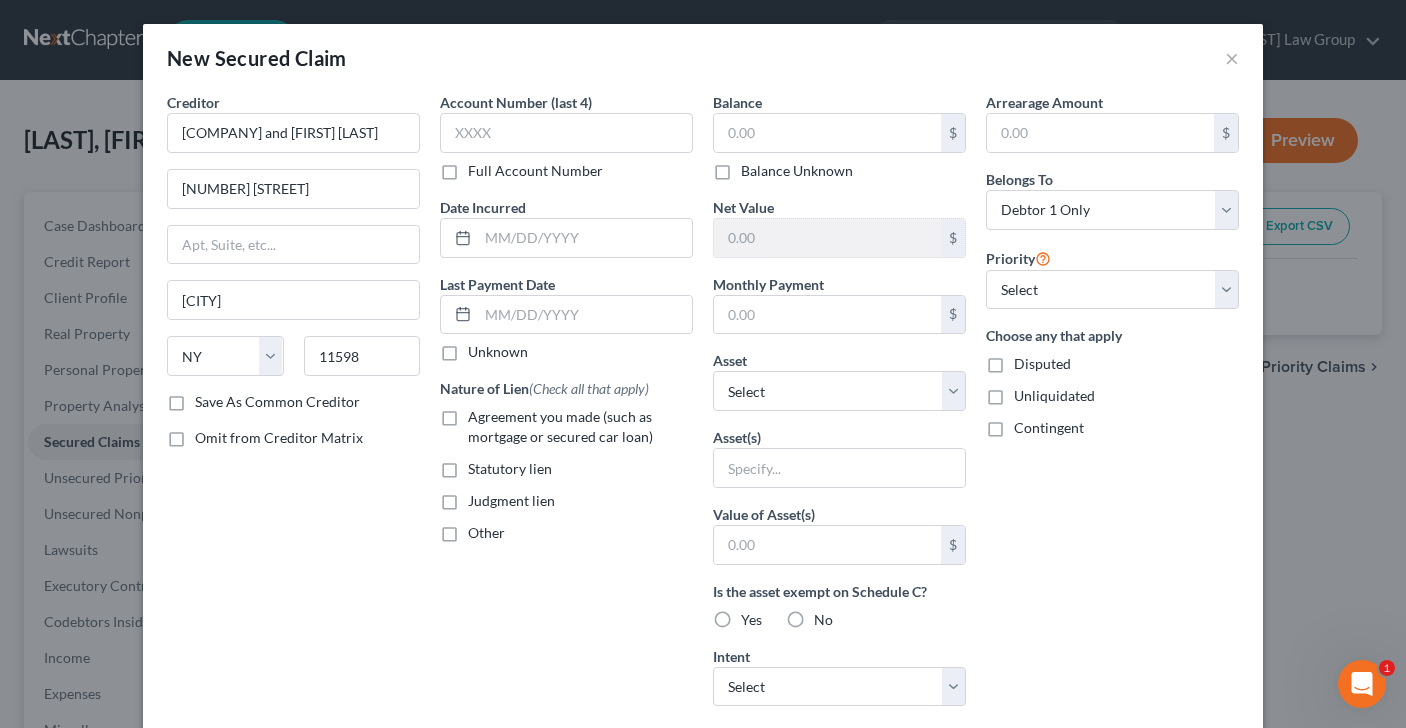 click on "Save As Common Creditor" at bounding box center (277, 402) 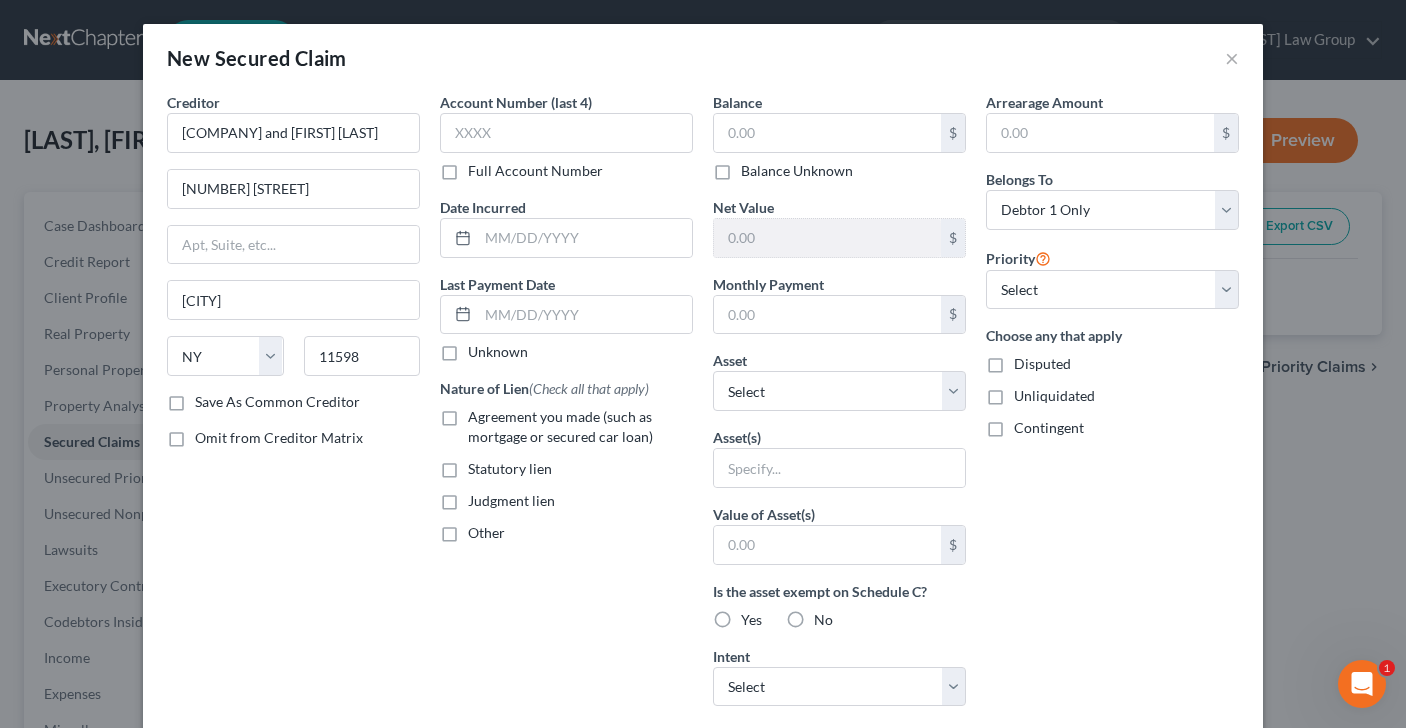 click on "Save As Common Creditor" at bounding box center (209, 398) 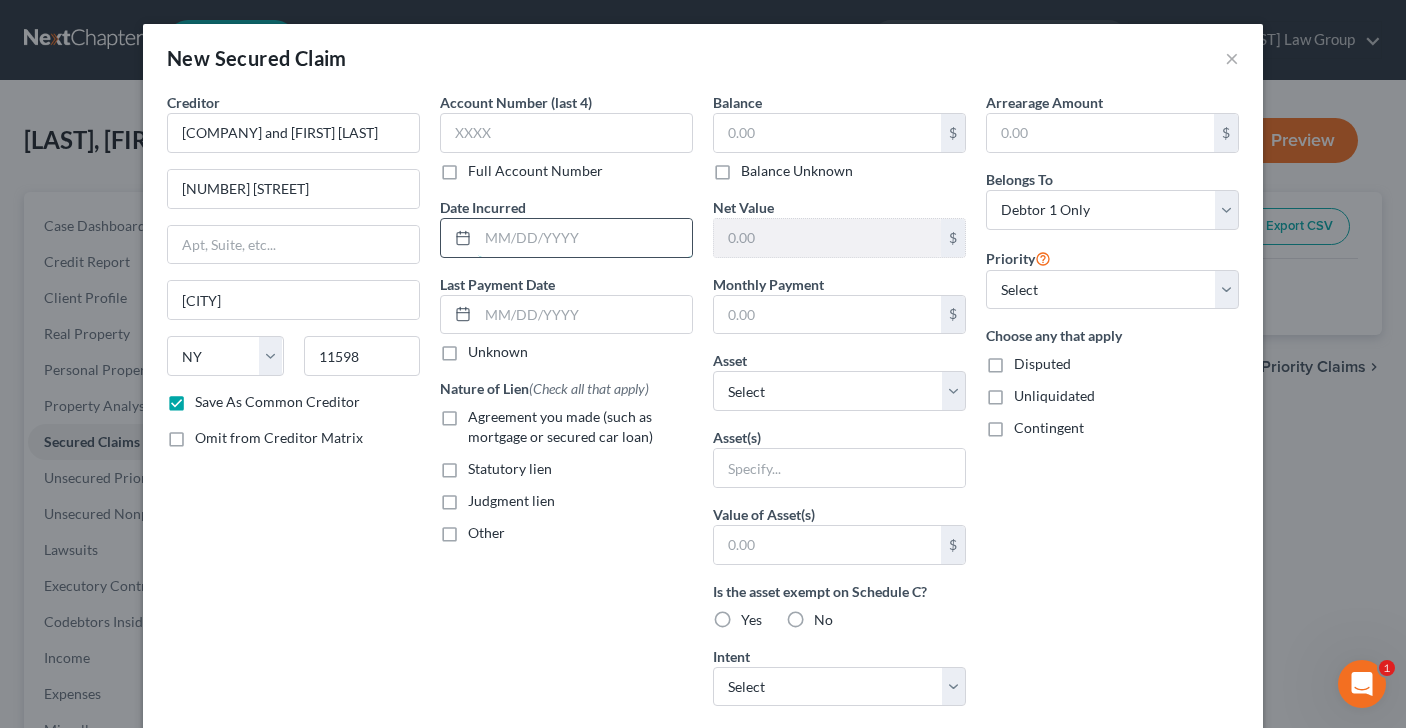 click at bounding box center (585, 238) 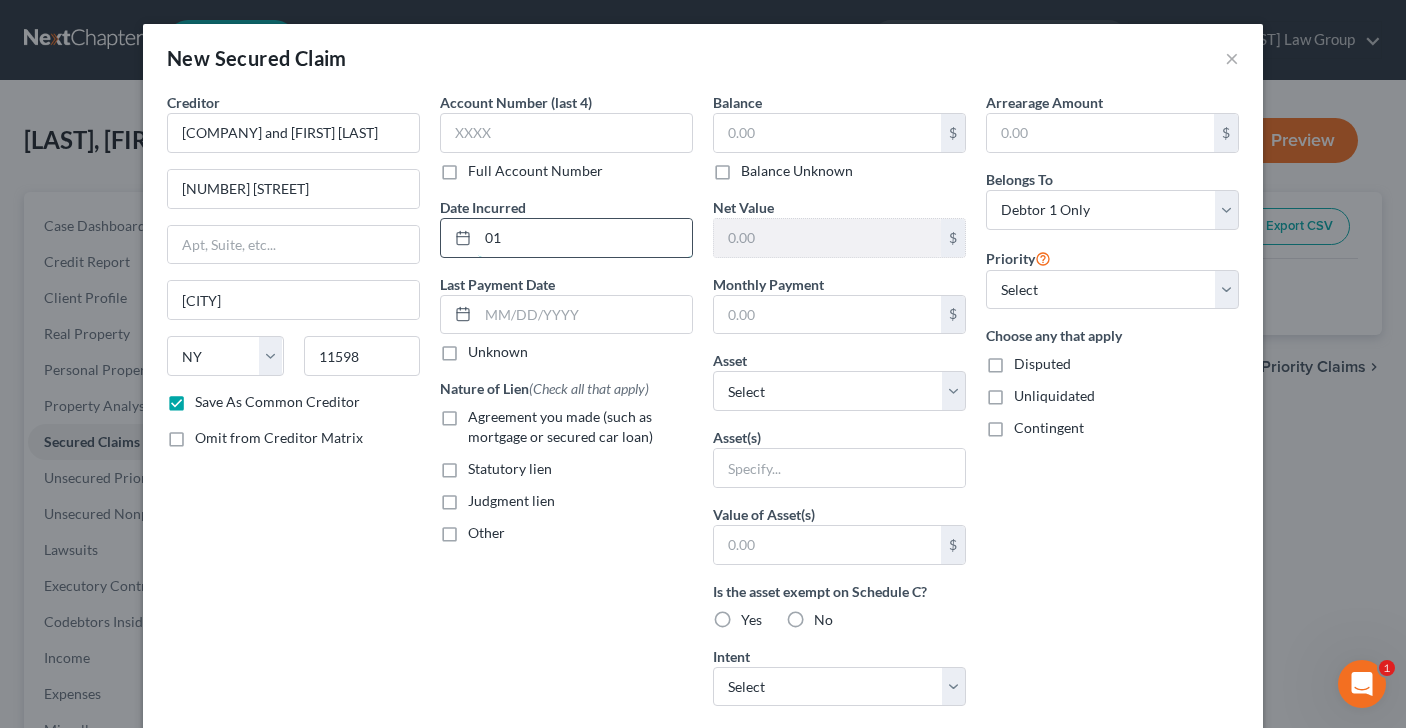 type on "01/17/2024" 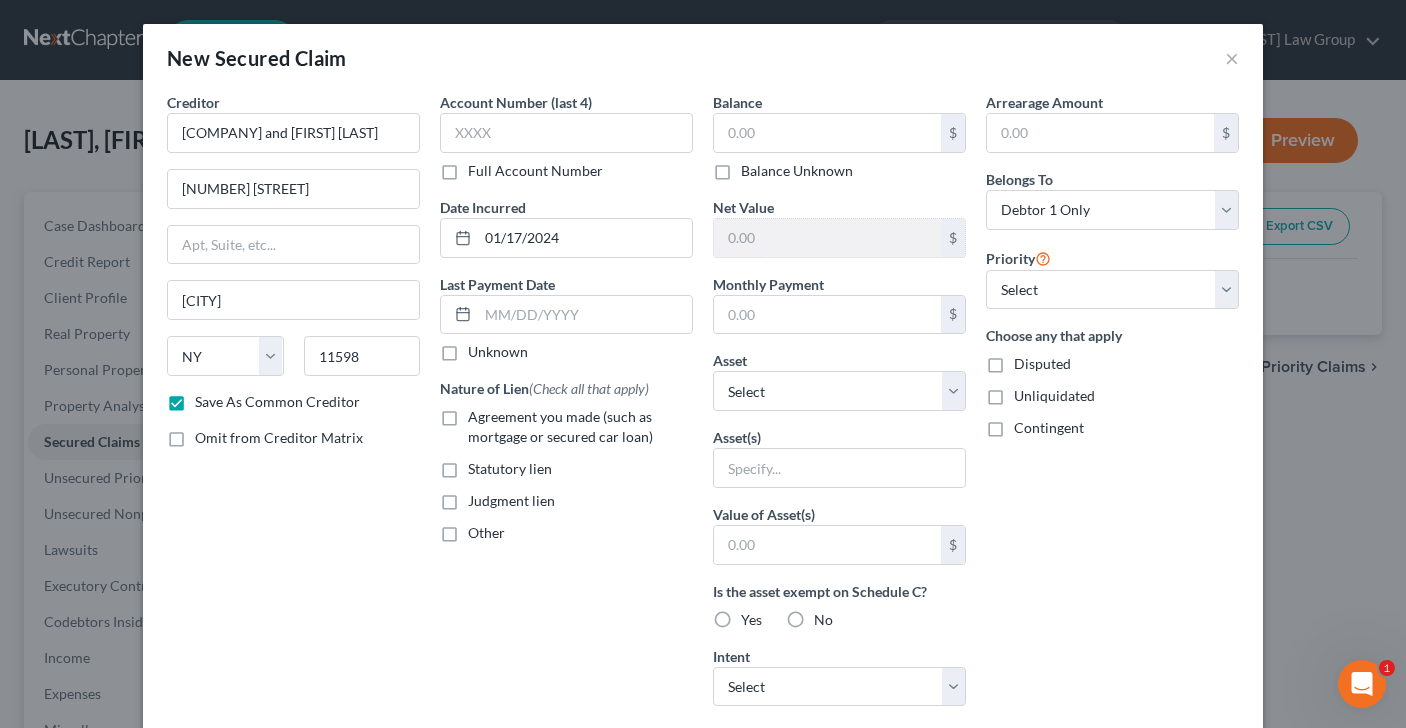 click on "Judgment lien" at bounding box center [511, 501] 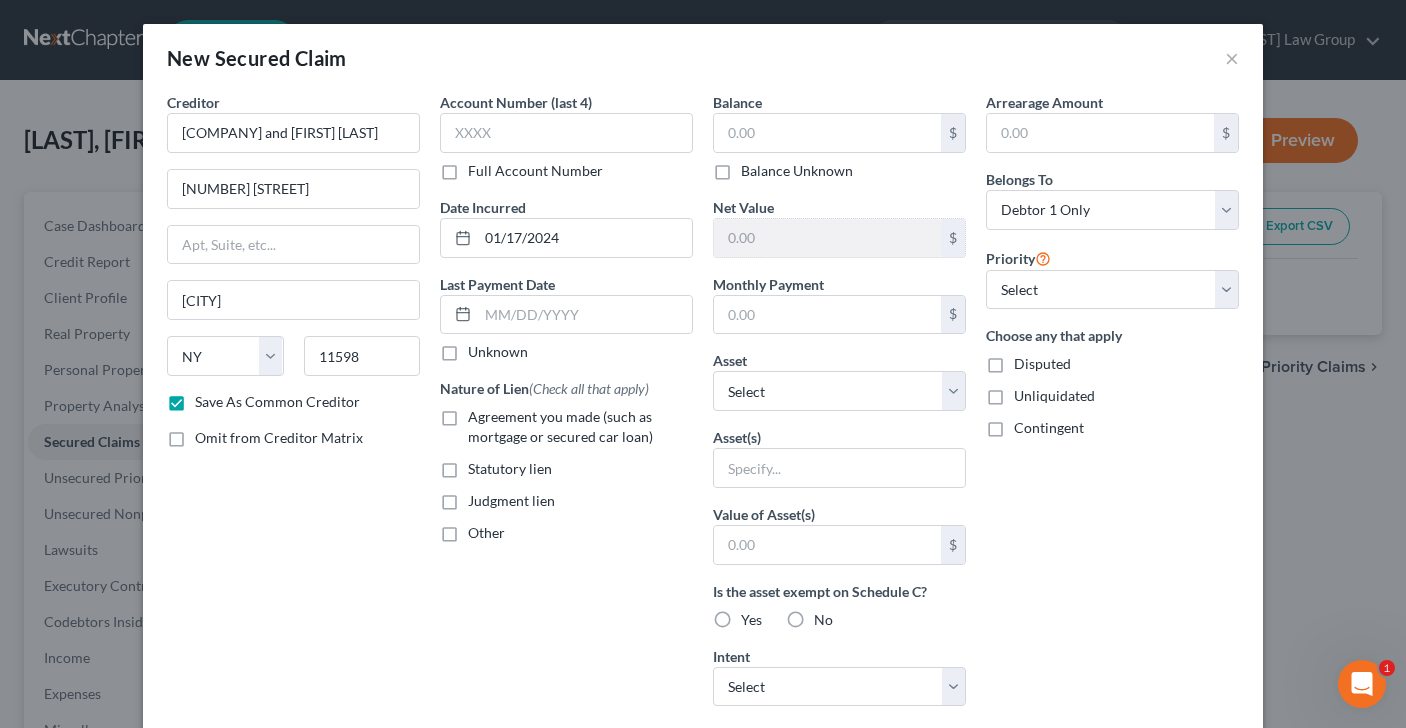 click on "Judgment lien" at bounding box center [482, 497] 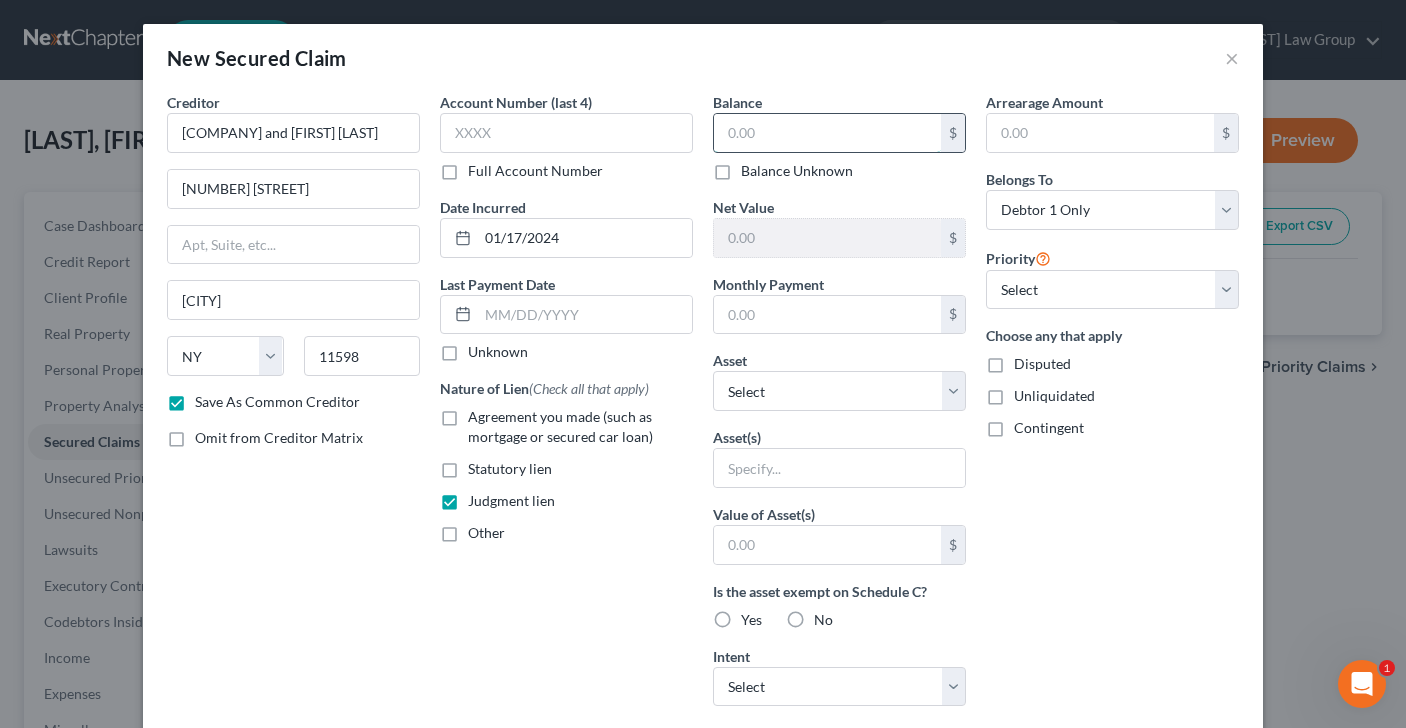 click at bounding box center (827, 133) 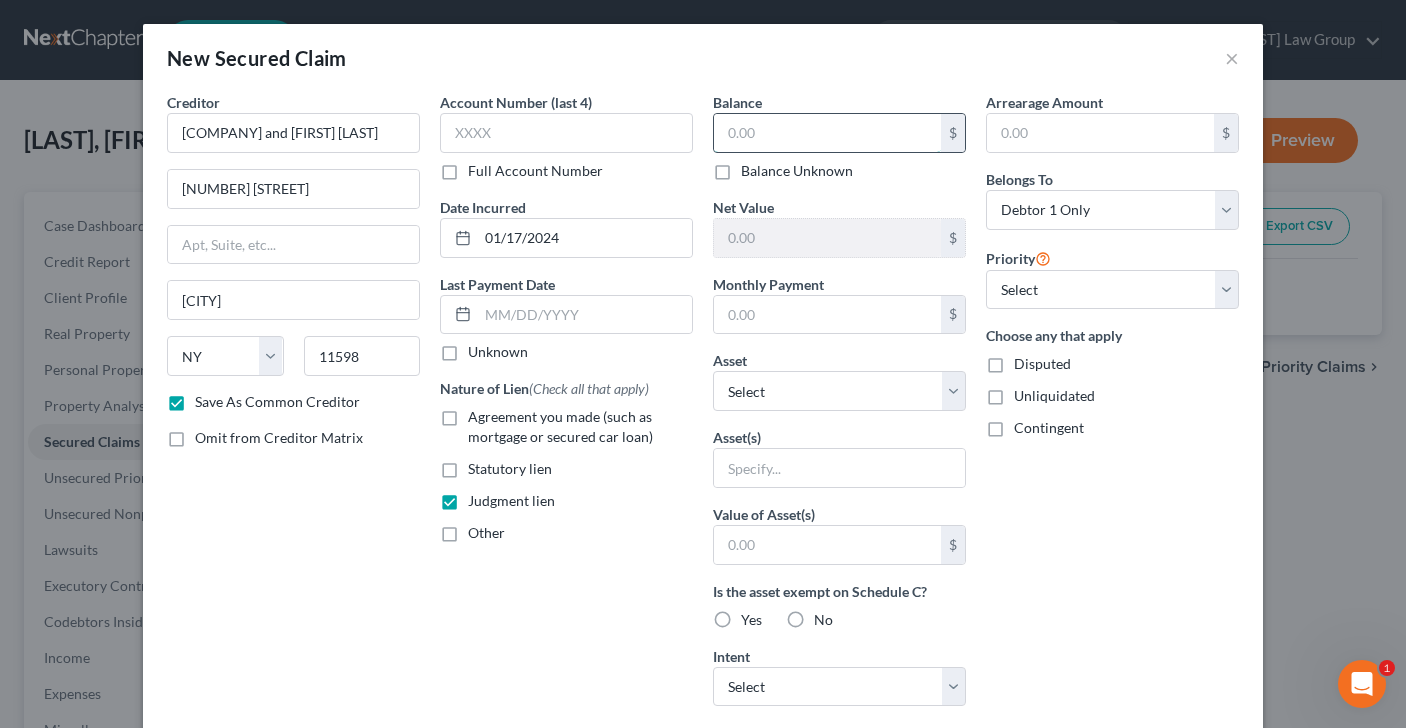 paste on "629,611.07" 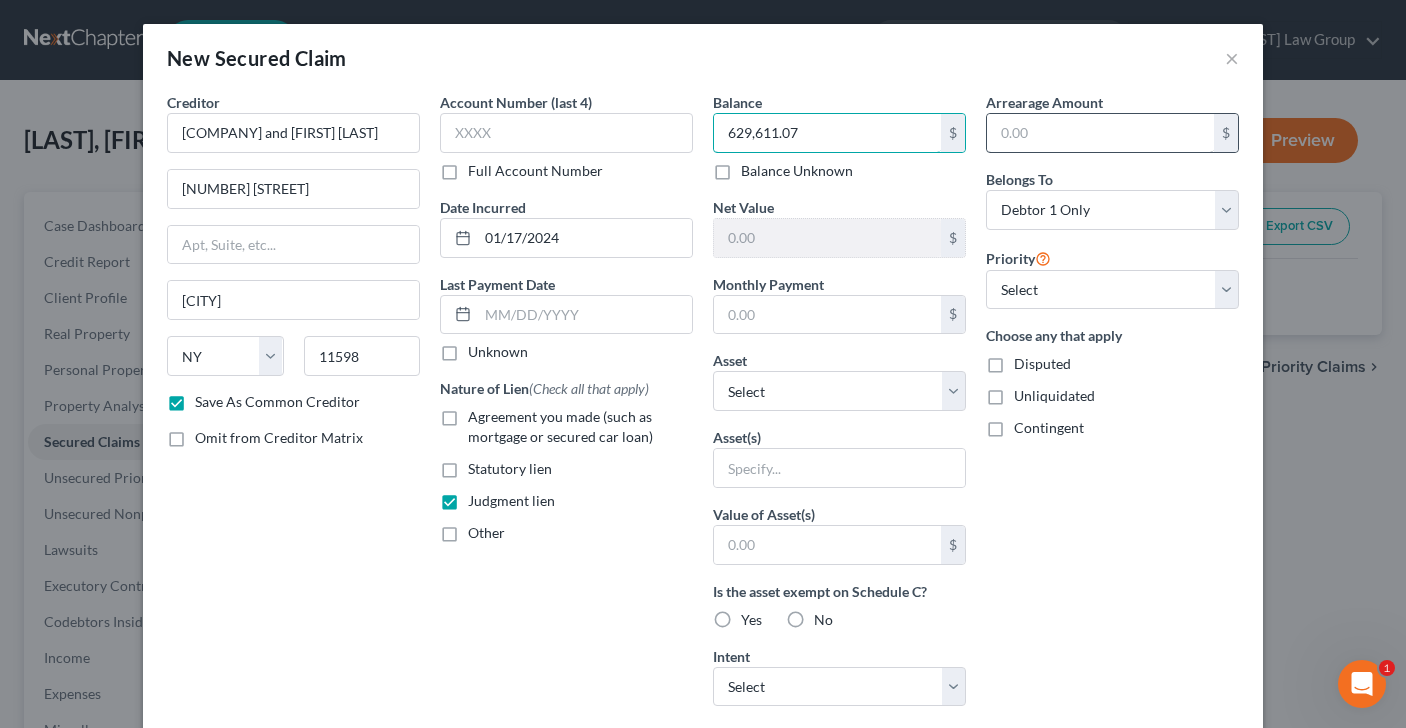 type on "629,611.07" 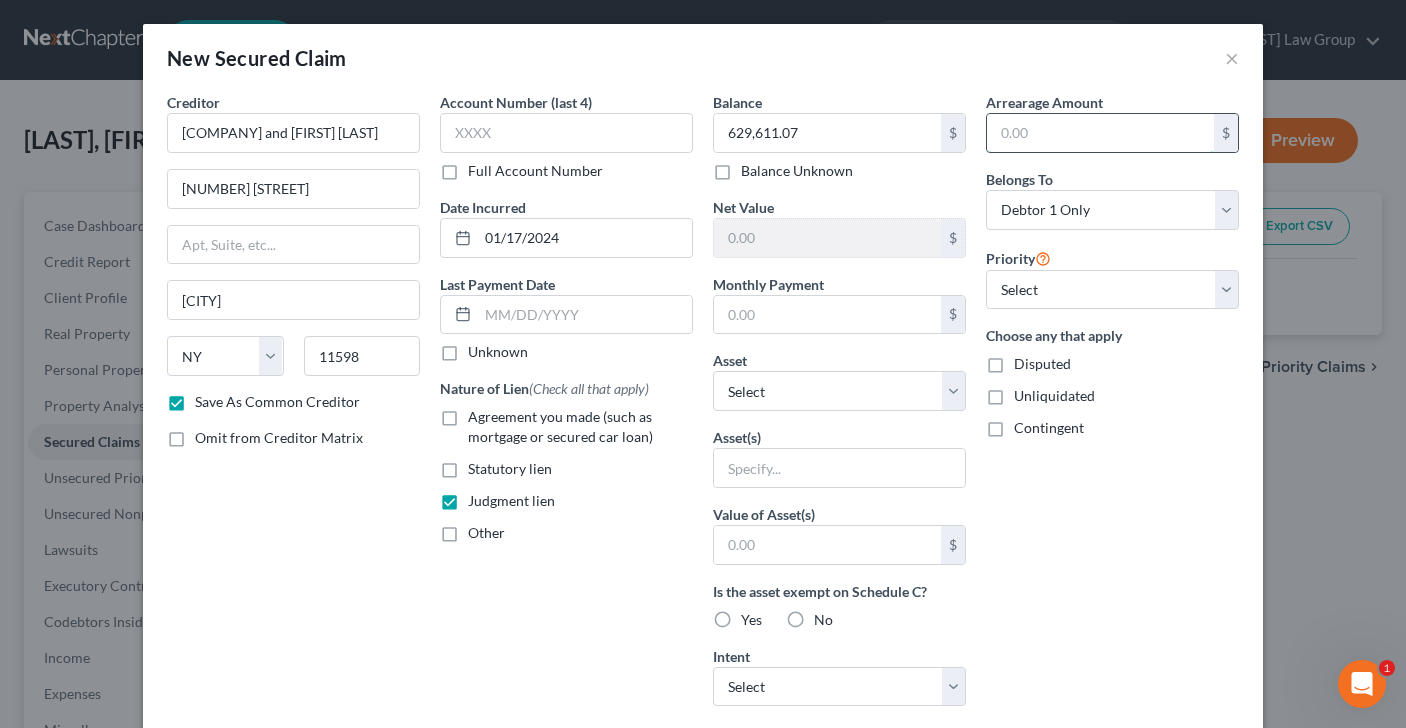 click at bounding box center (1100, 133) 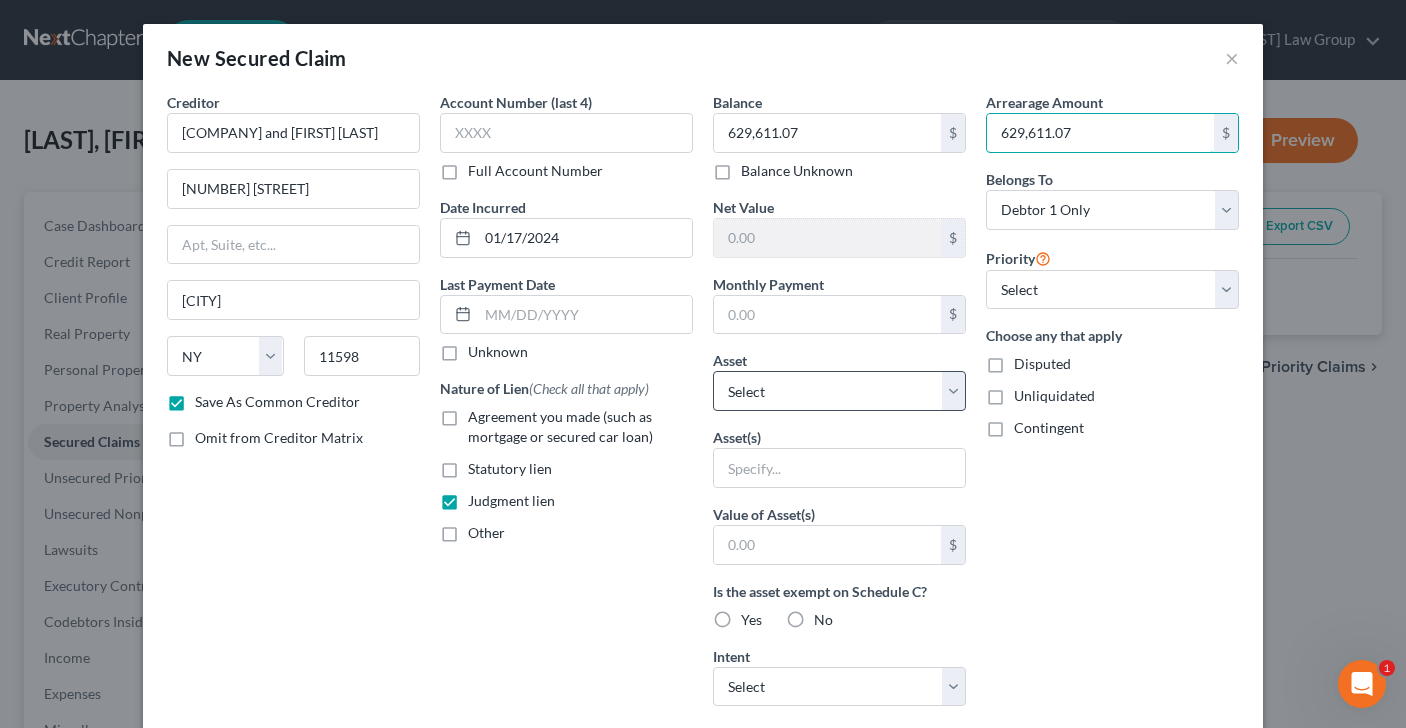 type on "629,611.07" 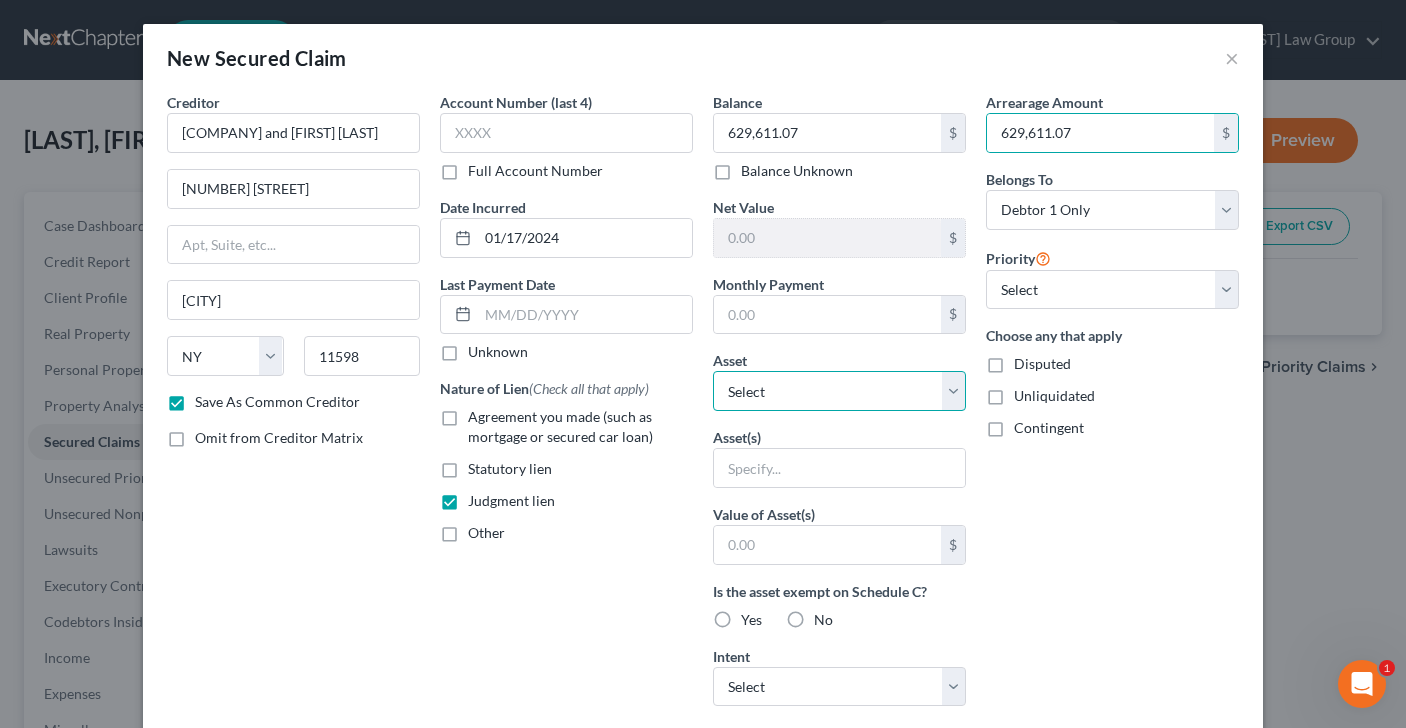 click on "Select Other Multiple Assets Electronics - televisions, laptop, cell phone, tablet - $3000.0 Household Goods - sofa, coffee table, side tables, dining room set and bedroom set - $2000.0 Chase Bank (Checking Account) - $335.24 Clothing - used men's clothing - $2000.0 cash (Cash on Hand) - $20.0 Neue Urban LLC - $0.0 [FIRST] [LAST] v. [FIRST] [LAST] Esq., [COMPANY_NAME] PC and the [LAST] [COMPANY_NAME] PC (owed to debtor) - $0.0 NU 248 Driggs LLC - $0.0 NU 83 Seigel LLC - $0.0 NU 408 Myrtle LLC - $0.0 MDRN Group Two Inc. - $0.0 NU Holdings LLC - $0.0 Stoop Social Two LLC - $0.0 NU 104 President LLC - $0.0 NU 331 Tompkins LLC - $0.0 NU 12 Wilson LLC - $0.0 NU 1467 Bedford LLC - $0.0 NU 161 Hester LLC - $0.0" at bounding box center [839, 391] 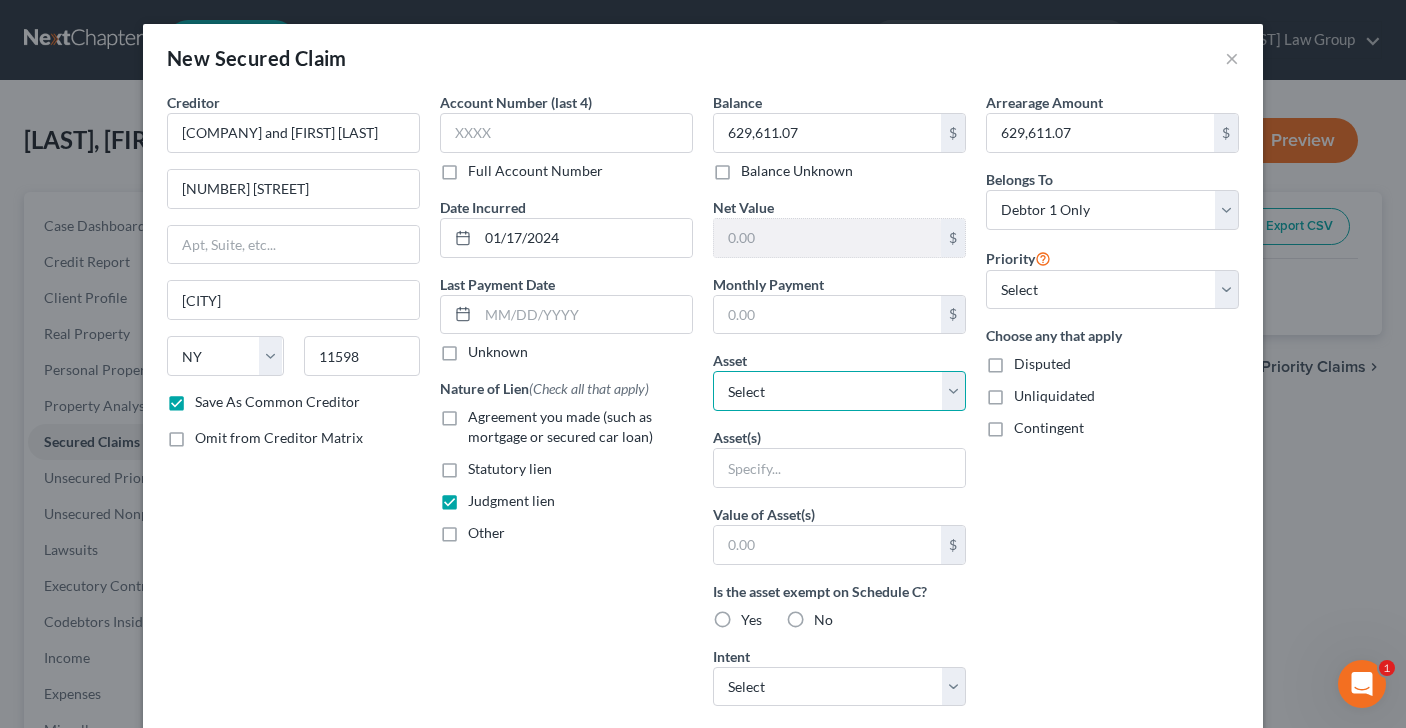 select on "9" 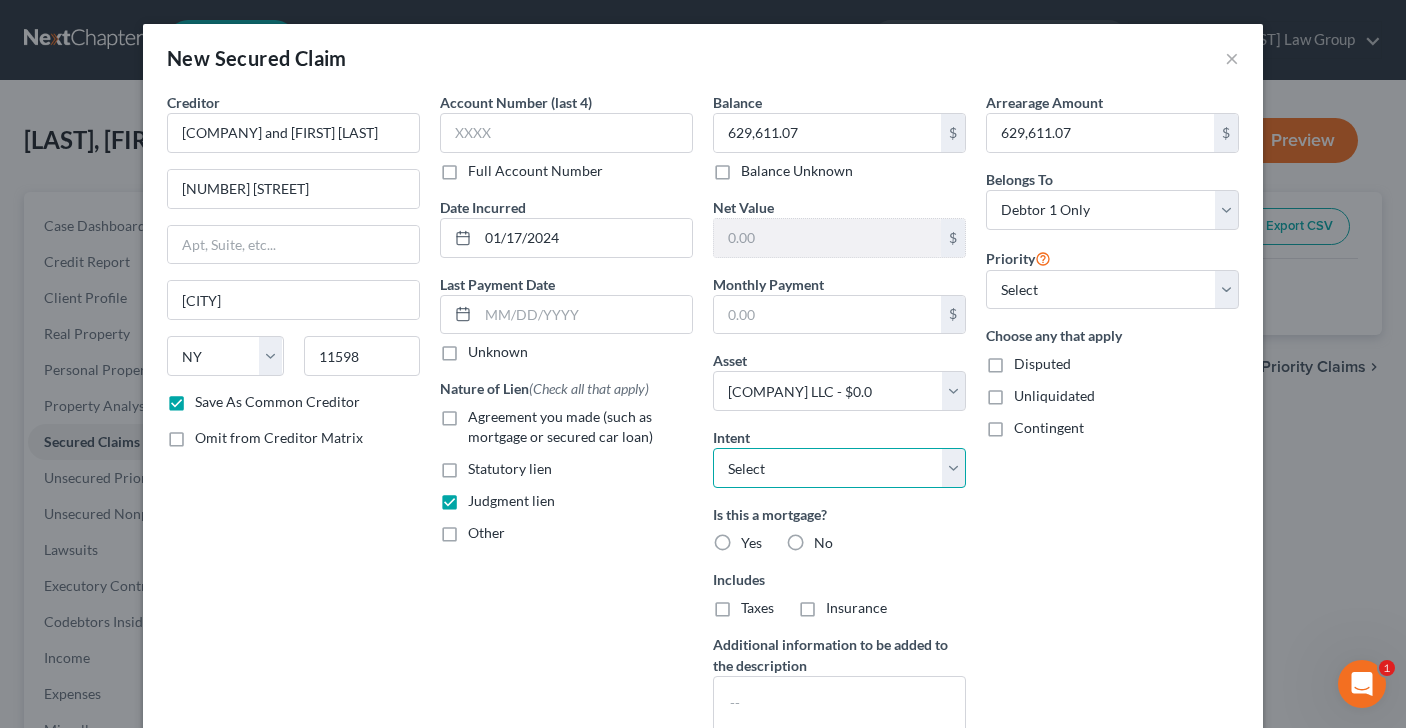 click on "Select Surrender Redeem Reaffirm Avoid Other" at bounding box center [839, 468] 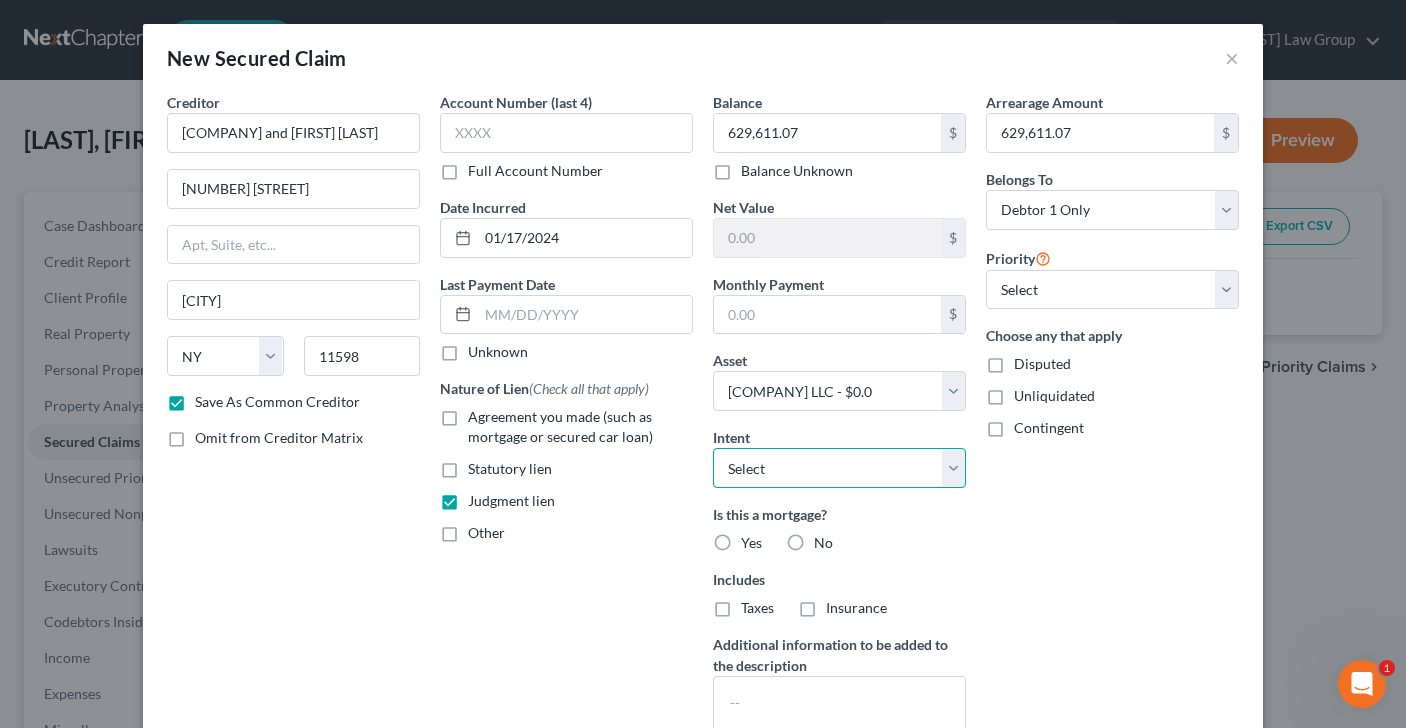select on "3" 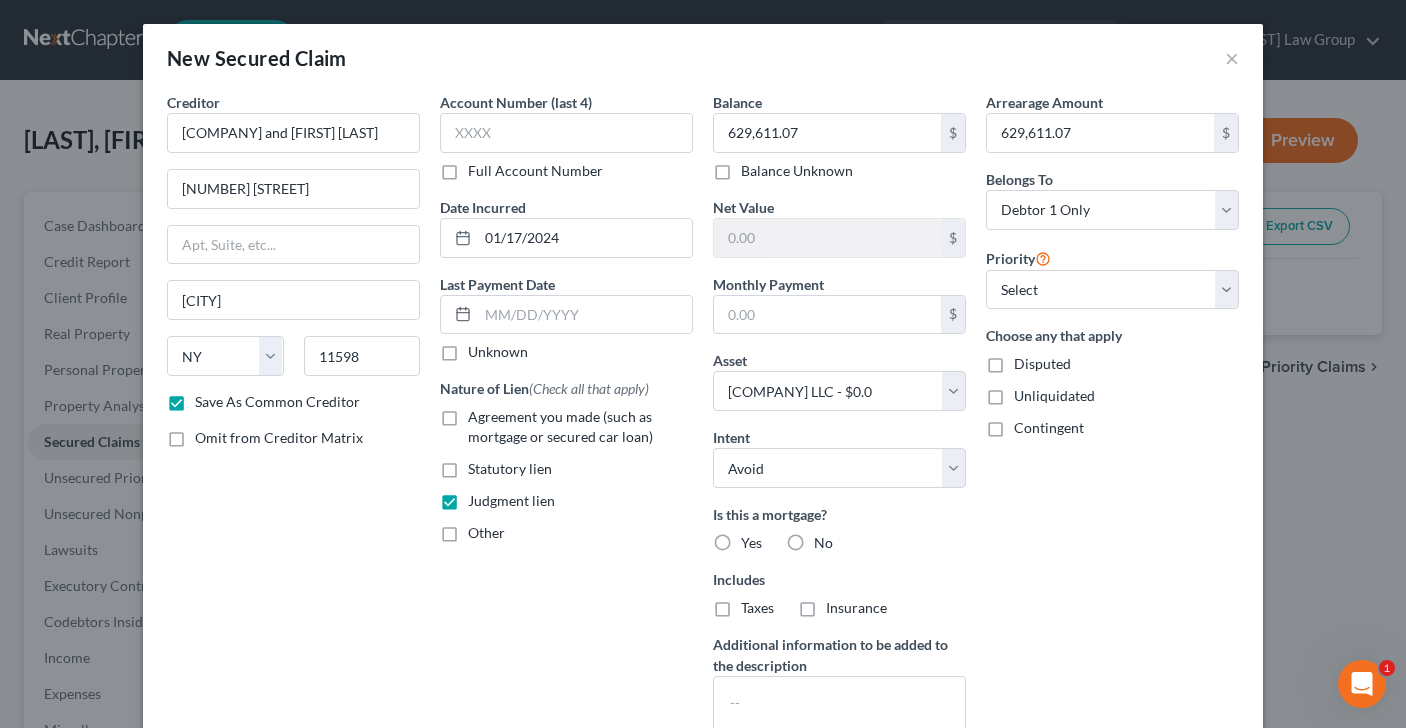 click on "No" at bounding box center (823, 543) 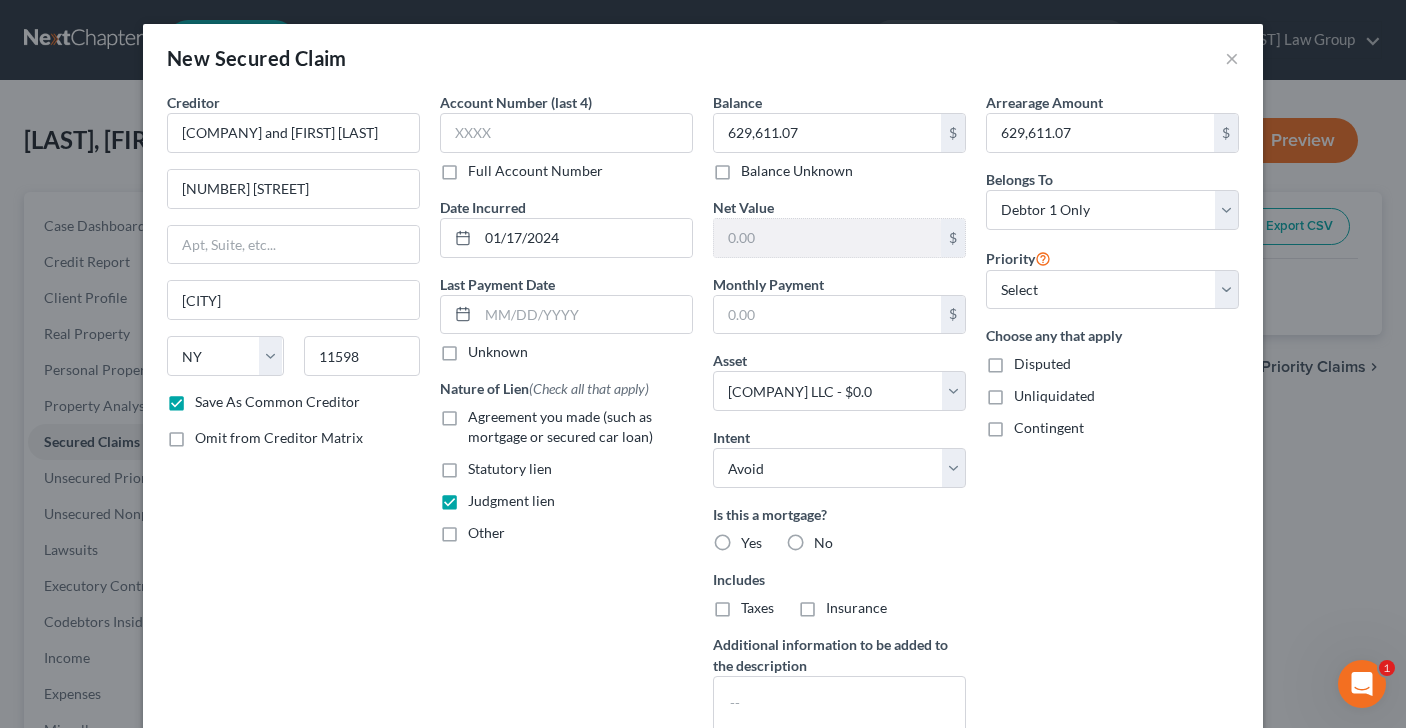 click on "No" at bounding box center (828, 539) 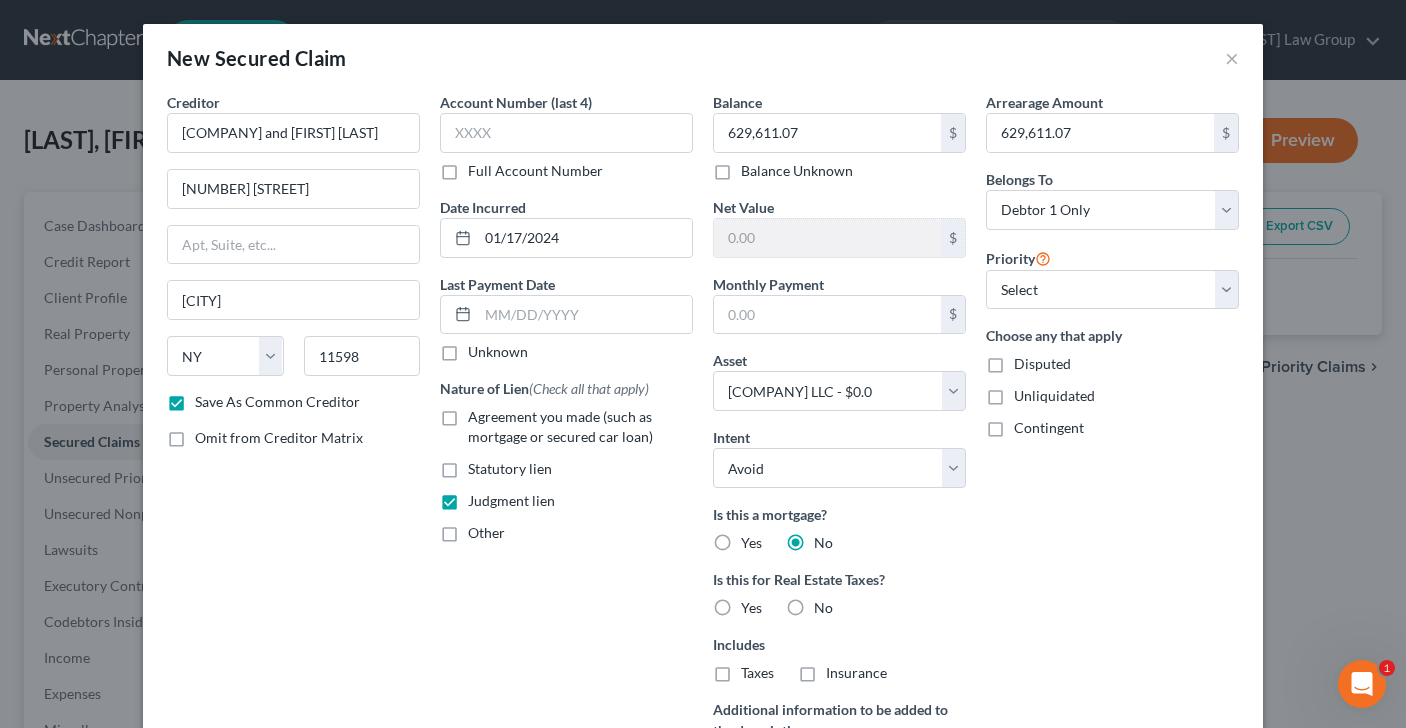 click on "No" at bounding box center [823, 608] 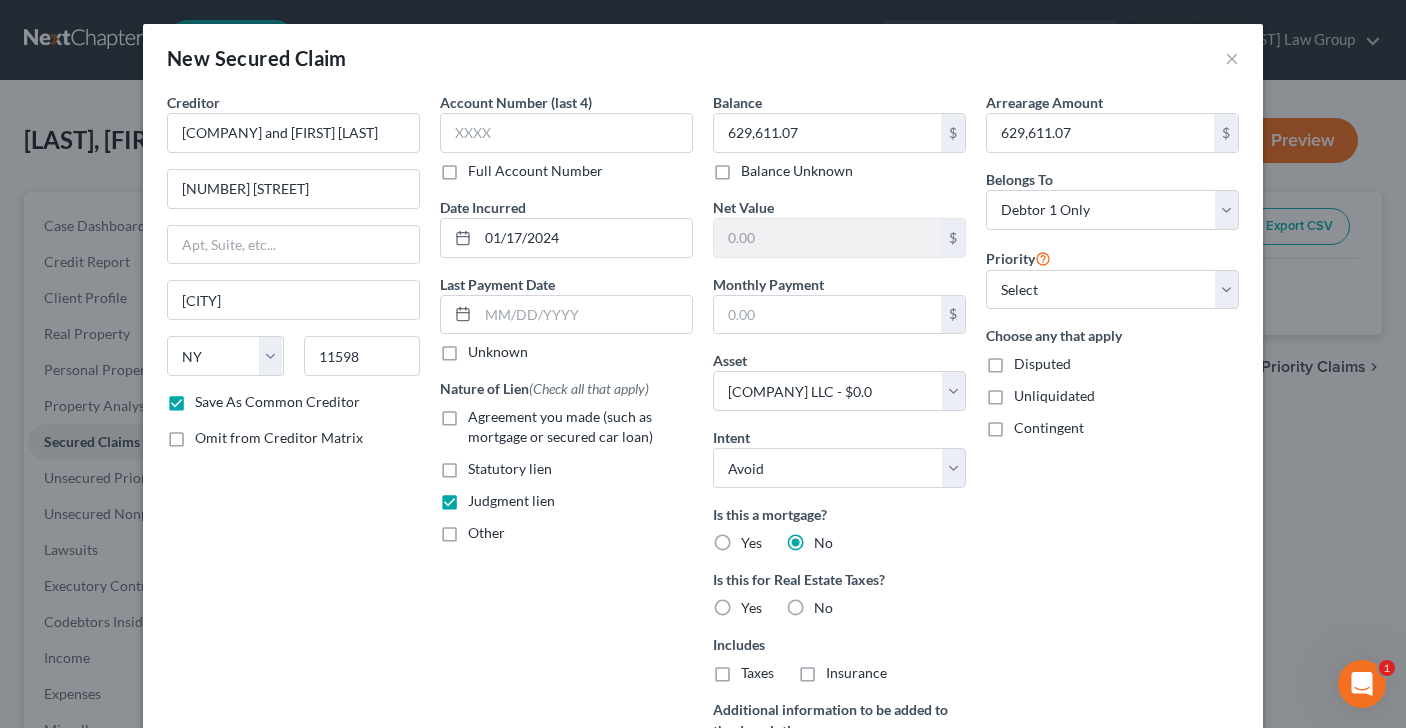 click on "No" at bounding box center (828, 604) 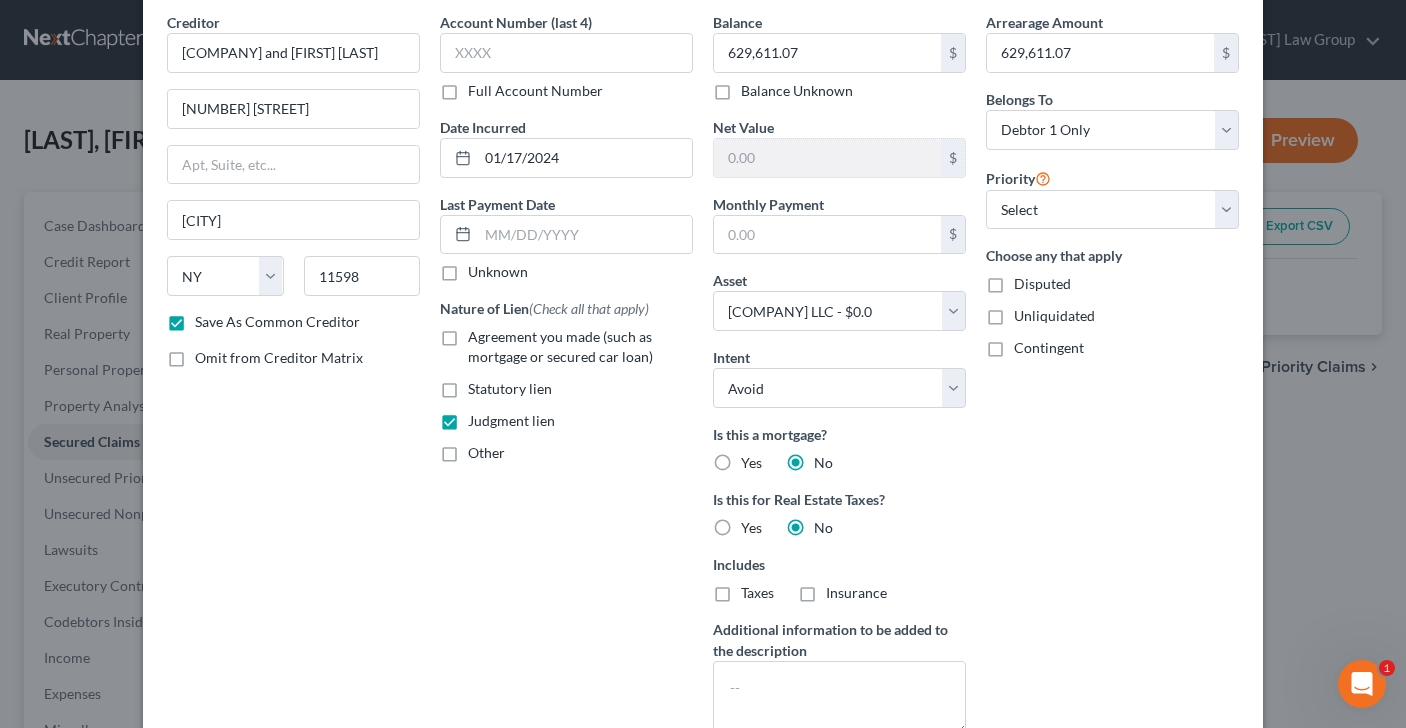 scroll, scrollTop: 0, scrollLeft: 0, axis: both 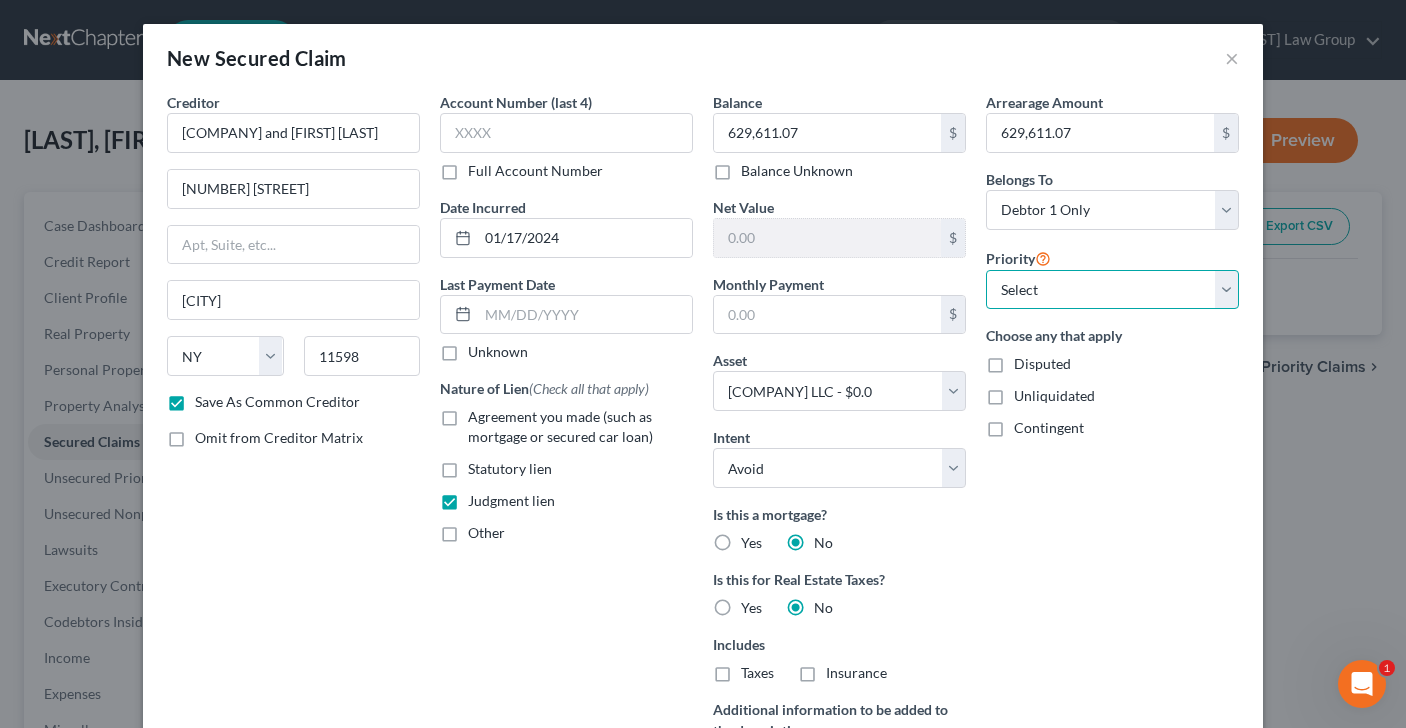 click on "Select 1st 2nd 3rd 4th 5th 6th 7th 8th 9th 10th 11th 12th 13th 14th 15th 16th 17th 18th 19th 20th 21th 22th 23th 24th 25th 26th 27th 28th 29th 30th" at bounding box center [1112, 290] 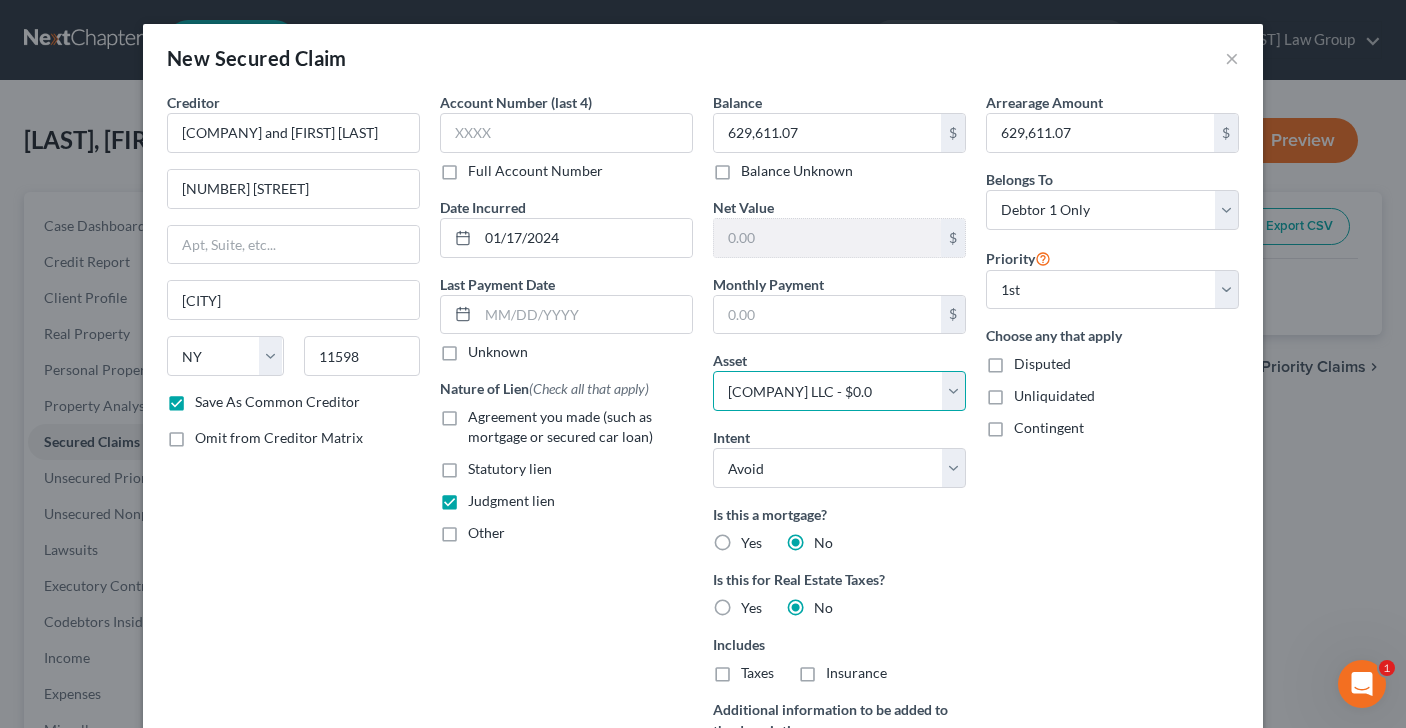 click on "Select Other Multiple Assets Electronics - televisions, laptop, cell phone, tablet - $3000.0 Household Goods - sofa, coffee table, side tables, dining room set and bedroom set - $2000.0 Chase Bank (Checking Account) - $335.24 Clothing - used men's clothing - $2000.0 cash (Cash on Hand) - $20.0 Neue Urban LLC - $0.0 [FIRST] [LAST] v. [FIRST] [LAST] Esq., [COMPANY_NAME] PC and the [LAST] [COMPANY_NAME] PC (owed to debtor) - $0.0 NU 248 Driggs LLC - $0.0 NU 83 Seigel LLC - $0.0 NU 408 Myrtle LLC - $0.0 MDRN Group Two Inc. - $0.0 NU Holdings LLC - $0.0 Stoop Social Two LLC - $0.0 NU 104 President LLC - $0.0 NU 331 Tompkins LLC - $0.0 NU 12 Wilson LLC - $0.0 NU 1467 Bedford LLC - $0.0 NU 161 Hester LLC - $0.0" at bounding box center [839, 391] 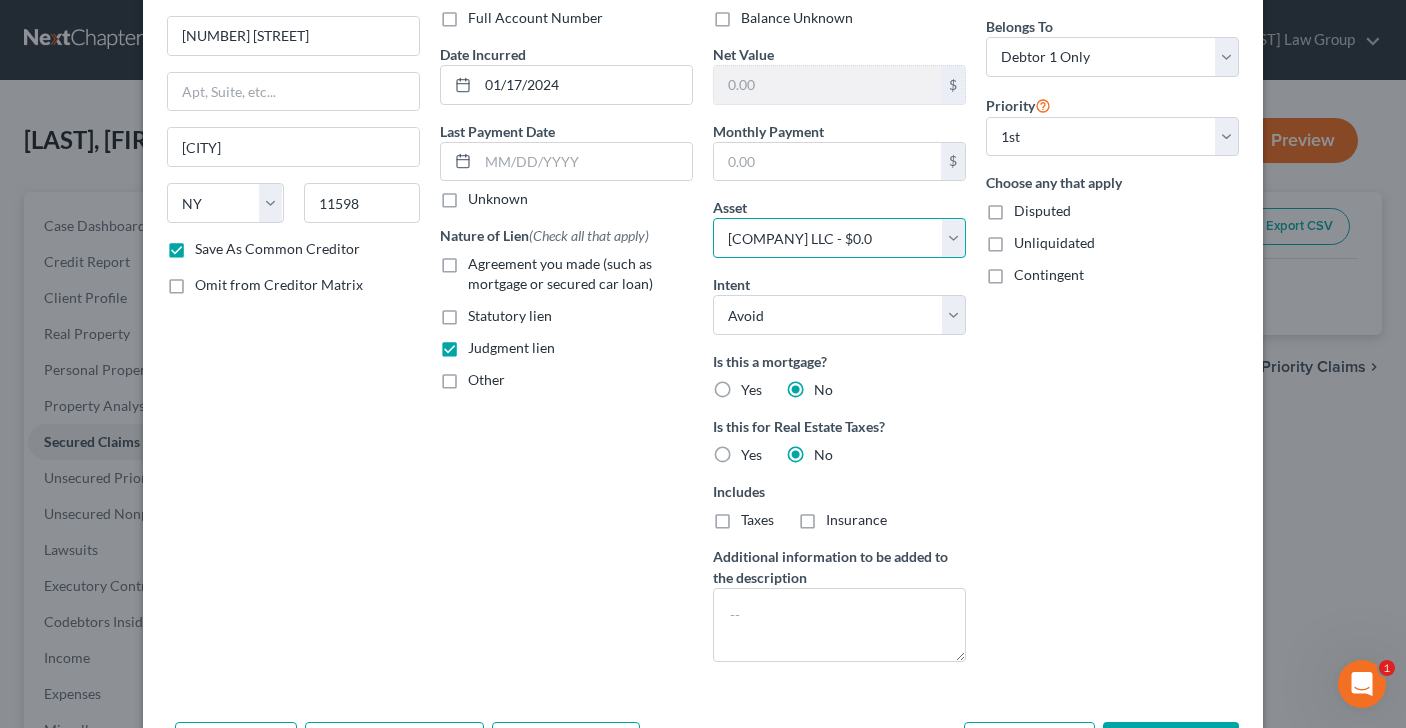 scroll, scrollTop: 228, scrollLeft: 0, axis: vertical 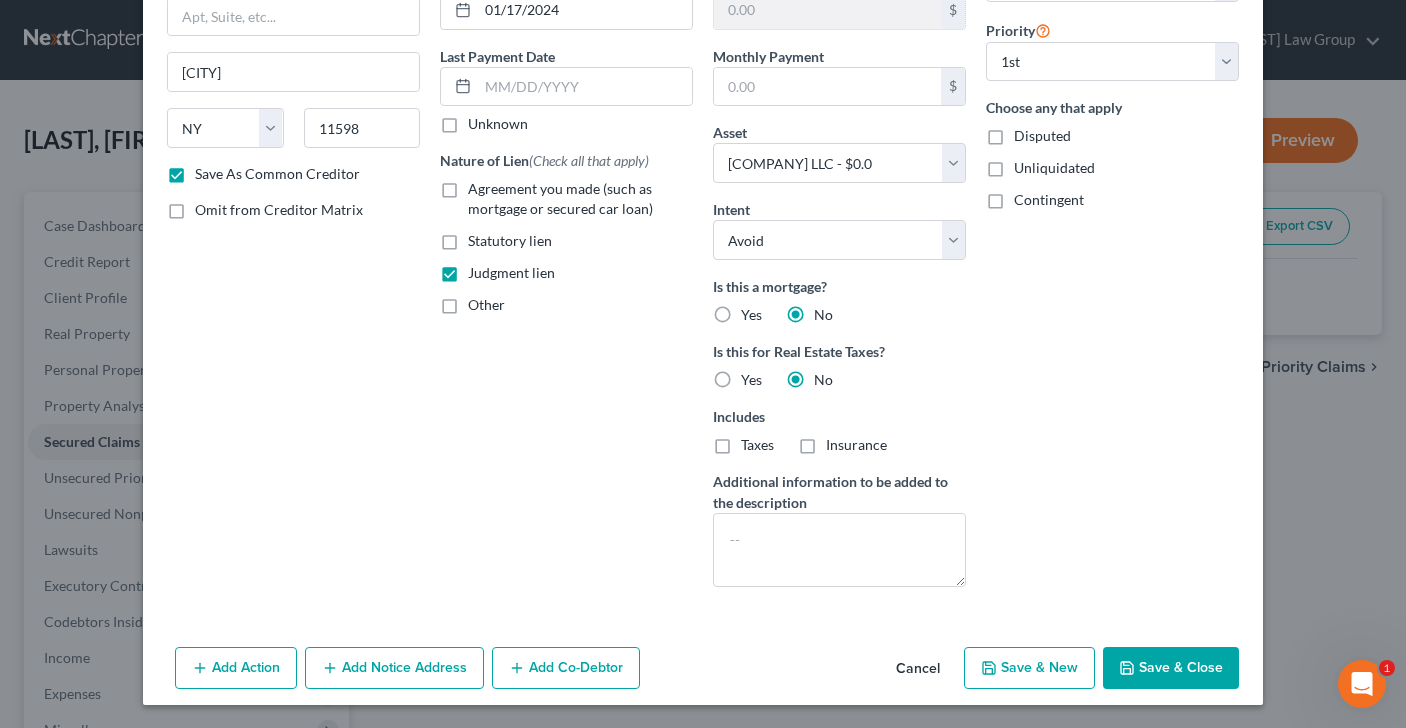 click on "Save & Close" at bounding box center [1171, 668] 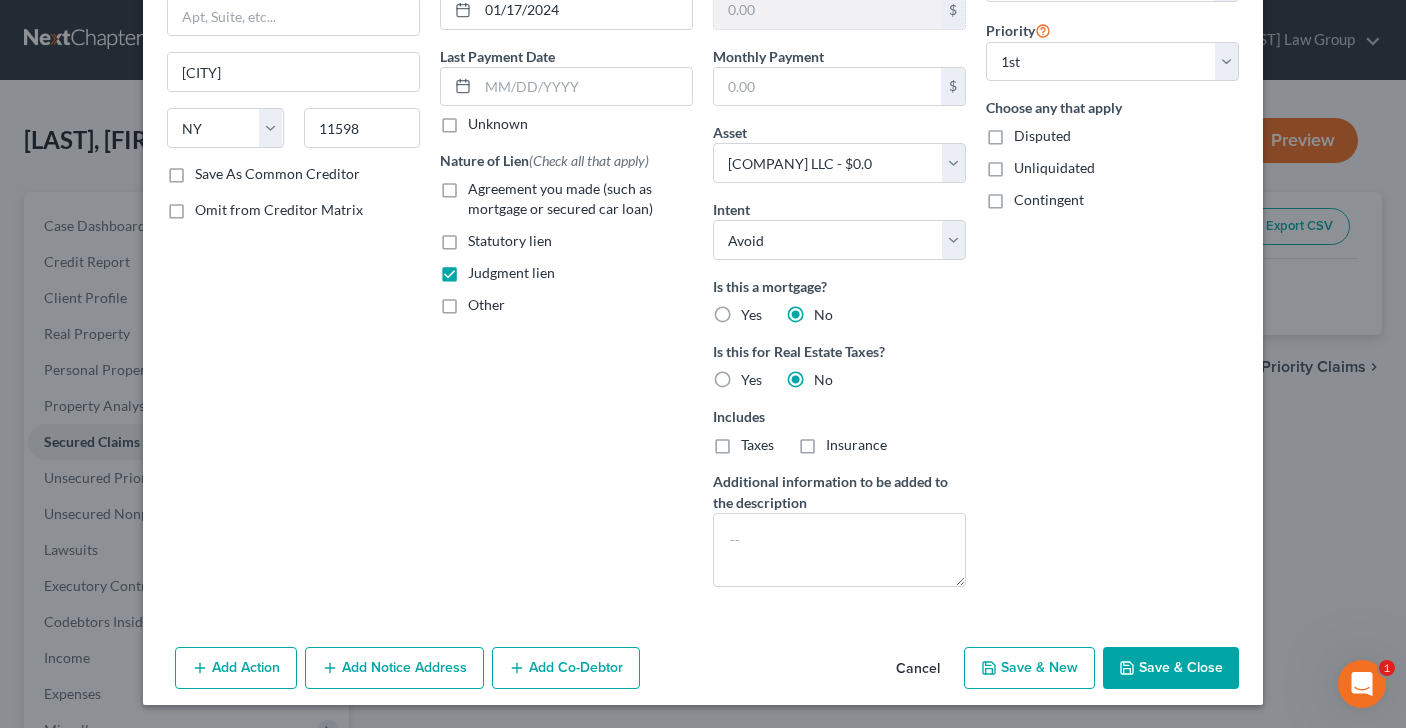 checkbox on "false" 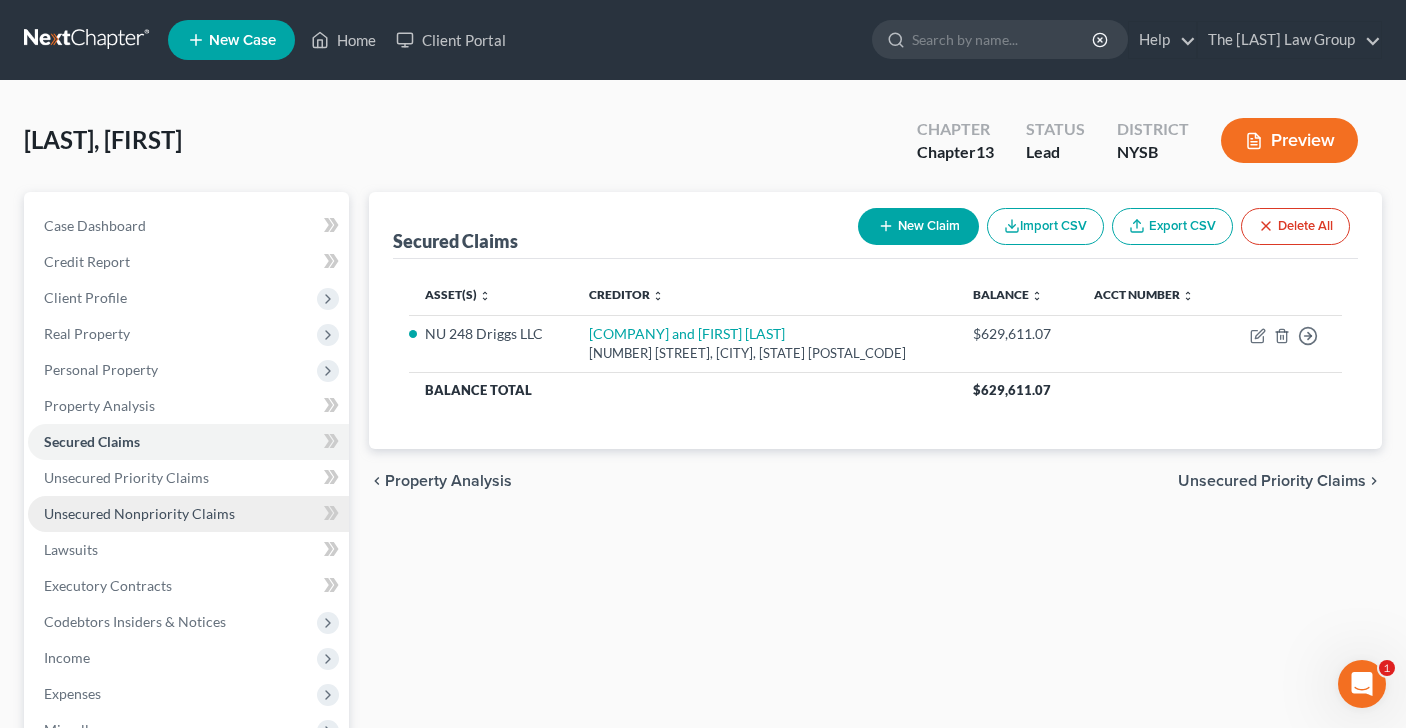 click on "Unsecured Nonpriority Claims" at bounding box center (139, 513) 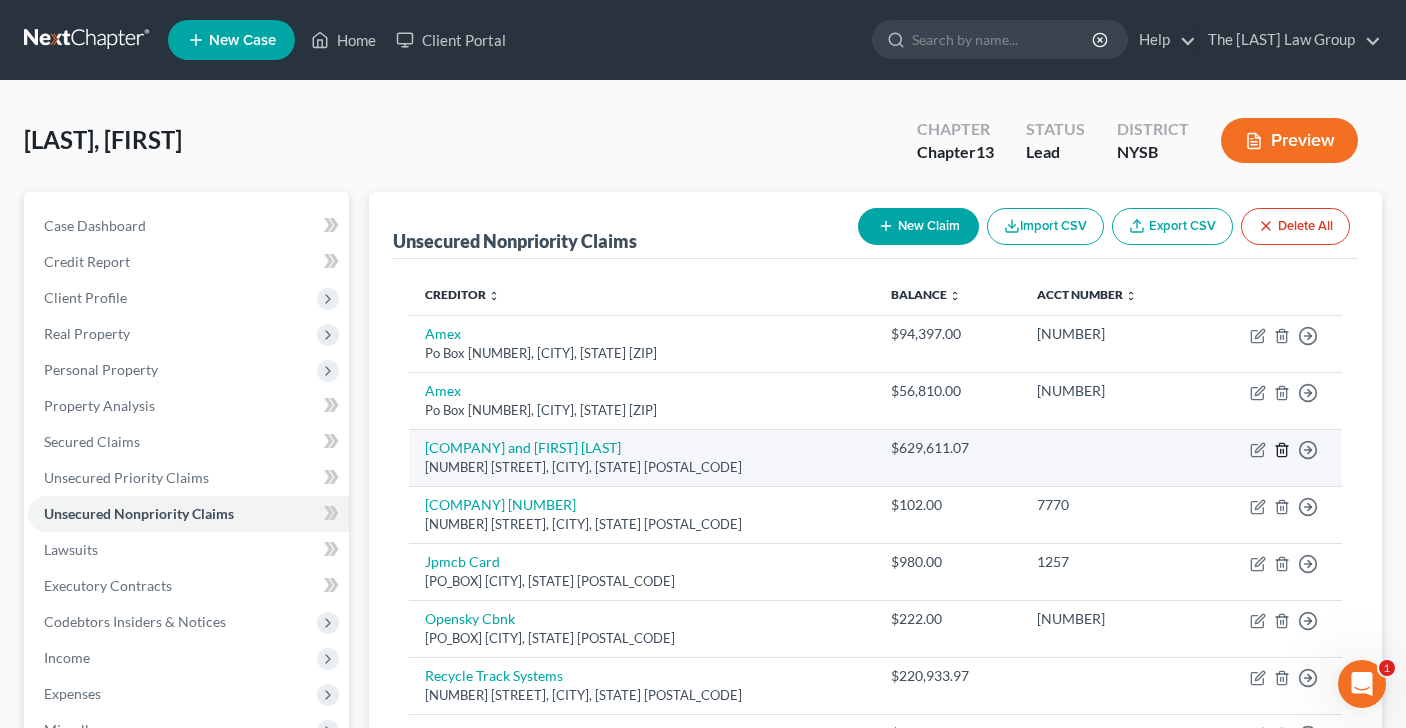 click 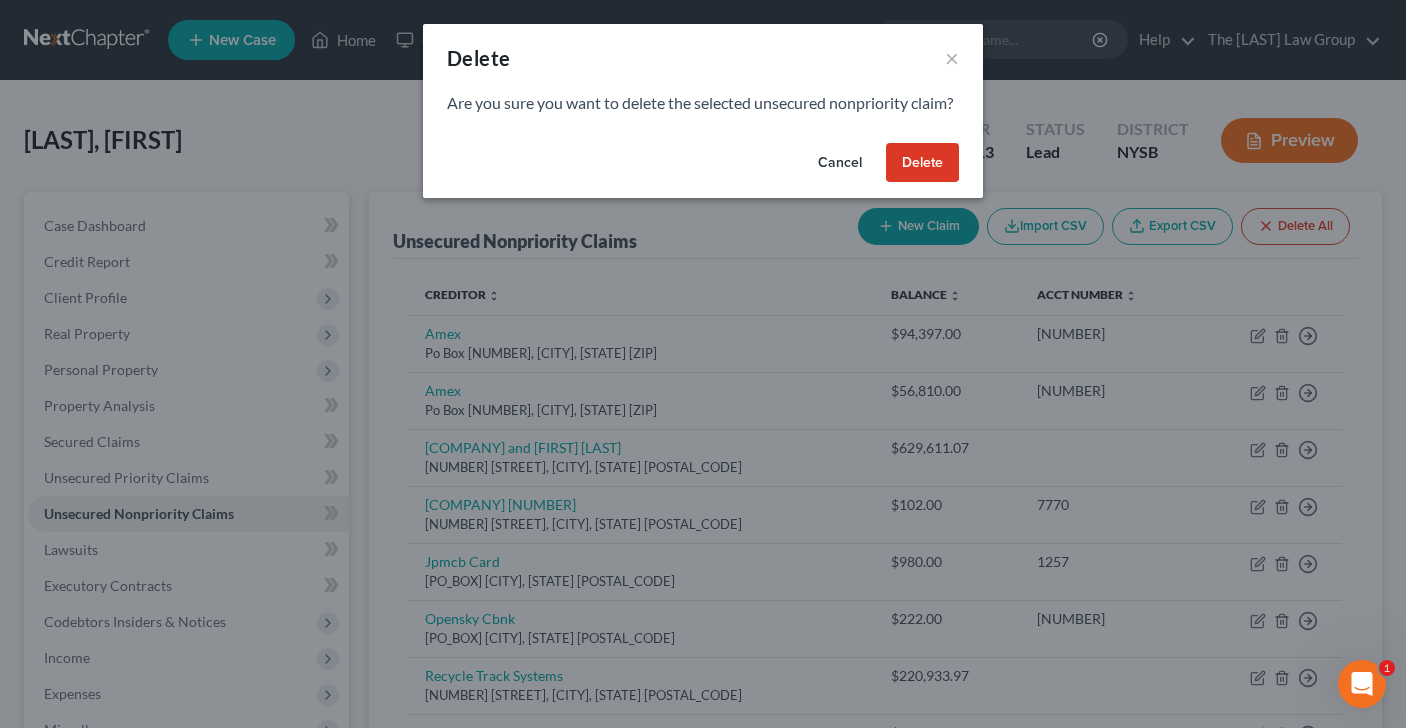 click on "Delete" at bounding box center (922, 163) 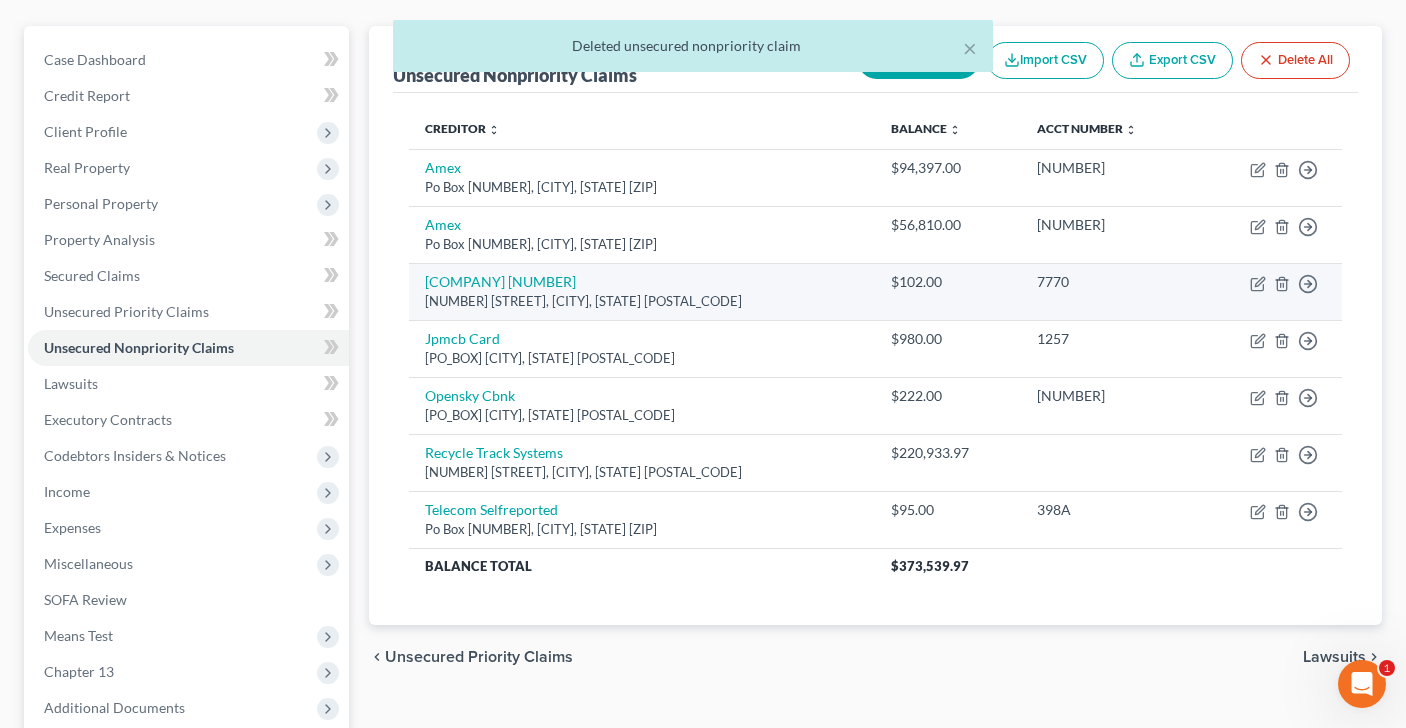 scroll, scrollTop: 168, scrollLeft: 0, axis: vertical 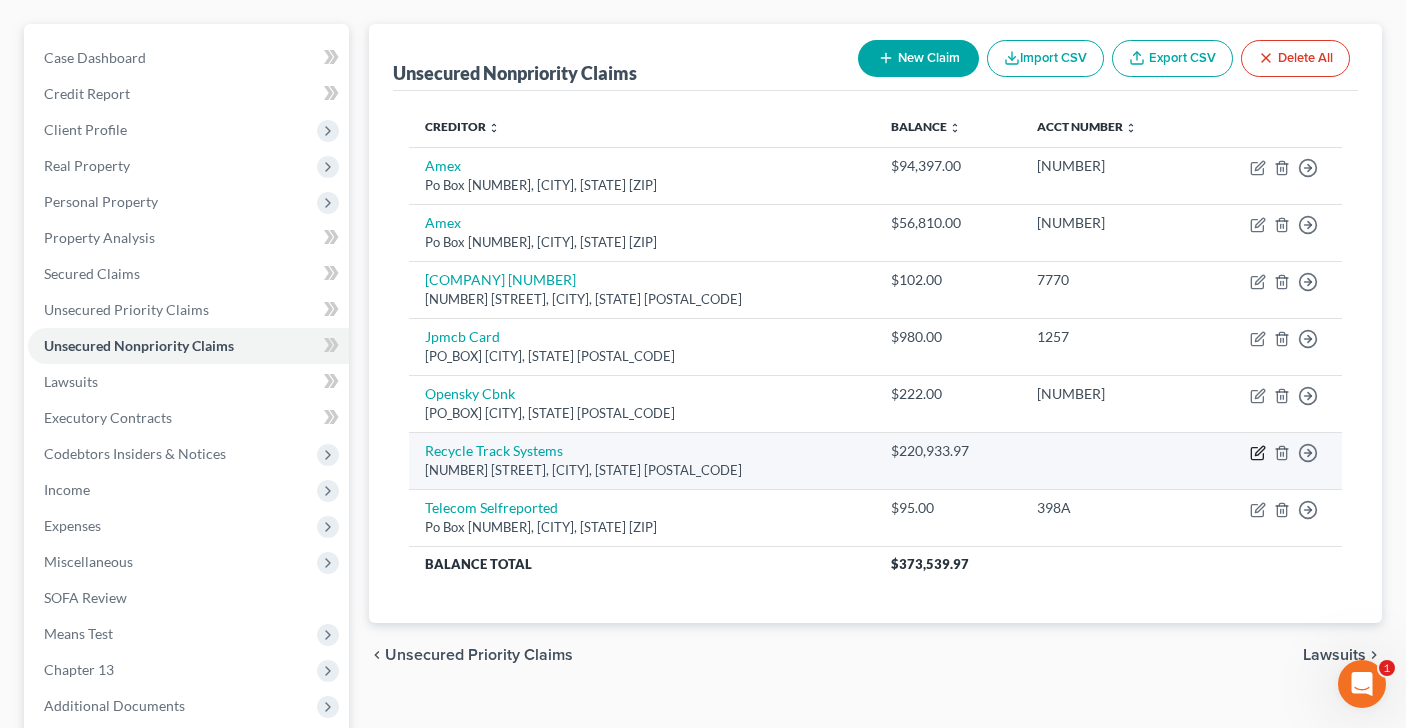 click 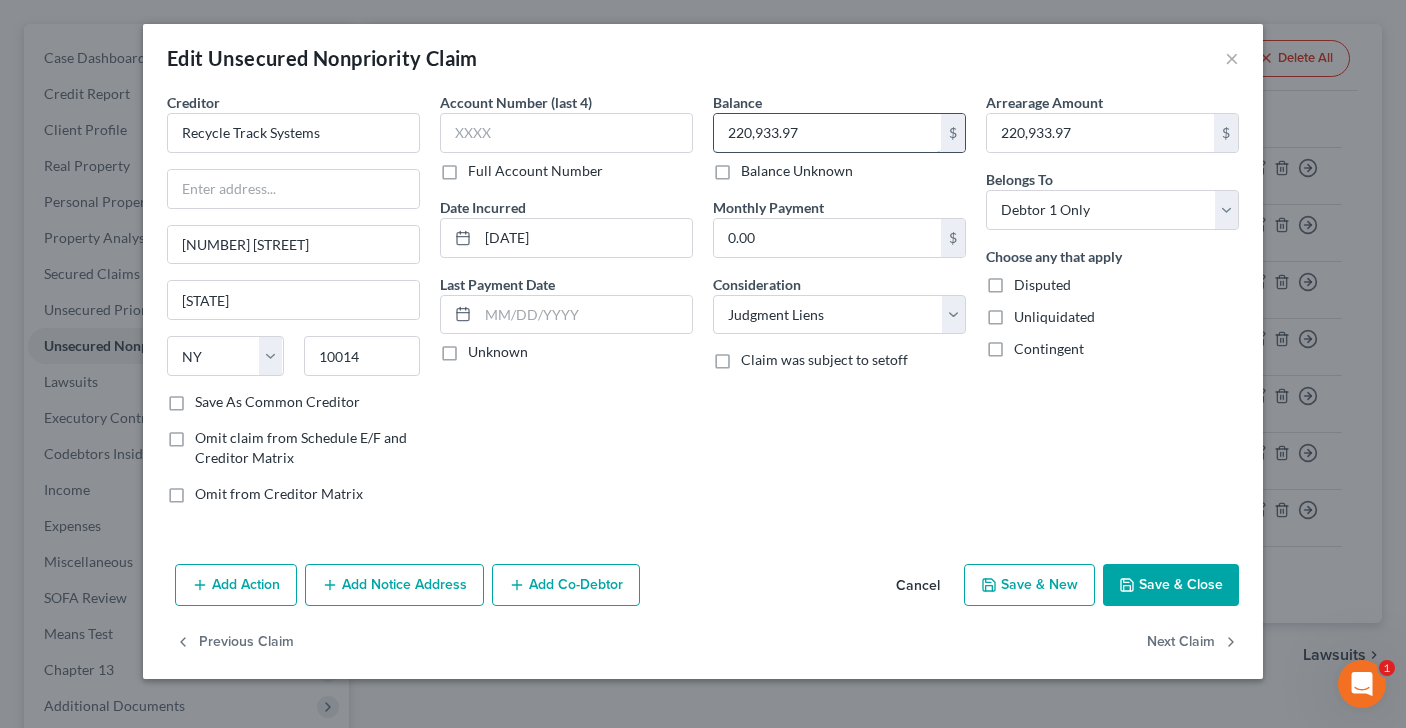 click on "220,933.97" at bounding box center [827, 133] 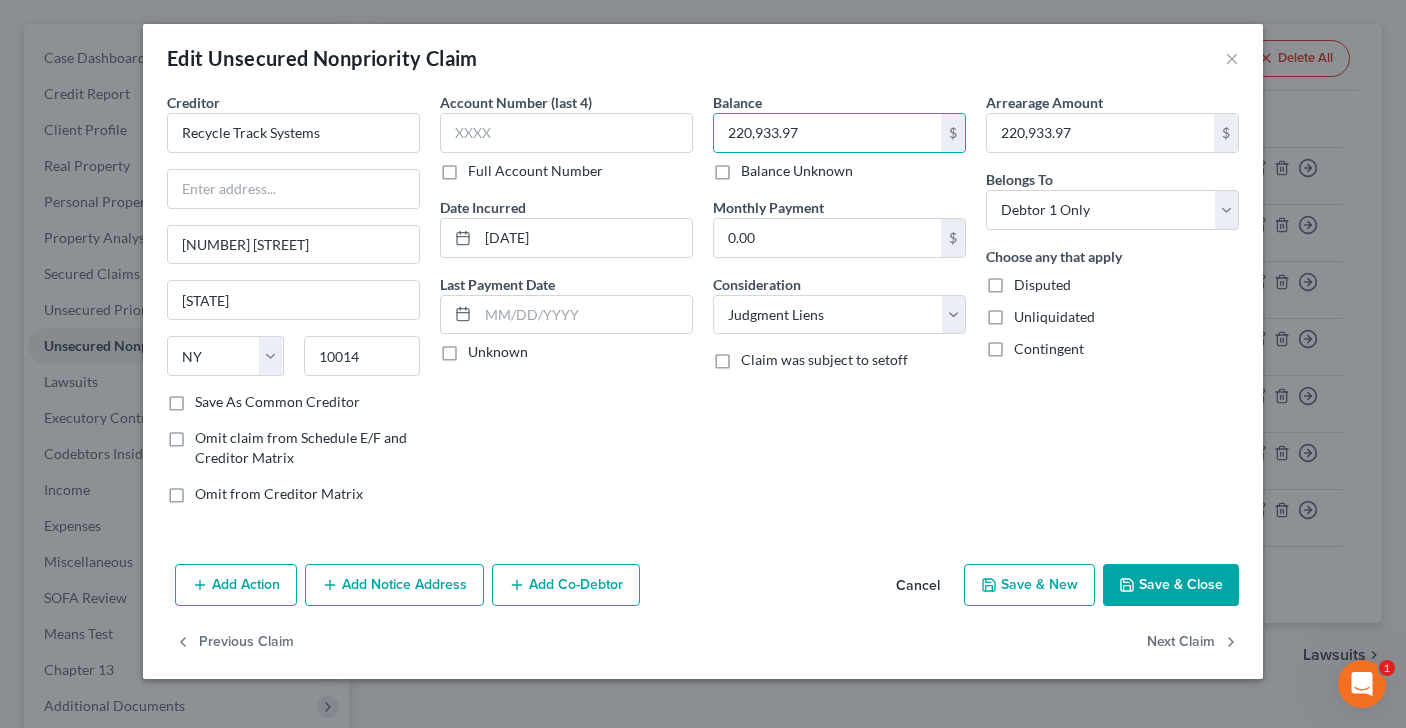 click on "Save & Close" at bounding box center [1171, 585] 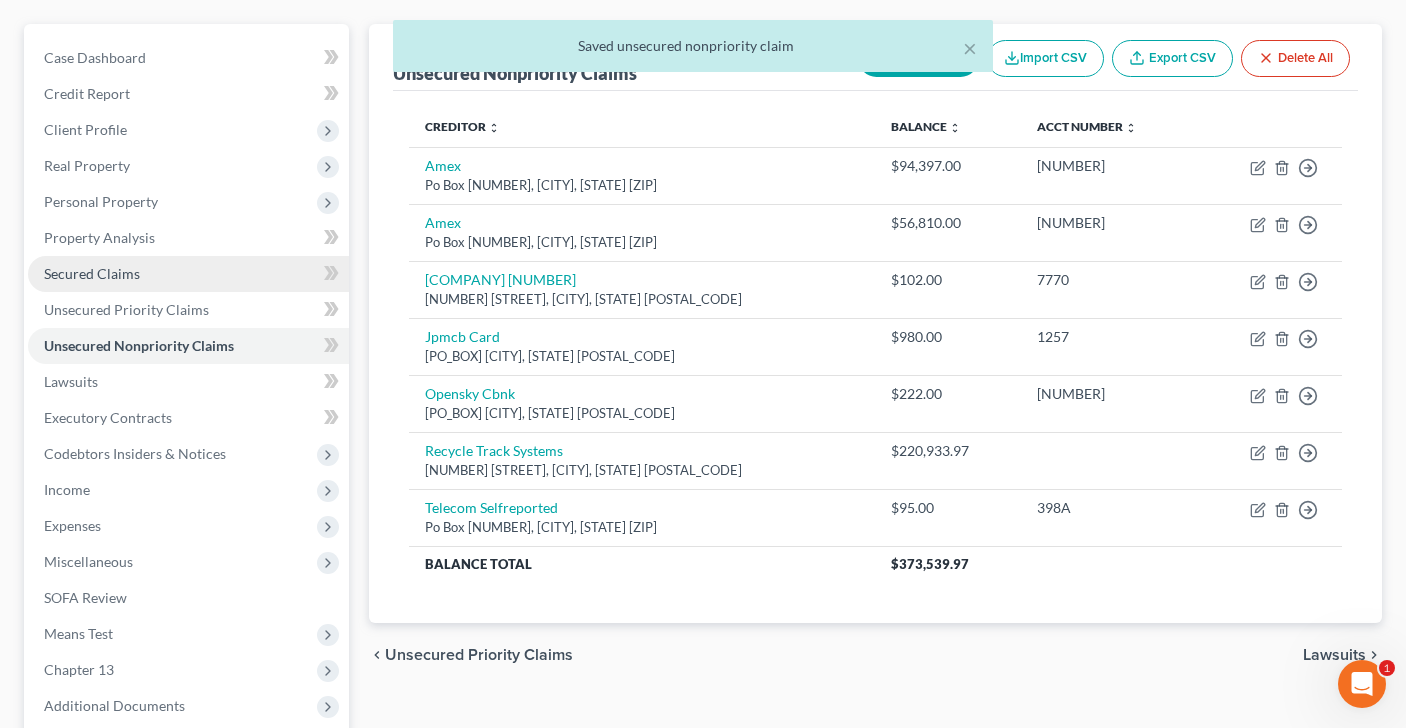 click on "Secured Claims" at bounding box center [92, 273] 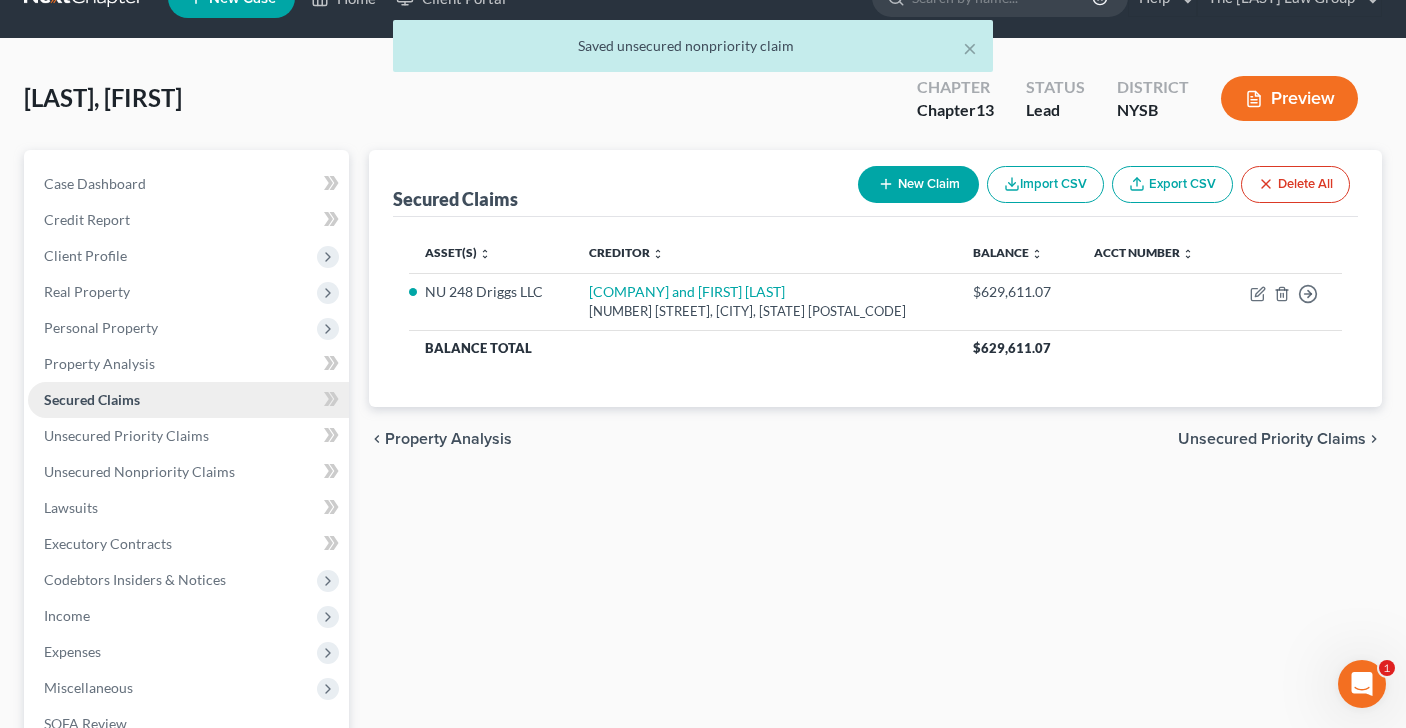 scroll, scrollTop: 0, scrollLeft: 0, axis: both 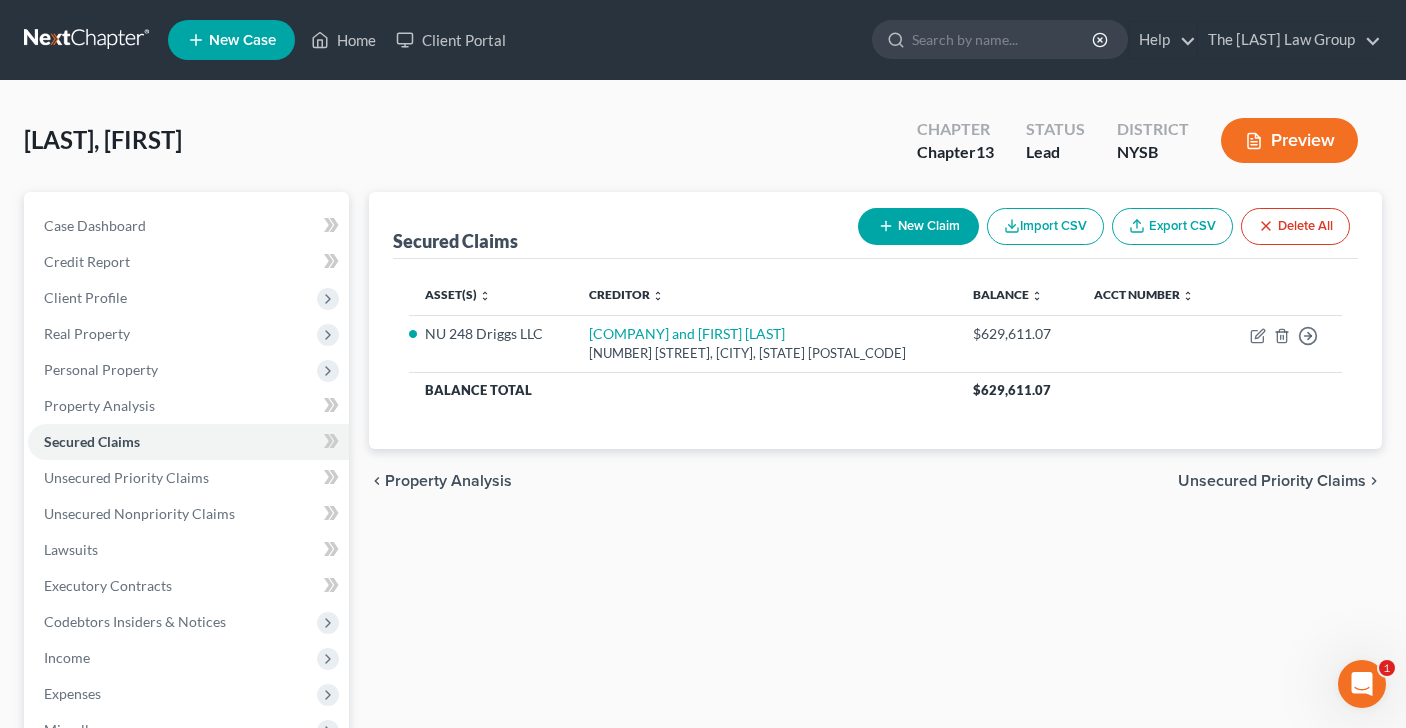 click on "New Claim" at bounding box center (918, 226) 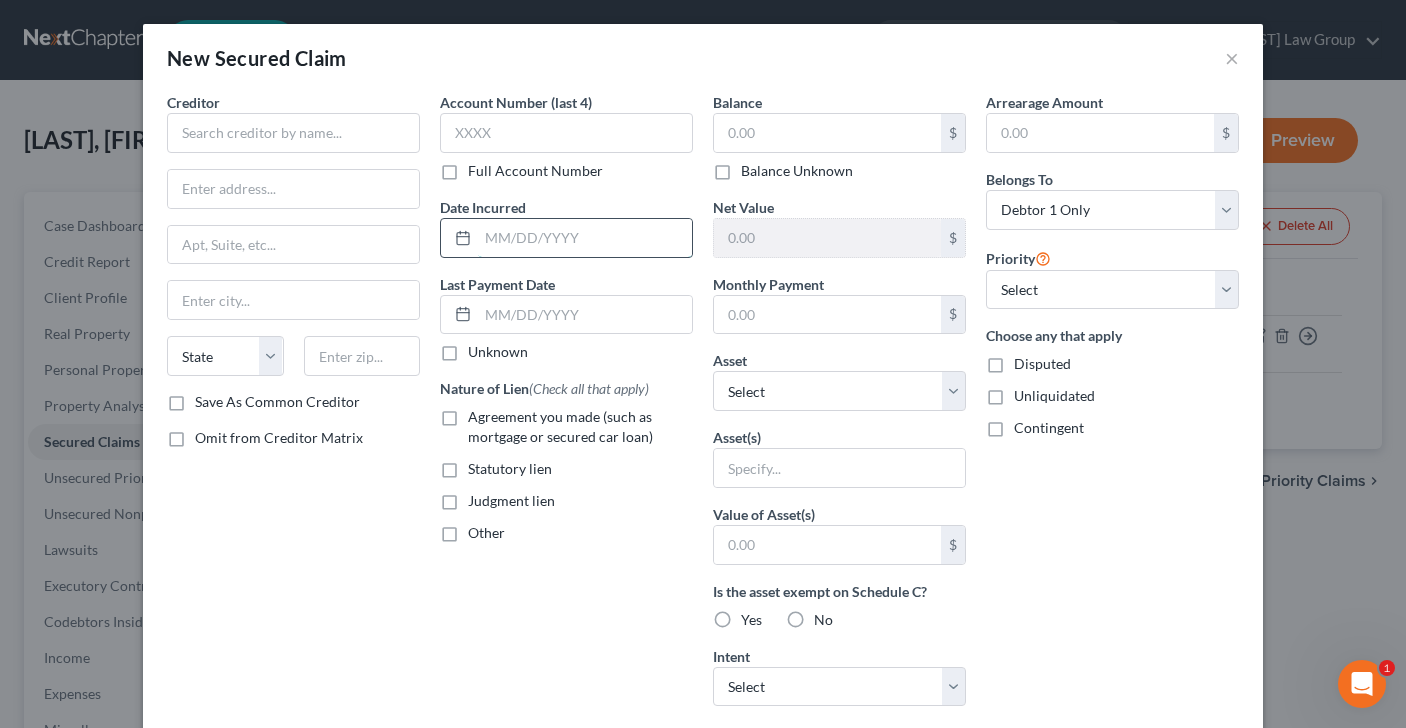 click at bounding box center (585, 238) 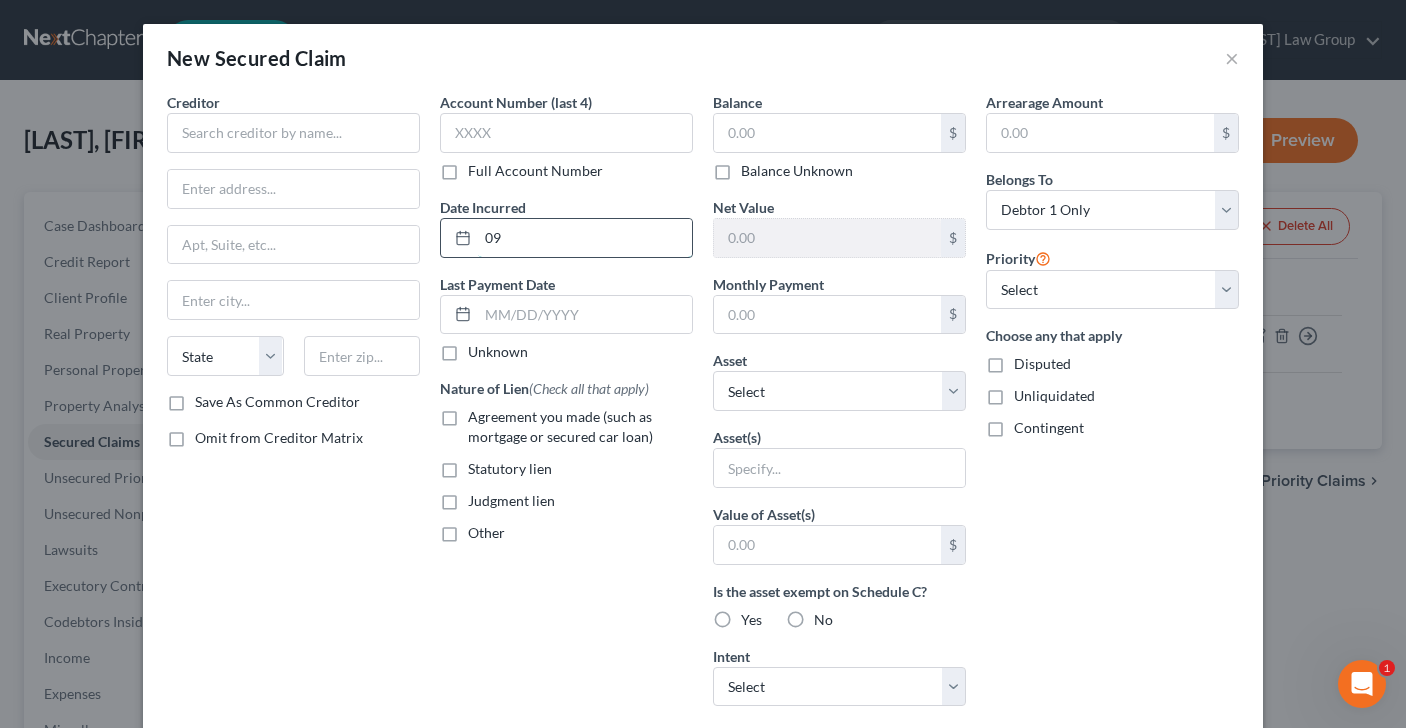 type on "[DATE]" 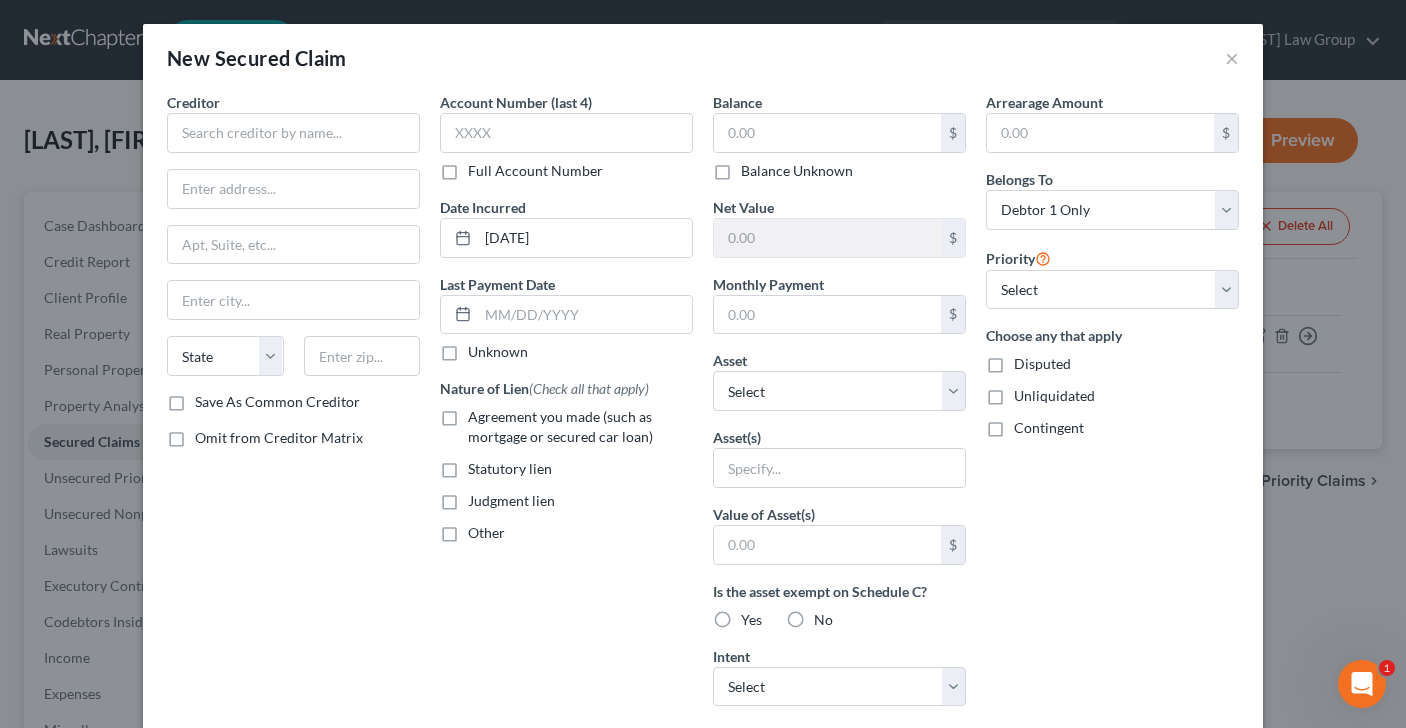 click on "Judgment lien" at bounding box center [511, 501] 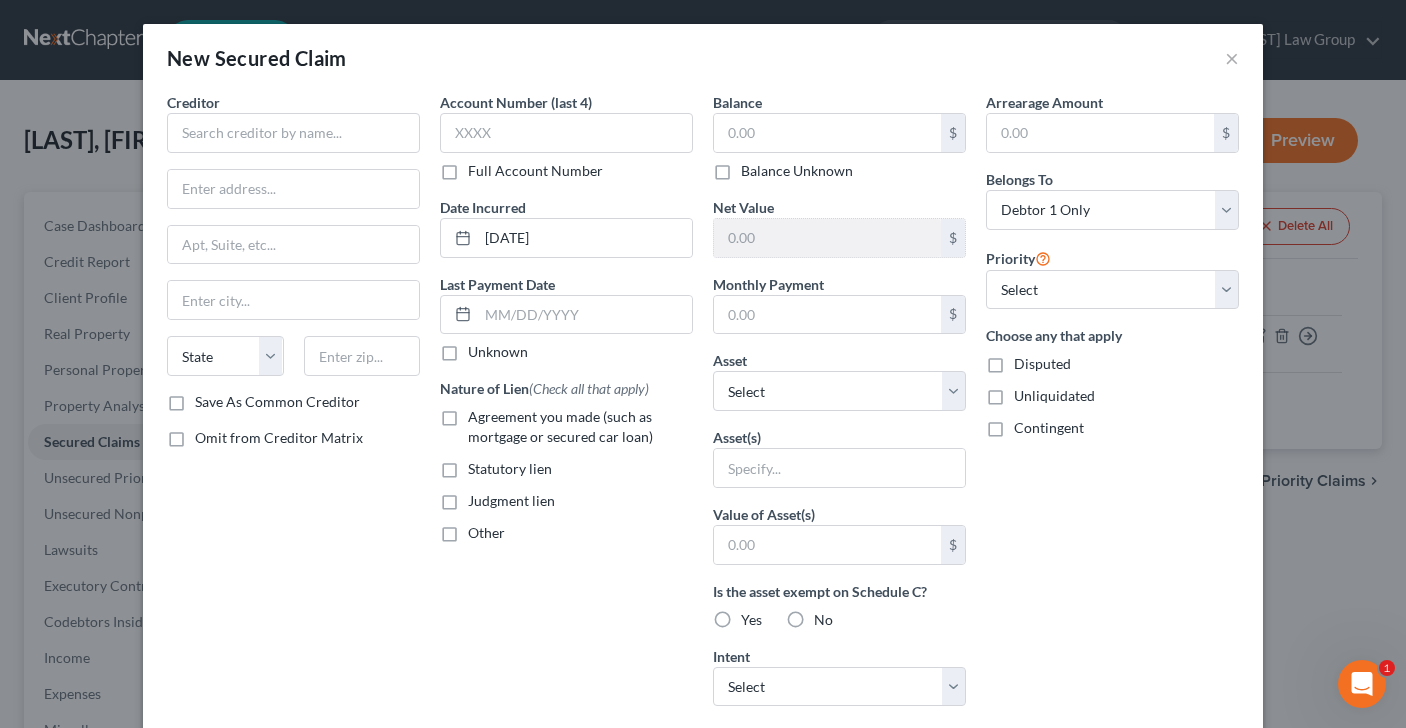click on "Judgment lien" at bounding box center [482, 497] 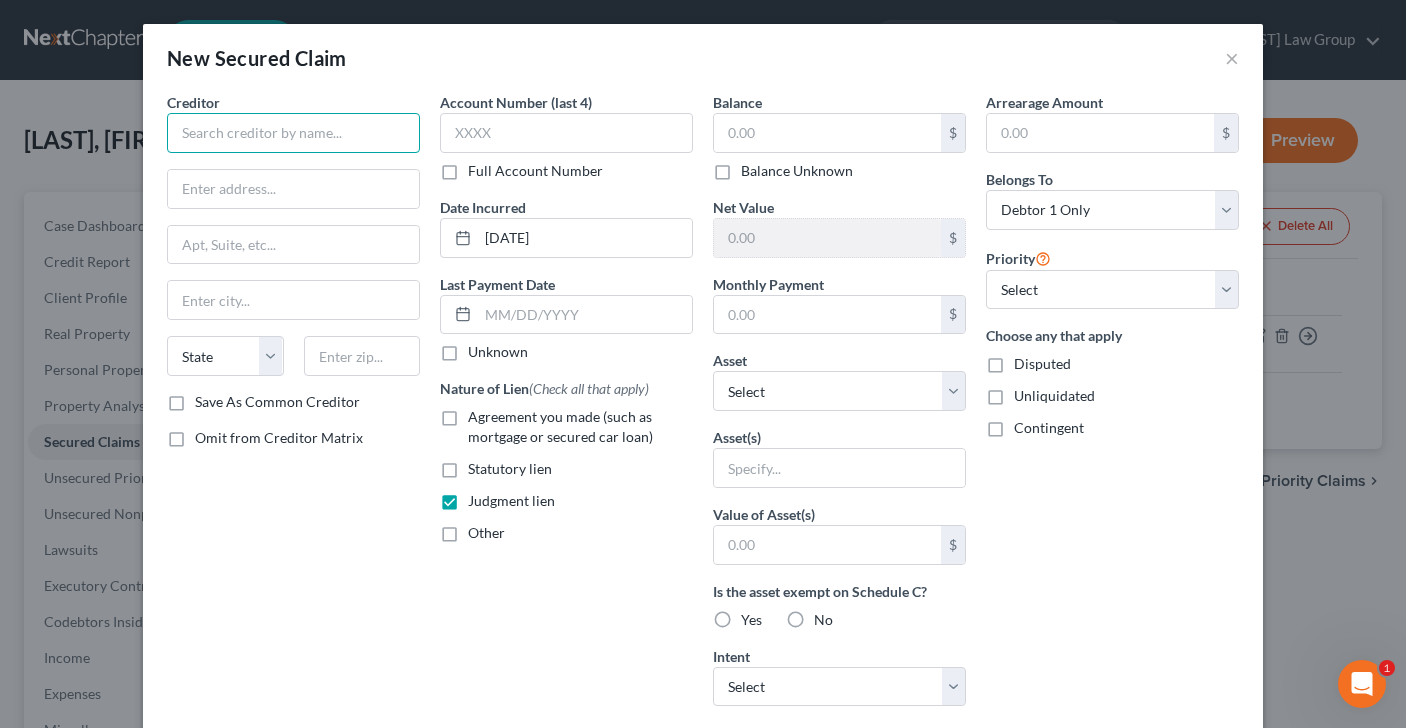 click at bounding box center [293, 133] 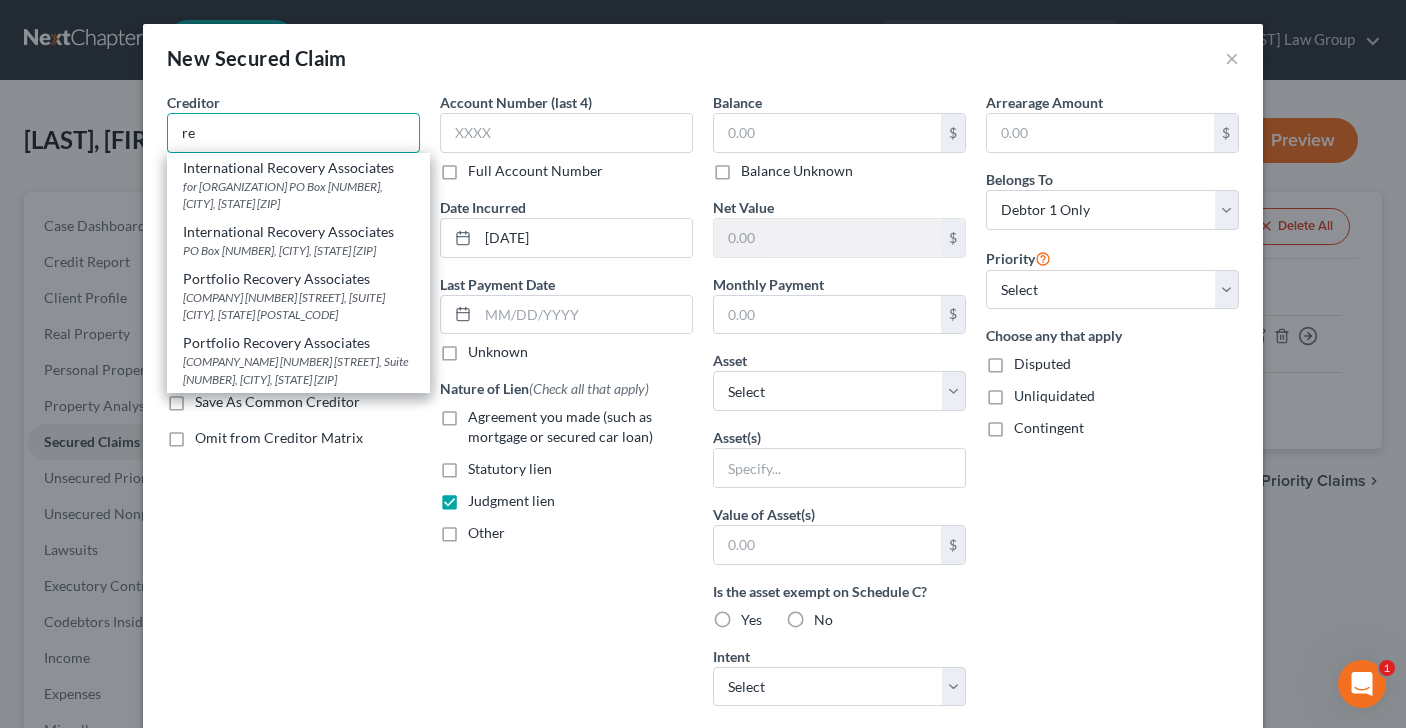 type on "r" 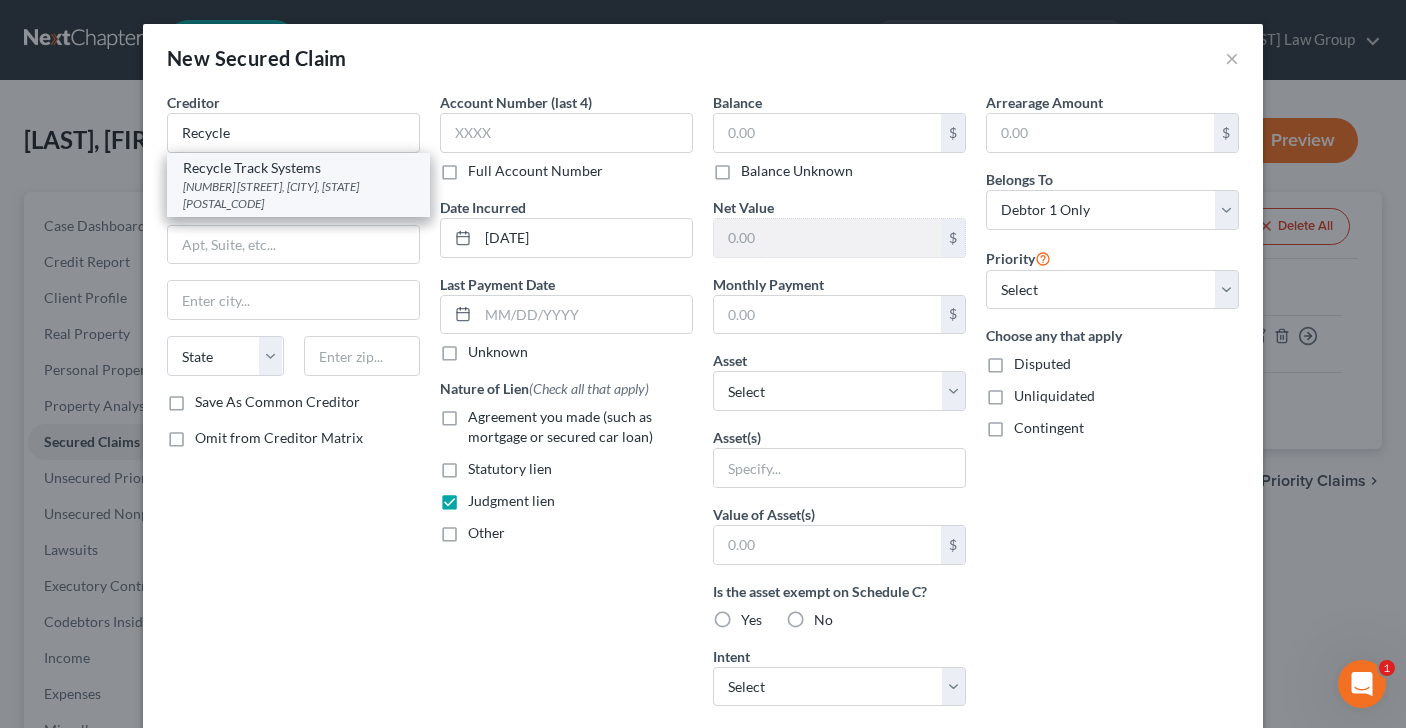 click on "Recycle Track Systems" at bounding box center [298, 168] 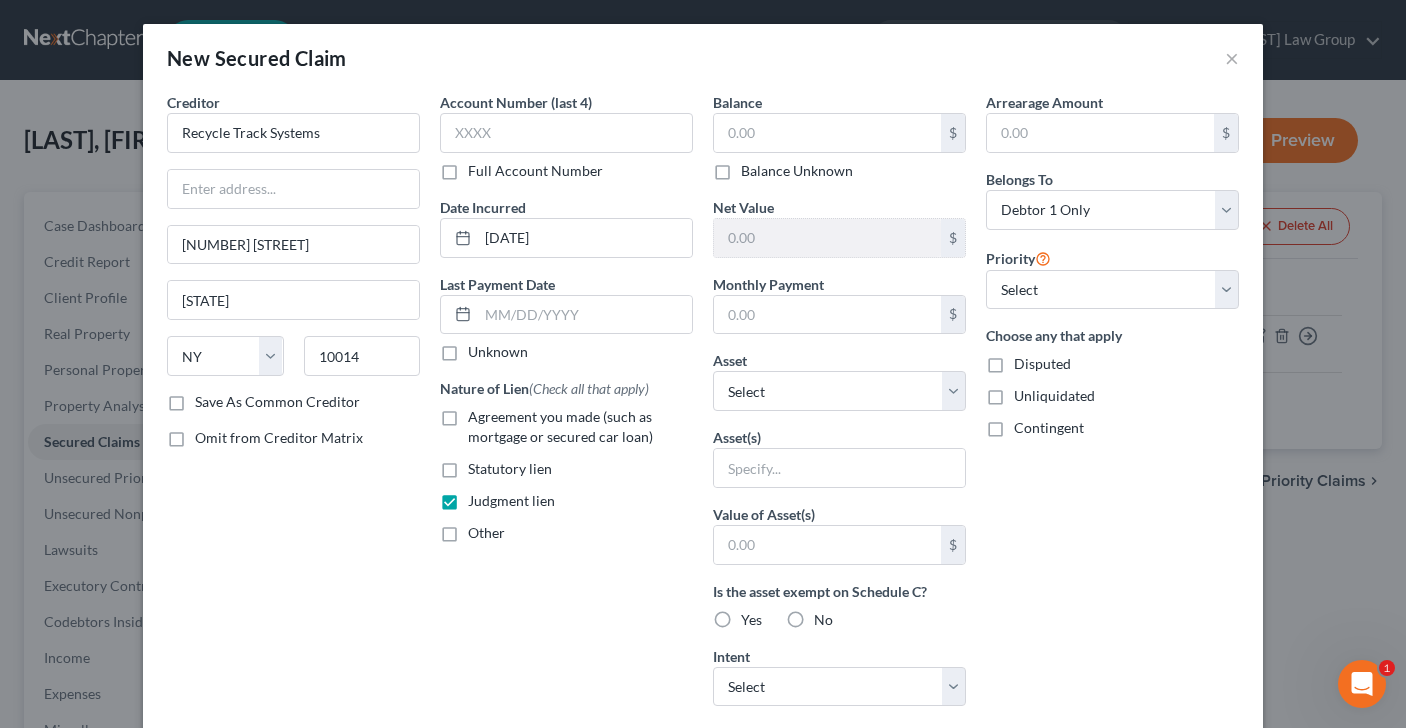 click on "Save As Common Creditor" at bounding box center (277, 402) 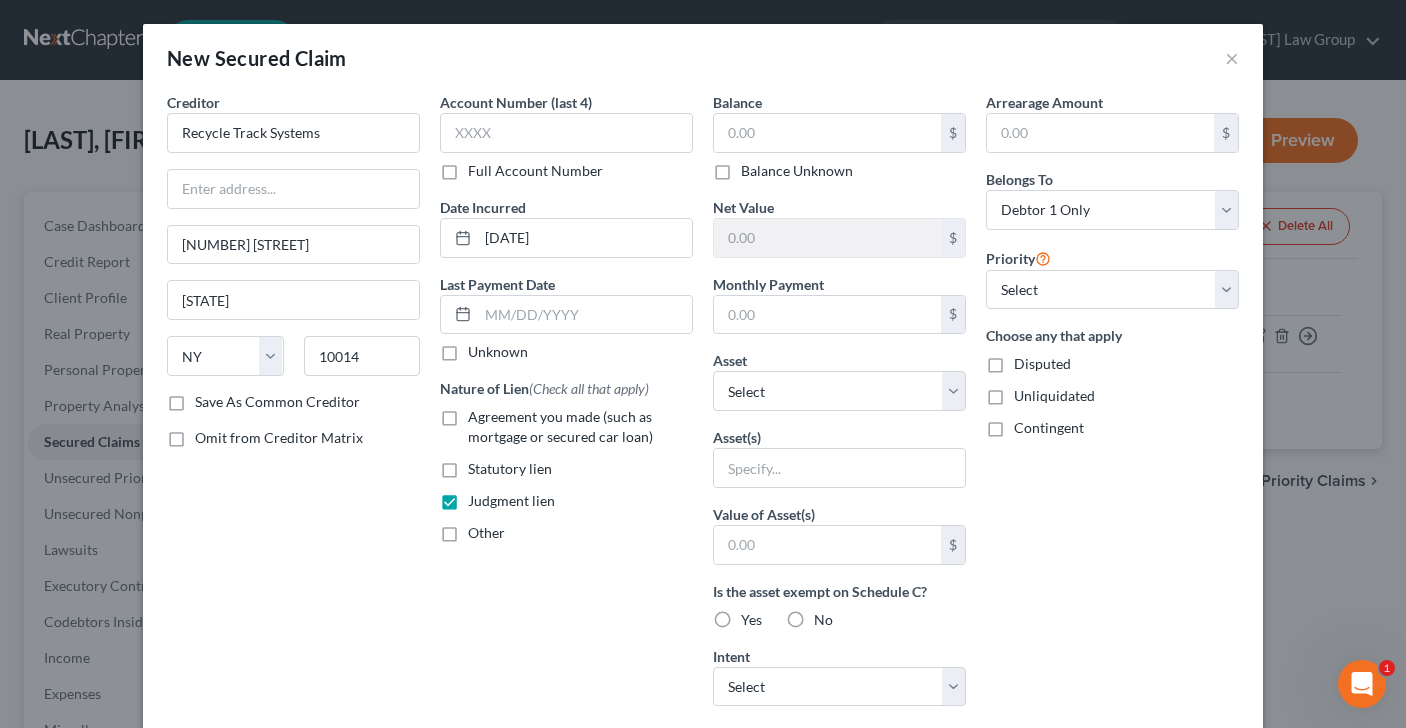 click on "Save As Common Creditor" at bounding box center [209, 398] 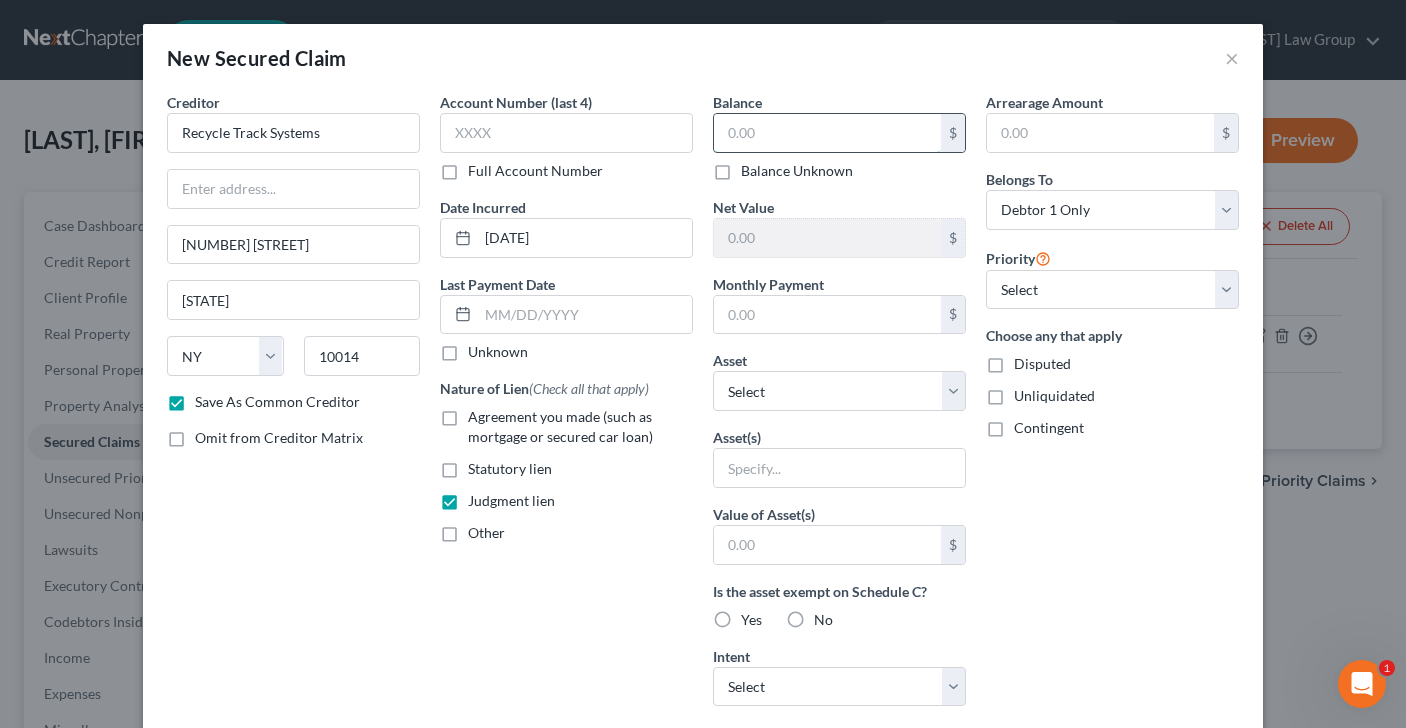 click at bounding box center (827, 133) 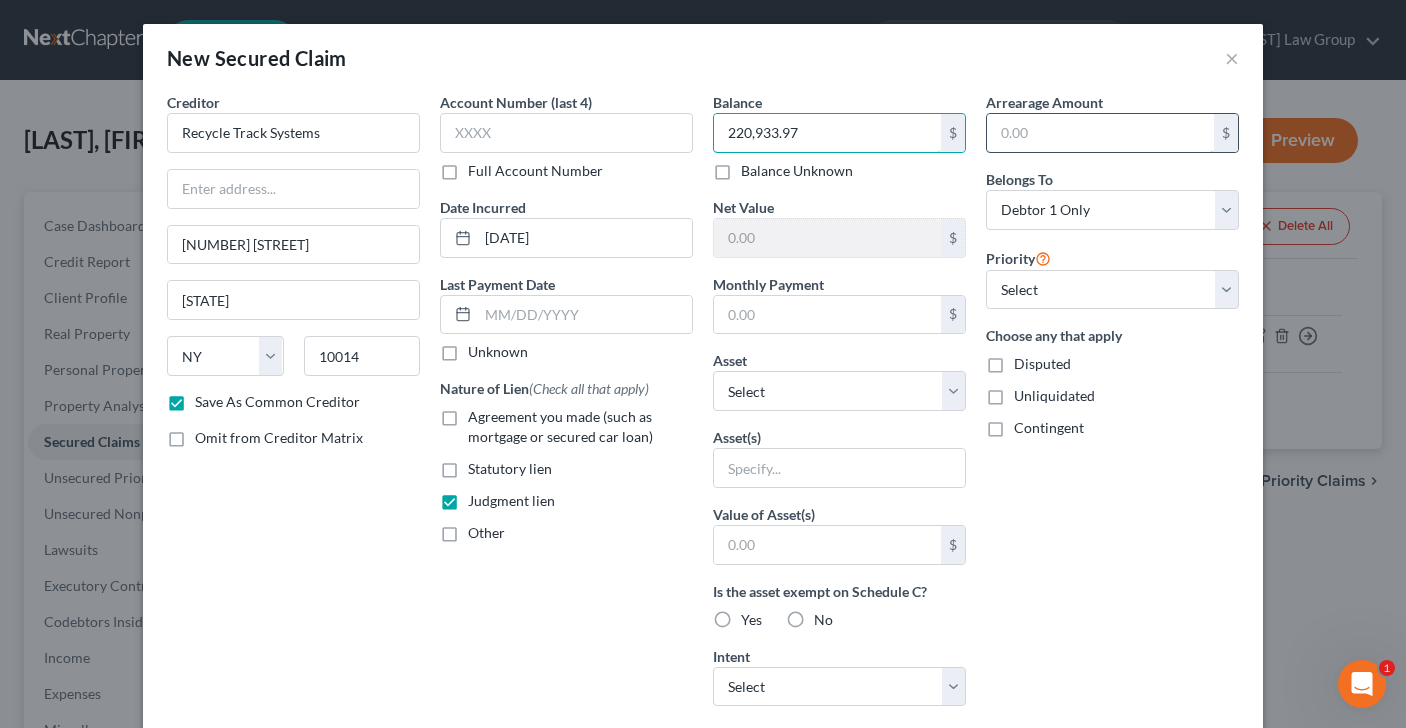 type on "220,933.97" 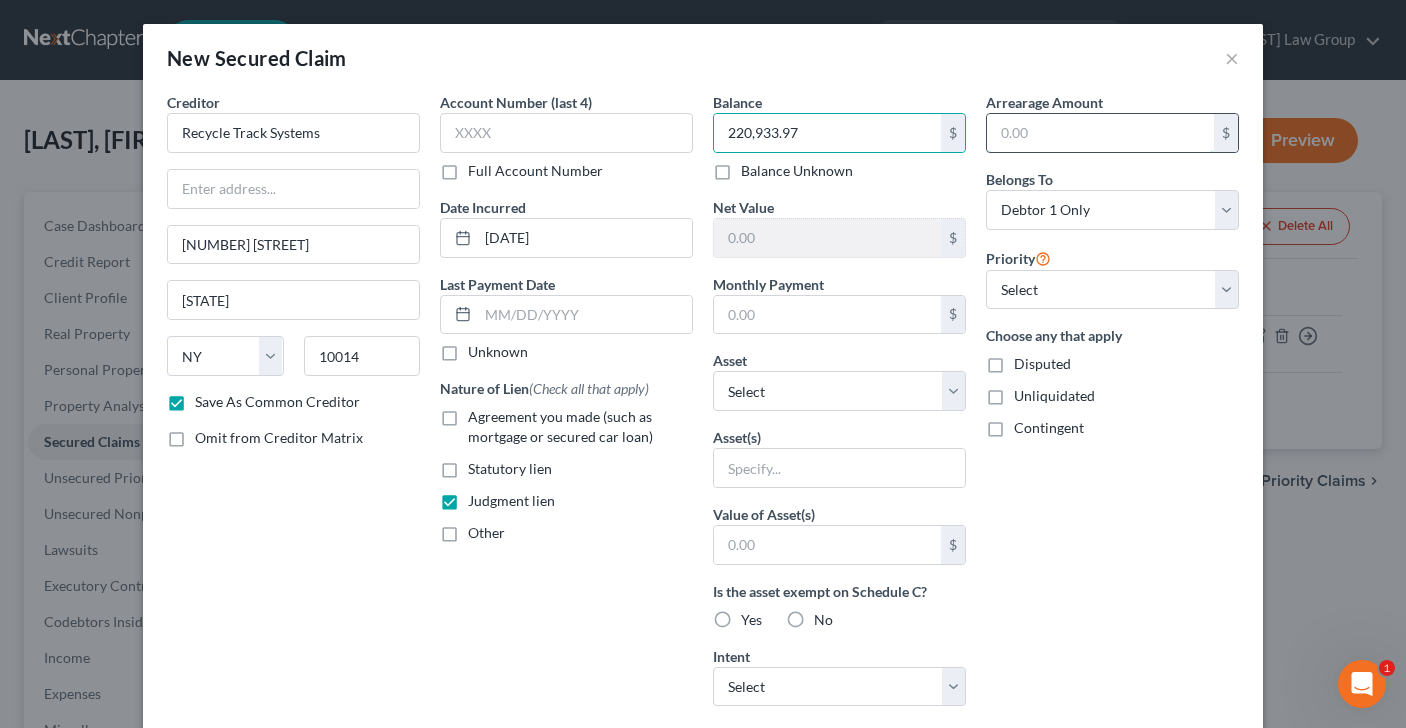 click at bounding box center (1100, 133) 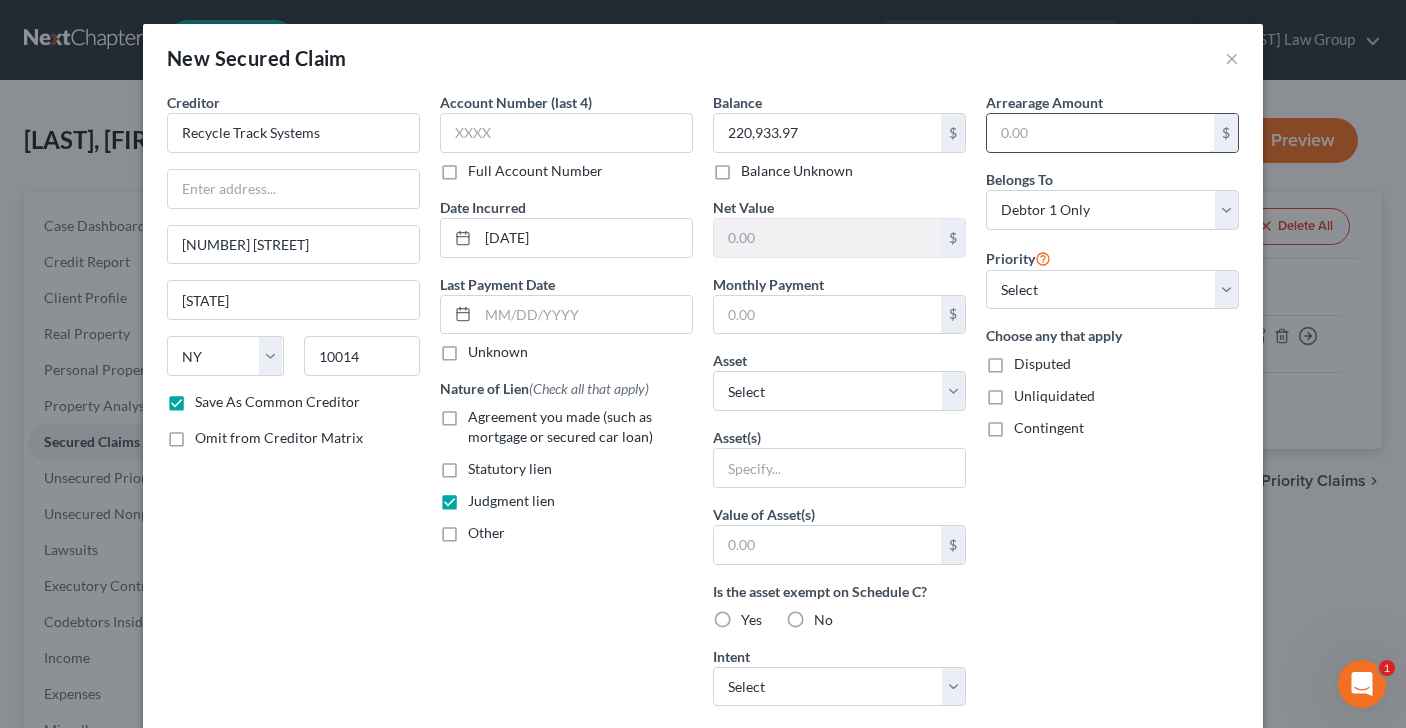paste on "220,933.97" 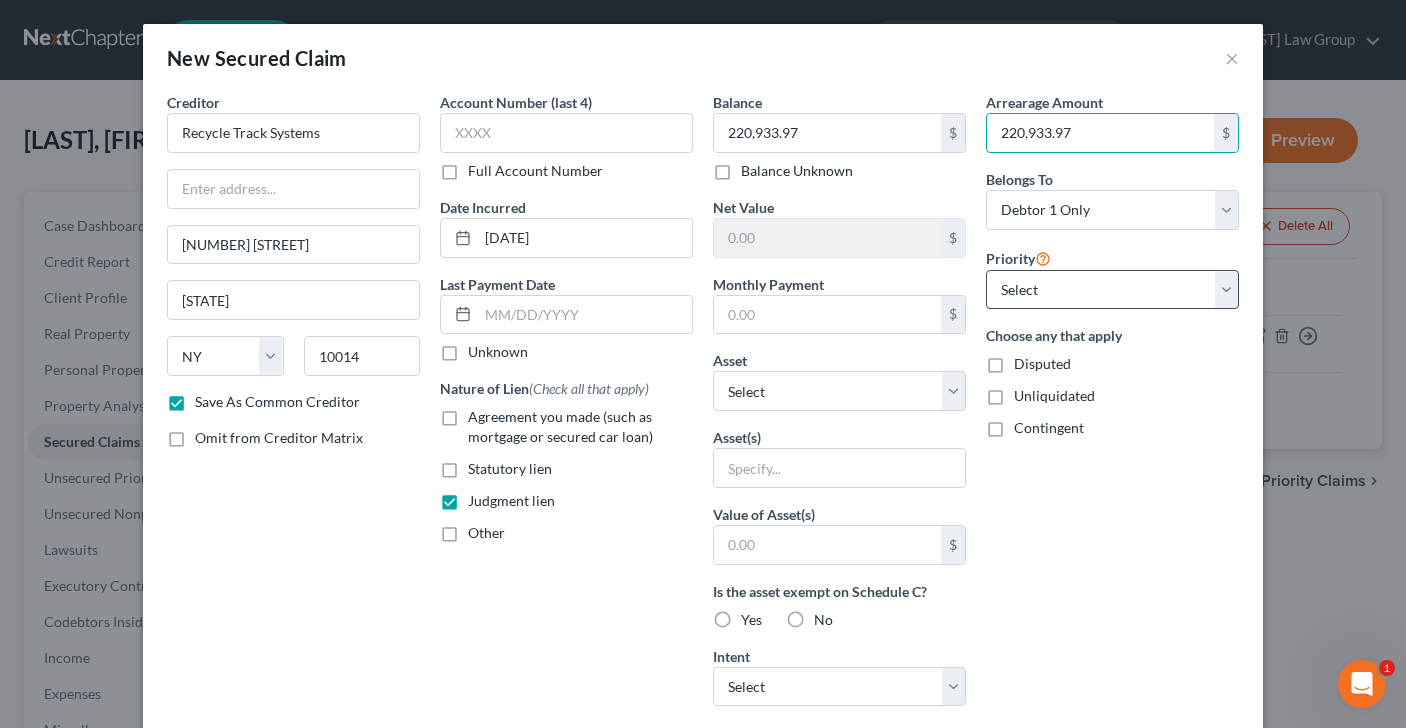 type on "220,933.97" 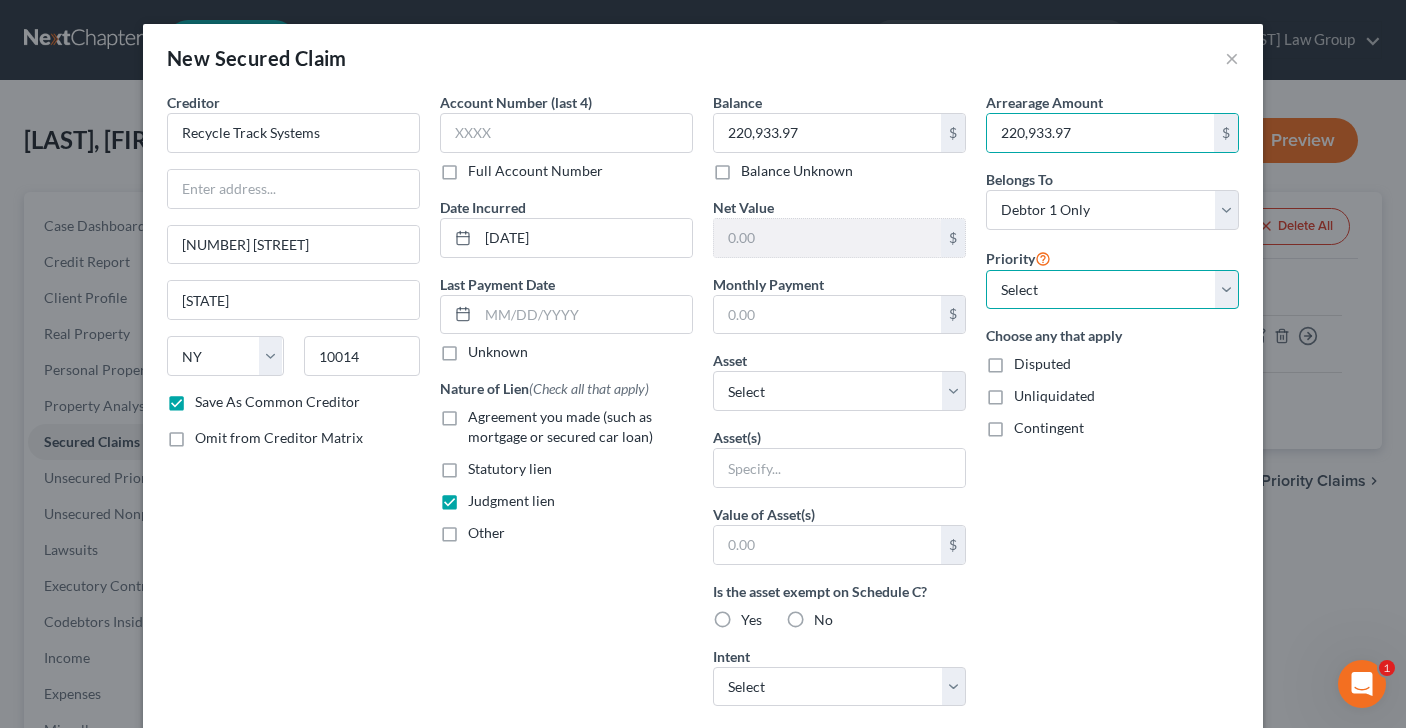 click on "Select 1st 2nd 3rd 4th 5th 6th 7th 8th 9th 10th 11th 12th 13th 14th 15th 16th 17th 18th 19th 20th 21th 22th 23th 24th 25th 26th 27th 28th 29th 30th" at bounding box center [1112, 290] 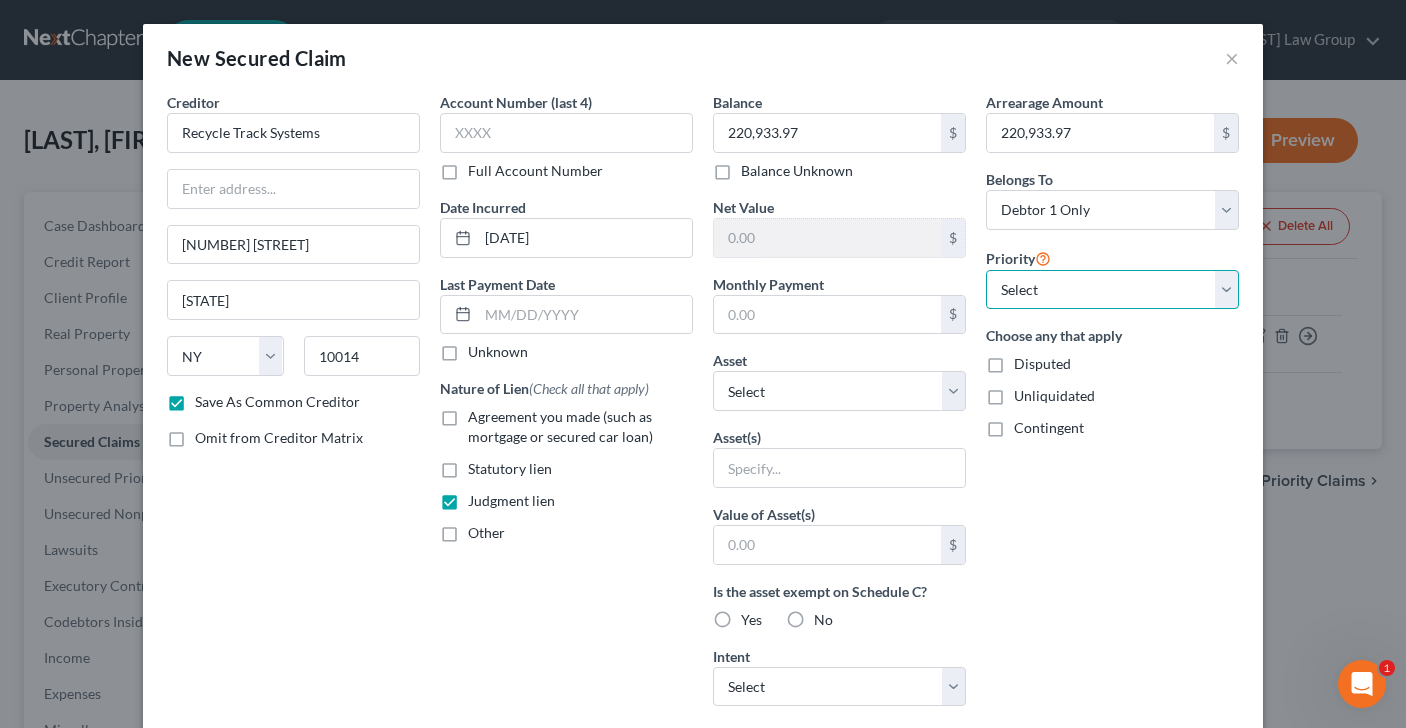 select on "0" 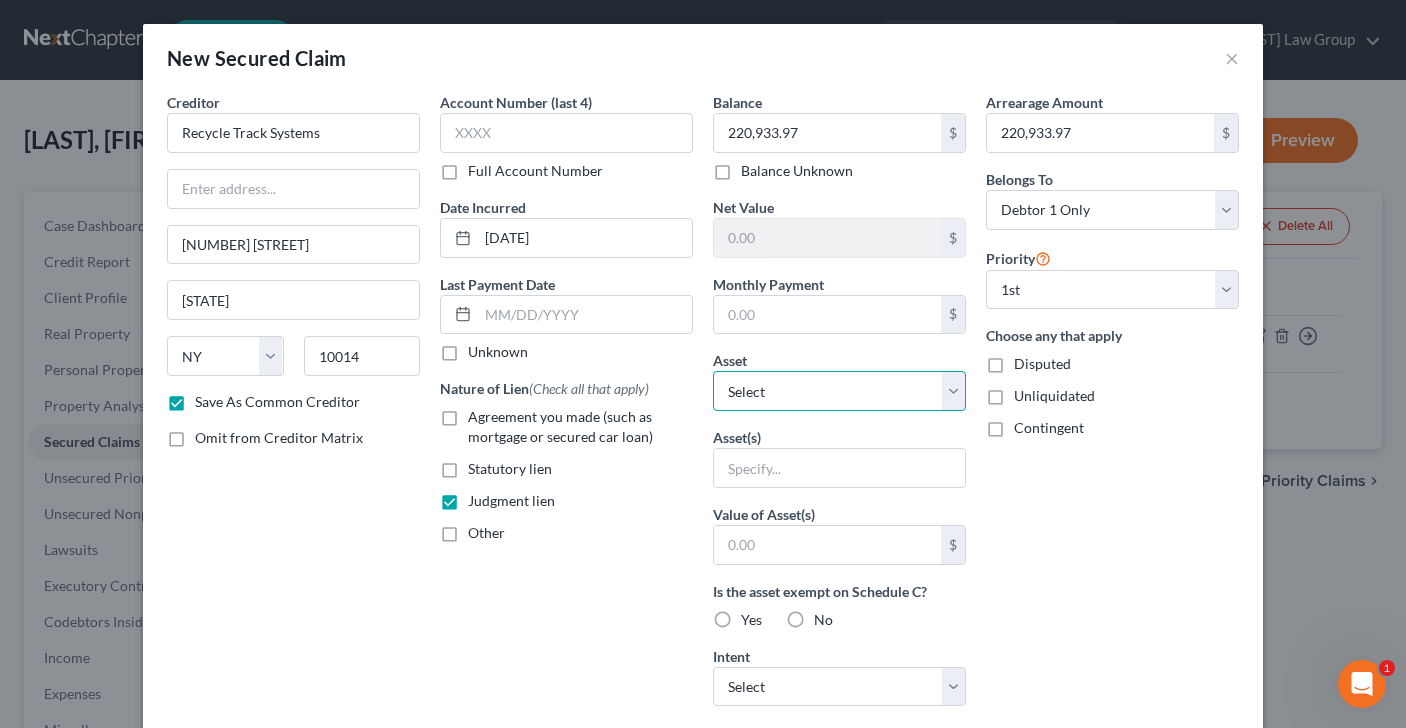 click on "Select Other Multiple Assets Electronics - televisions, laptop, cell phone, tablet - $3000.0 Household Goods - sofa, coffee table, side tables, dining room set and bedroom set - $2000.0 Chase Bank (Checking Account) - $335.24 Clothing - used men's clothing - $2000.0 cash (Cash on Hand) - $20.0 Neue Urban LLC - $0.0 [FIRST] [LAST] v. [FIRST] [LAST] Esq., [COMPANY_NAME] PC and the [LAST] [COMPANY_NAME] PC (owed to debtor) - $0.0 NU 248 Driggs LLC - $0.0 NU 83 Seigel LLC - $0.0 NU 408 Myrtle LLC - $0.0 MDRN Group Two Inc. - $0.0 NU Holdings LLC - $0.0 Stoop Social Two LLC - $0.0 NU 104 President LLC - $0.0 NU 331 Tompkins LLC - $0.0 NU 12 Wilson LLC - $0.0 NU 1467 Bedford LLC - $0.0 NU 161 Hester LLC - $0.0" at bounding box center [839, 391] 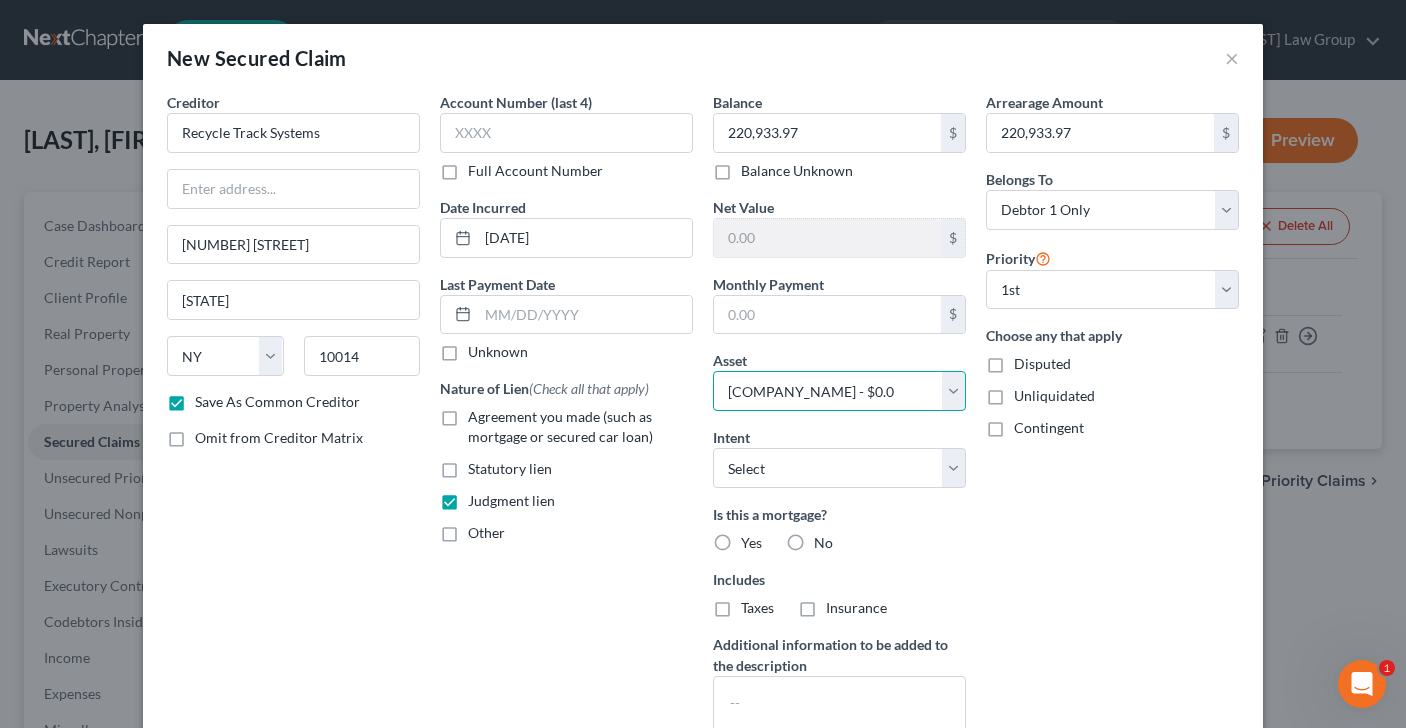 click on "Select Other Multiple Assets Electronics - televisions, laptop, cell phone, tablet - $3000.0 Household Goods - sofa, coffee table, side tables, dining room set and bedroom set - $2000.0 Chase Bank (Checking Account) - $335.24 Clothing - used men's clothing - $2000.0 cash (Cash on Hand) - $20.0 Neue Urban LLC - $0.0 [FIRST] [LAST] v. [FIRST] [LAST] Esq., [COMPANY_NAME] PC and the [LAST] [COMPANY_NAME] PC (owed to debtor) - $0.0 NU 248 Driggs LLC - $0.0 NU 83 Seigel LLC - $0.0 NU 408 Myrtle LLC - $0.0 MDRN Group Two Inc. - $0.0 NU Holdings LLC - $0.0 Stoop Social Two LLC - $0.0 NU 104 President LLC - $0.0 NU 331 Tompkins LLC - $0.0 NU 12 Wilson LLC - $0.0 NU 1467 Bedford LLC - $0.0 NU 161 Hester LLC - $0.0" at bounding box center [839, 391] 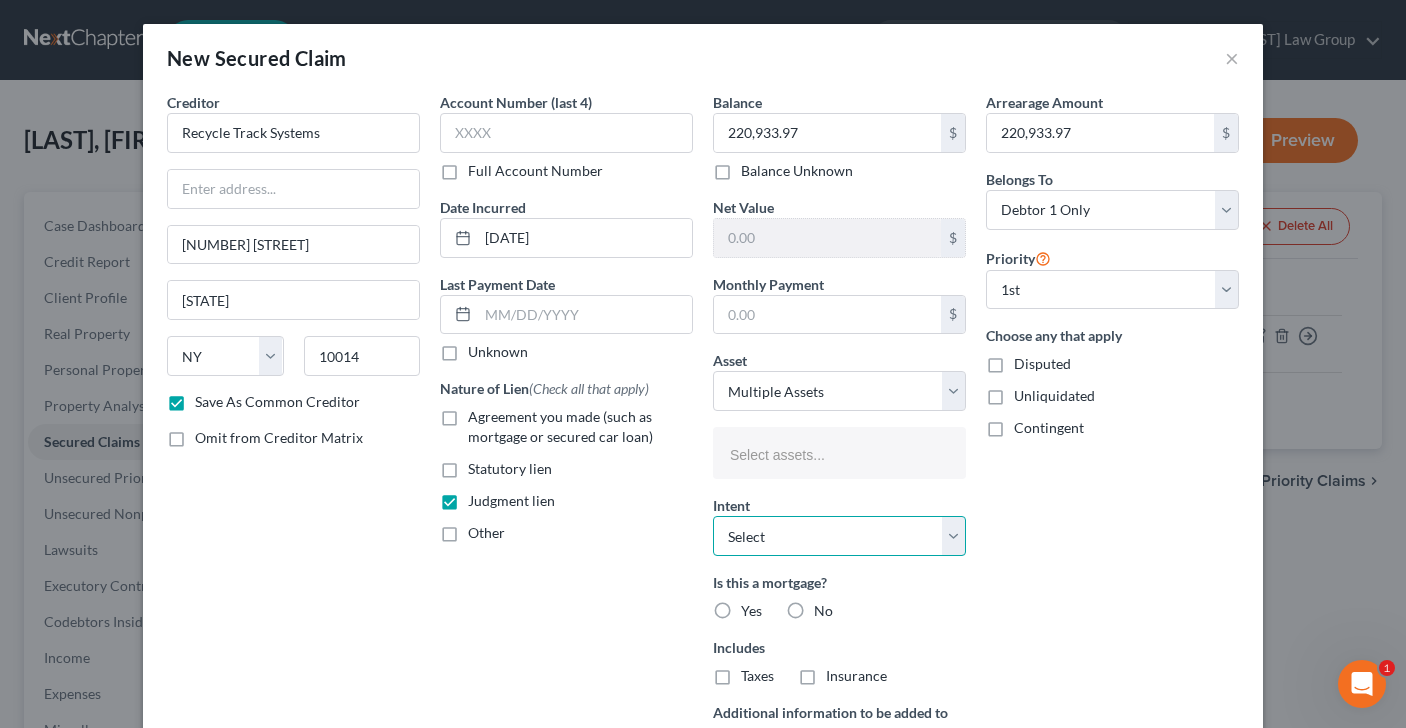 click on "Select Surrender Redeem Reaffirm Avoid Other" at bounding box center [839, 536] 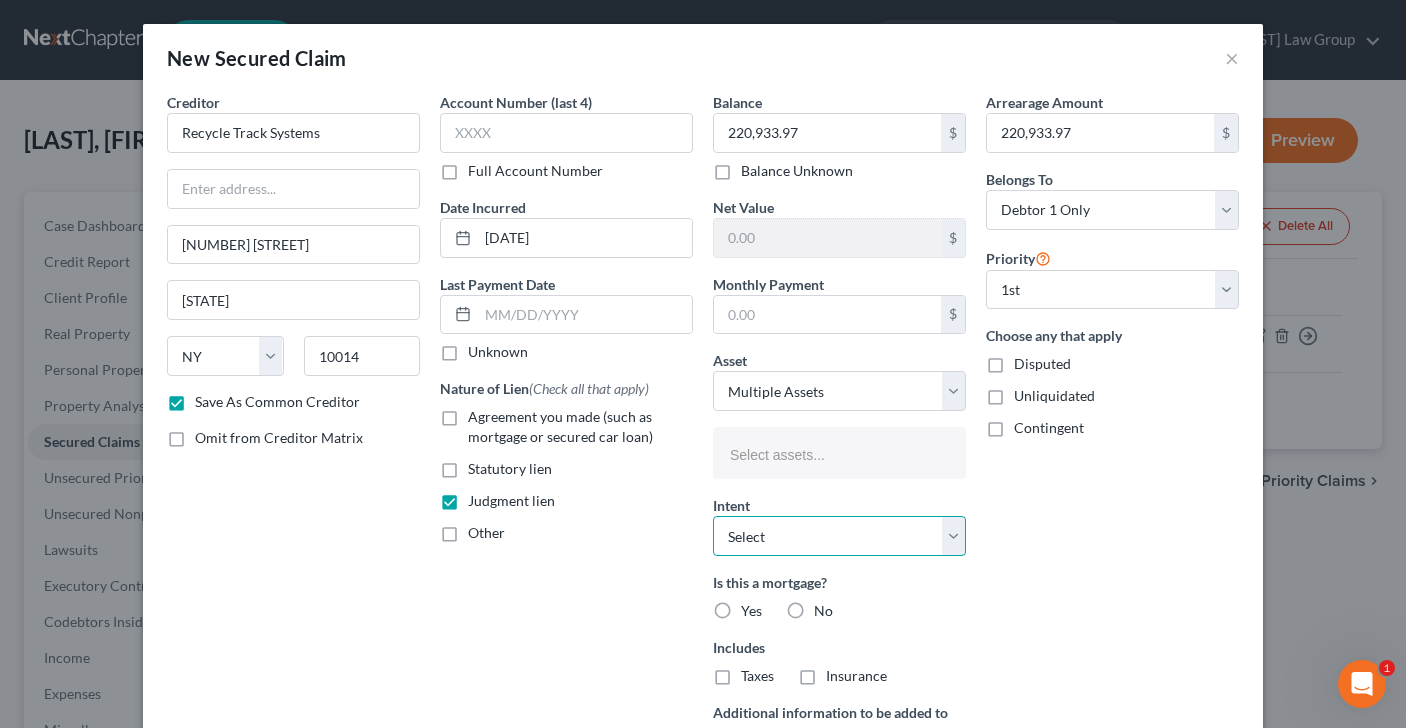 select on "3" 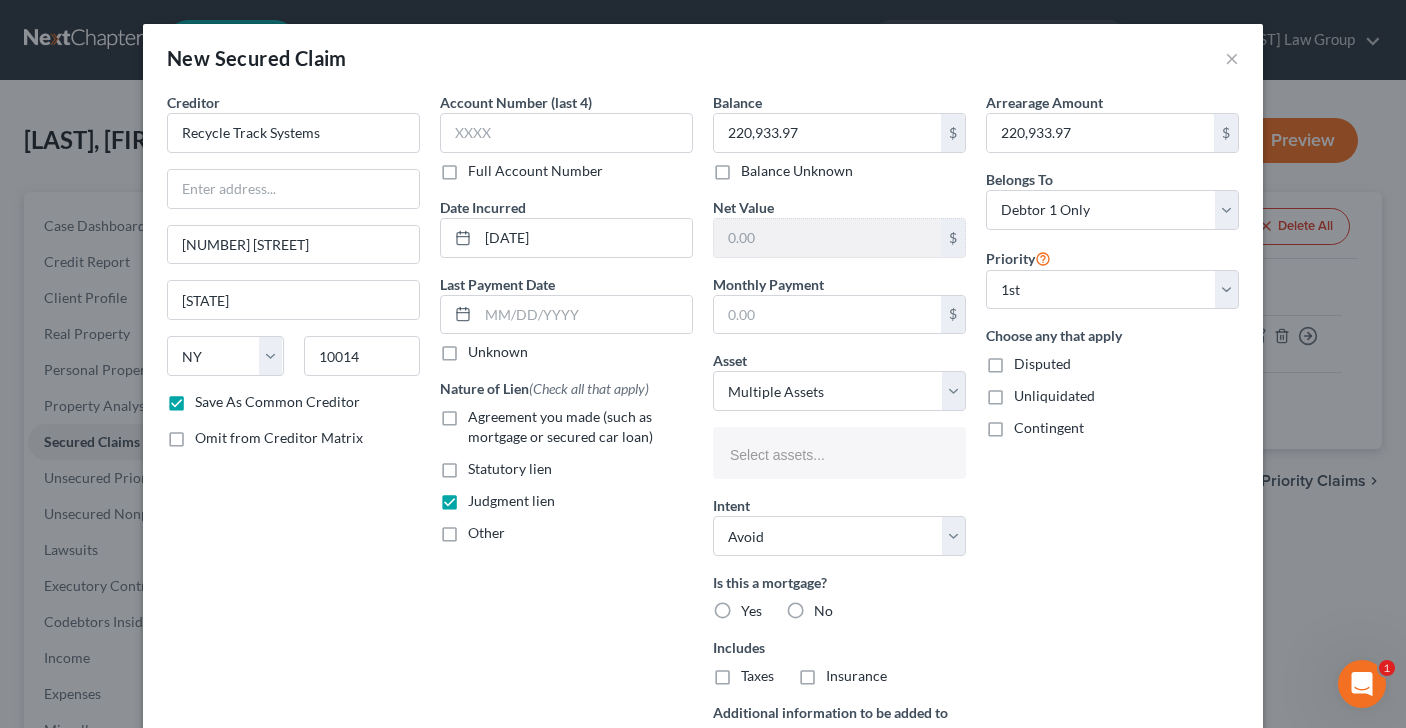 click on "No" at bounding box center [823, 611] 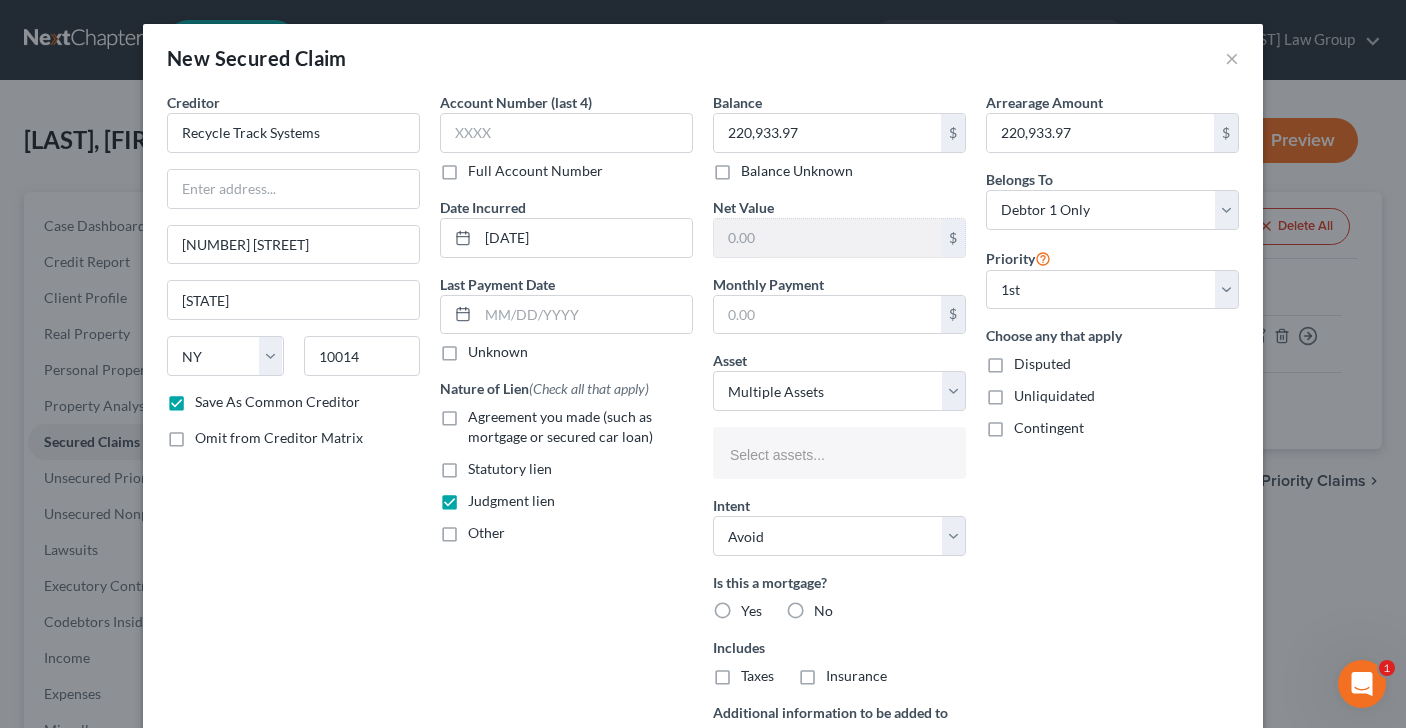 click on "No" at bounding box center [828, 607] 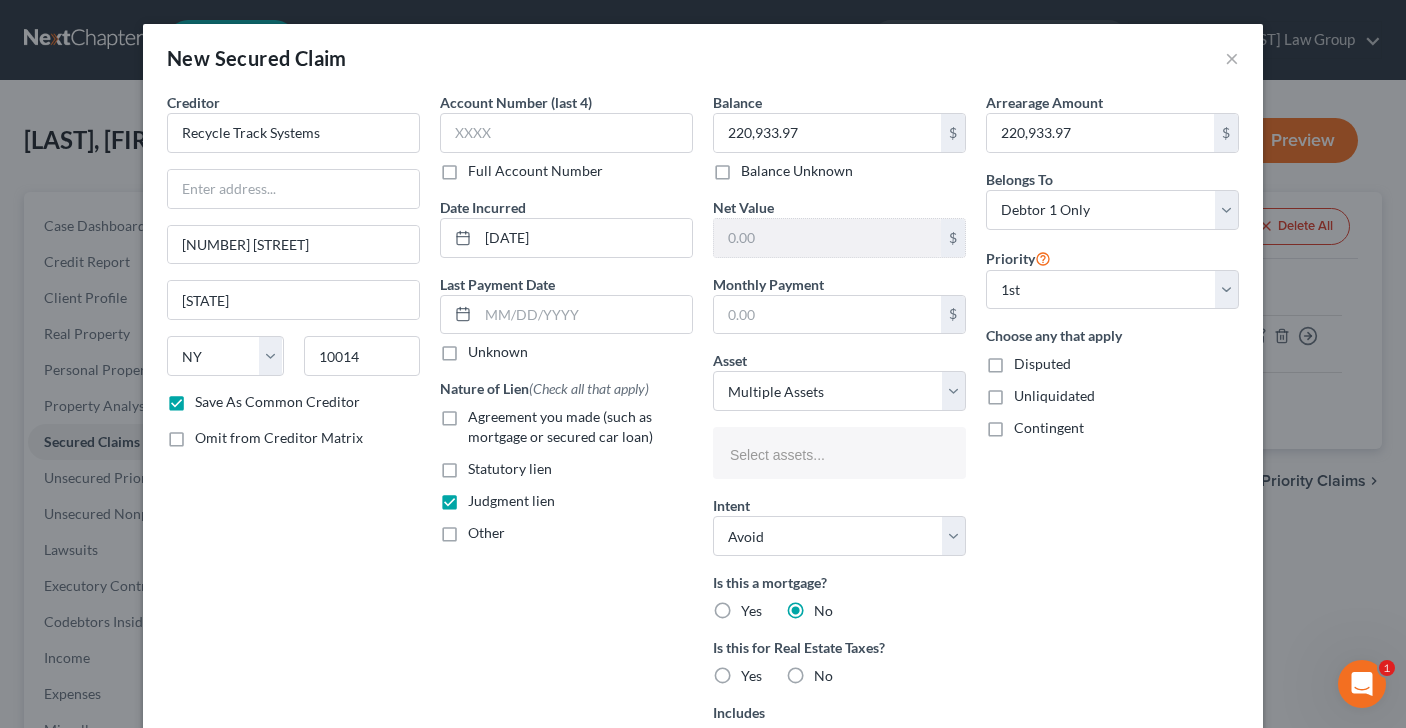 click on "No" at bounding box center [823, 676] 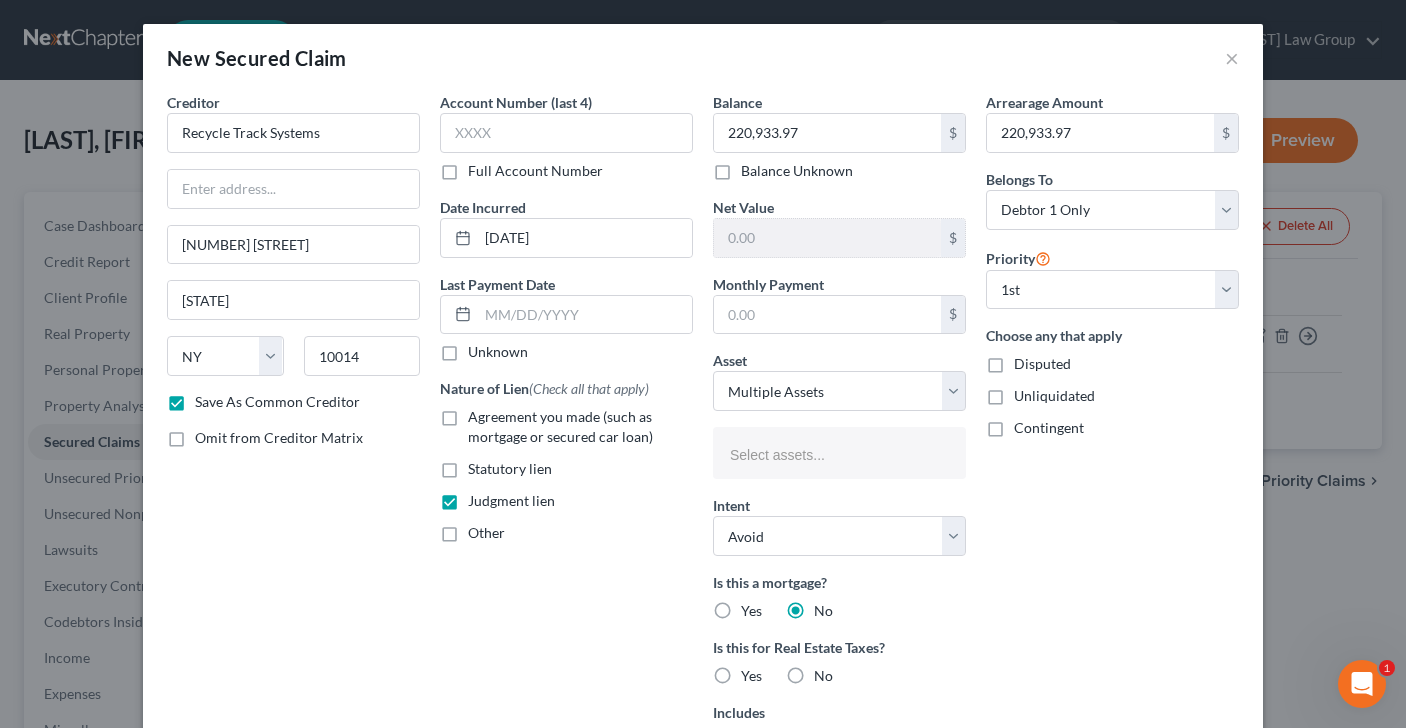 click on "No" at bounding box center [828, 672] 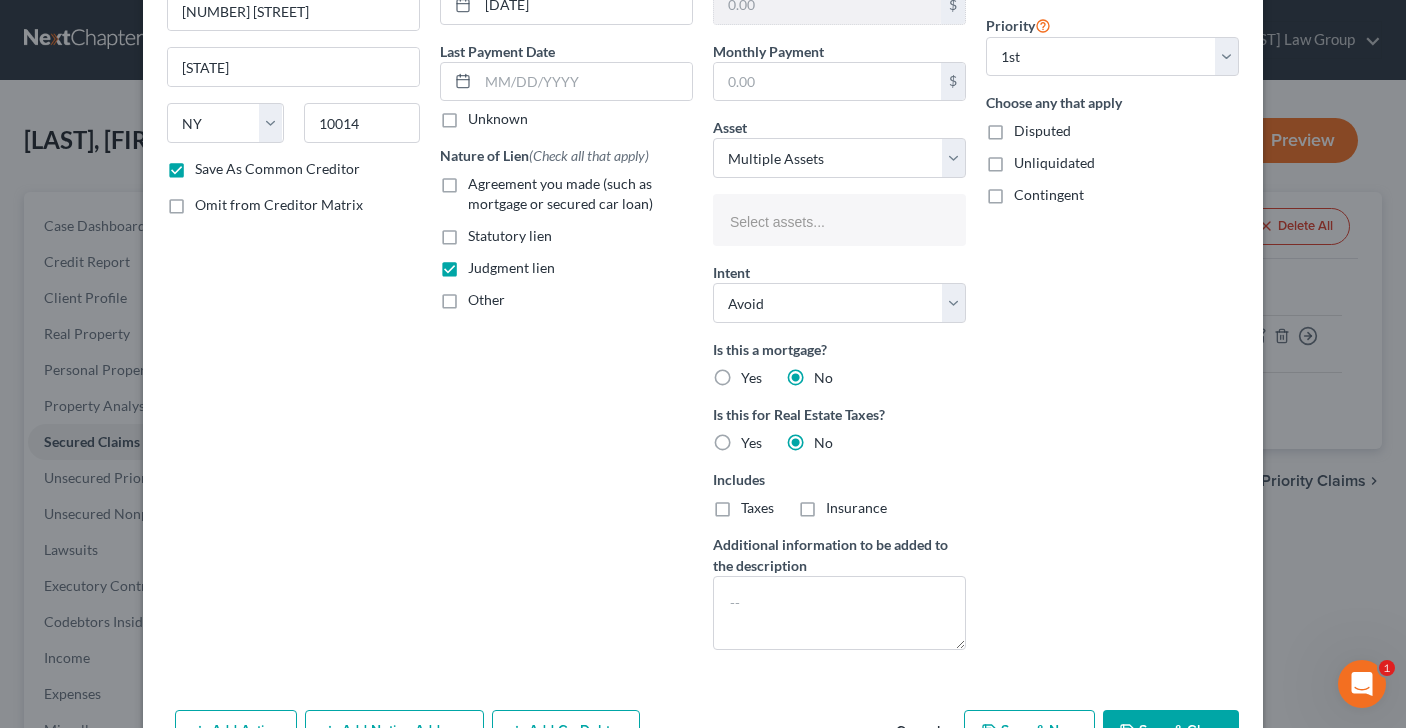 scroll, scrollTop: 296, scrollLeft: 0, axis: vertical 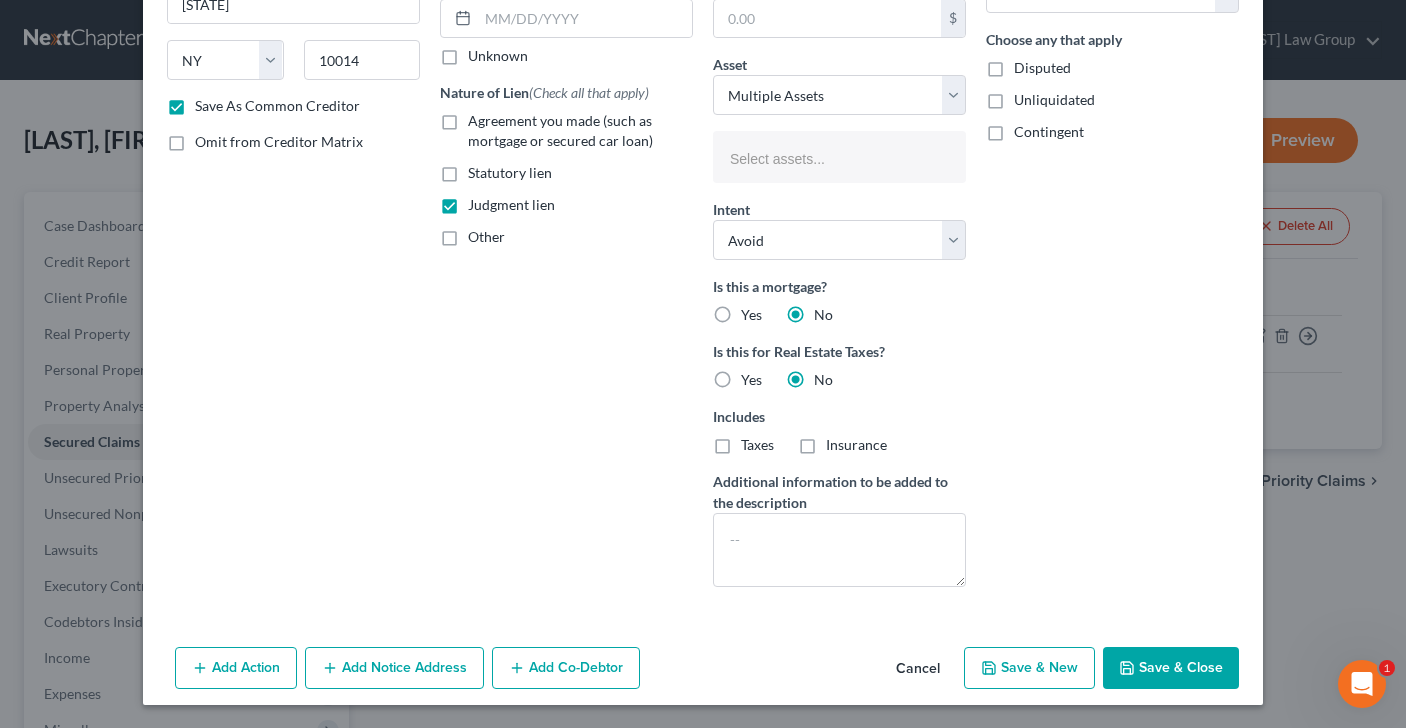 click on "Save & Close" at bounding box center [1171, 668] 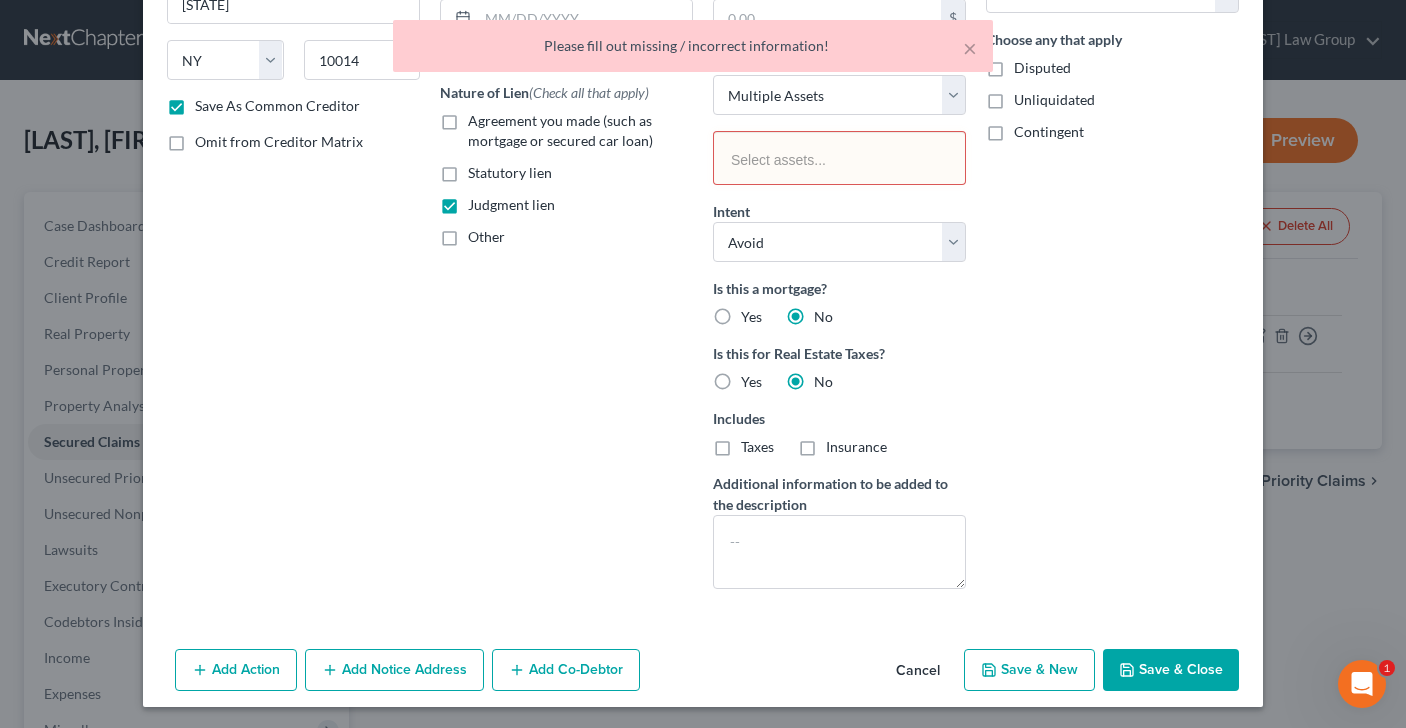 click on "Arrearage Amount 220,933.97 $
Belongs To
*
Select Debtor 1 Only Debtor 2 Only Debtor 1 And Debtor 2 Only At Least One Of The Debtors And Another Community Property Priority  Select 1st 2nd 3rd 4th 5th 6th 7th 8th 9th 10th 11th 12th 13th 14th 15th 16th 17th 18th 19th 20th 21th 22th 23th 24th 25th 26th 27th 28th 29th 30th Choose any that apply Disputed Unliquidated Contingent" at bounding box center (1112, 200) 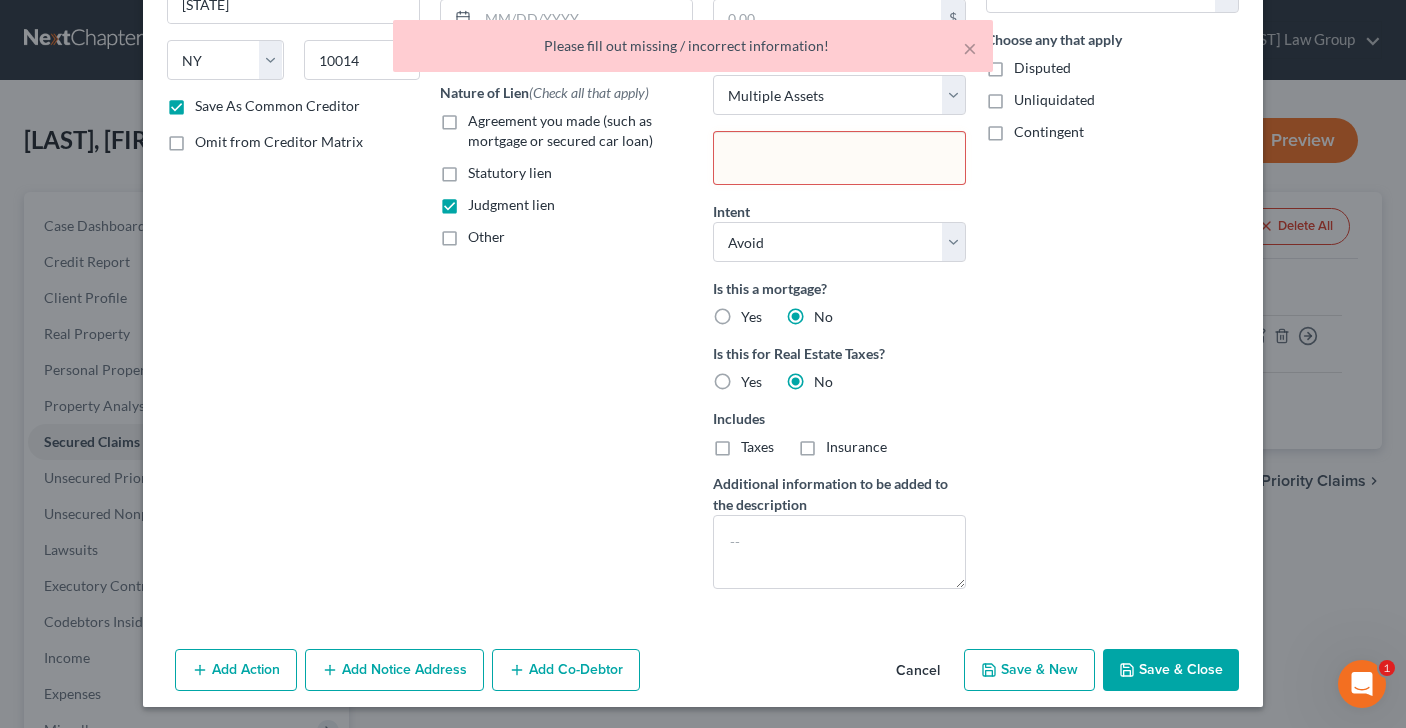 click at bounding box center (837, 160) 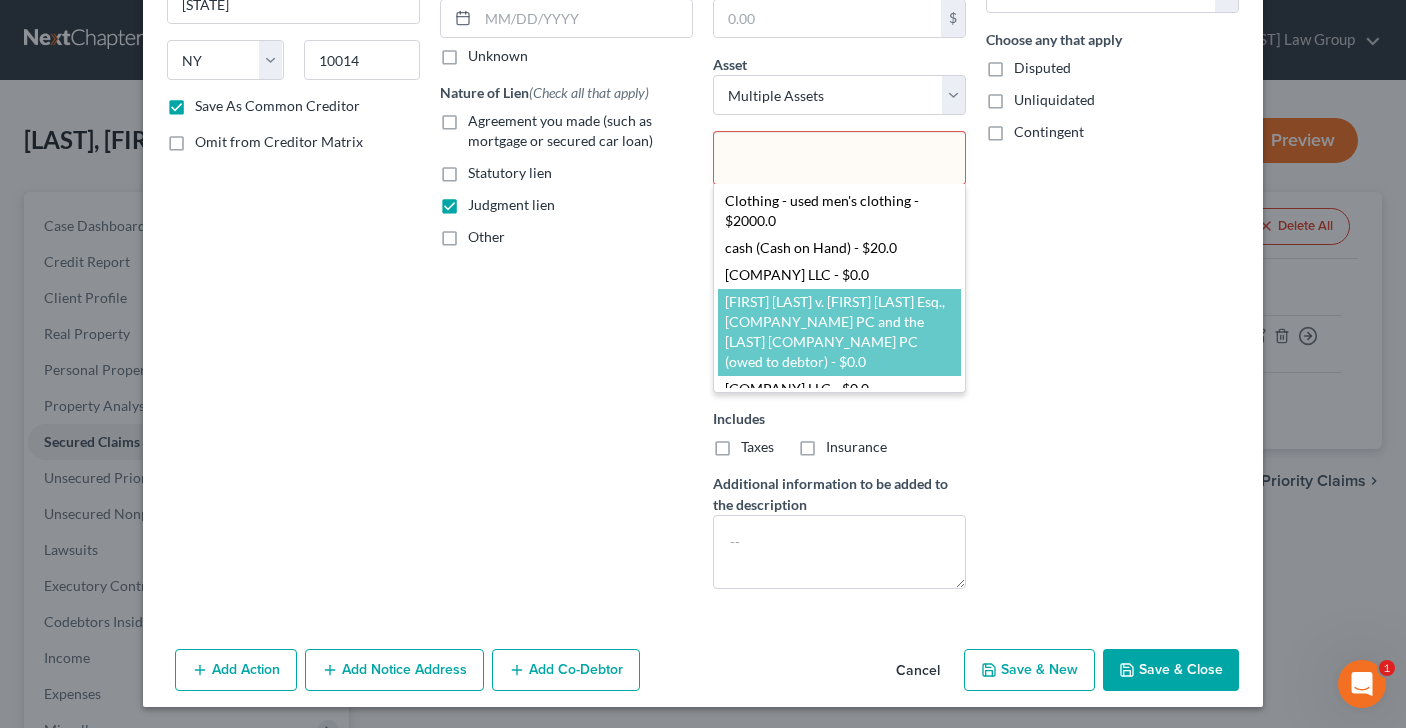 scroll, scrollTop: 168, scrollLeft: 0, axis: vertical 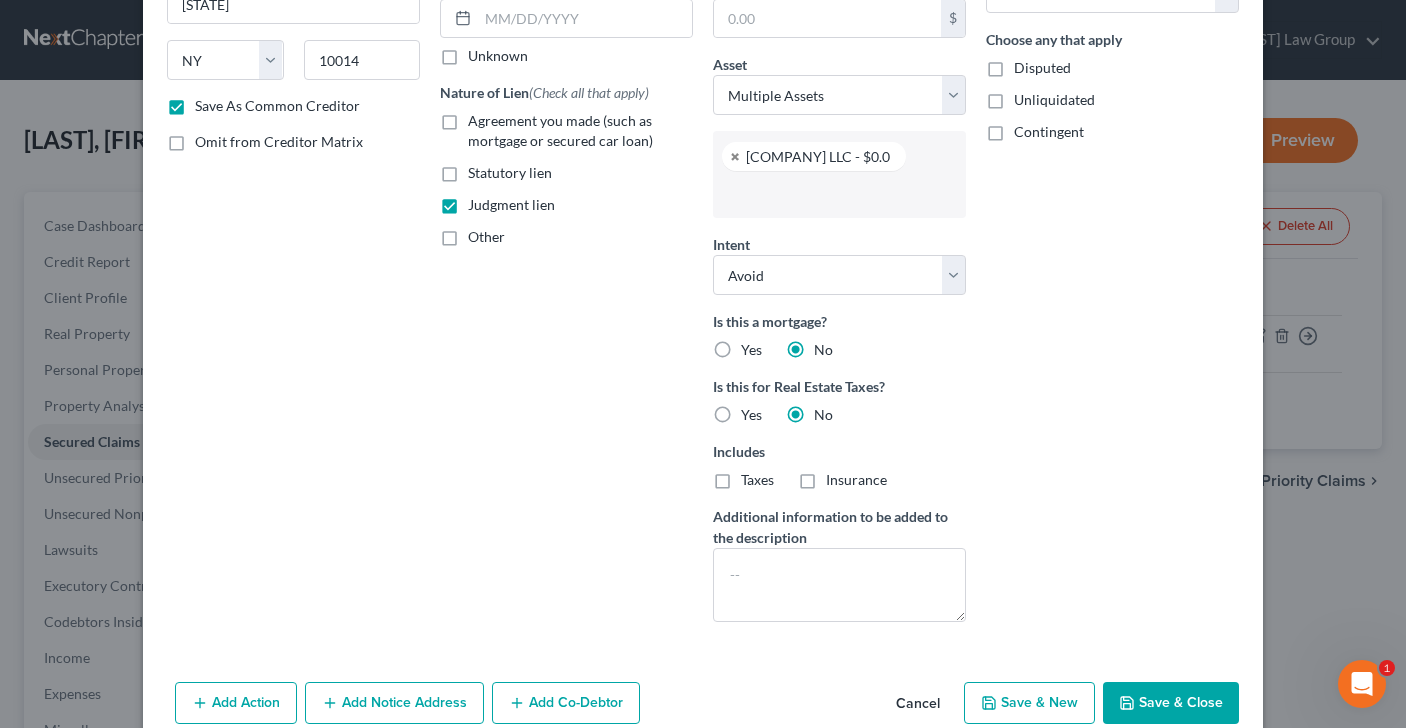 click at bounding box center [837, 194] 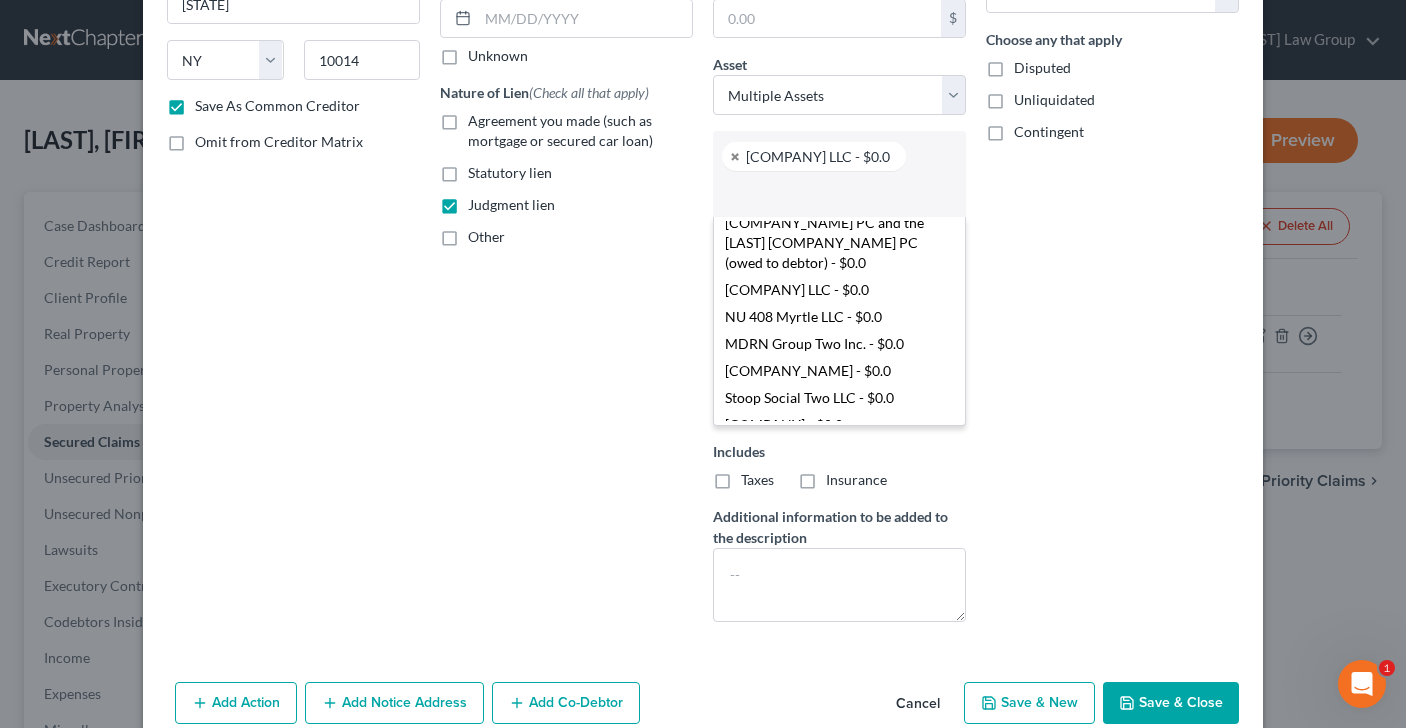 scroll, scrollTop: 289, scrollLeft: 0, axis: vertical 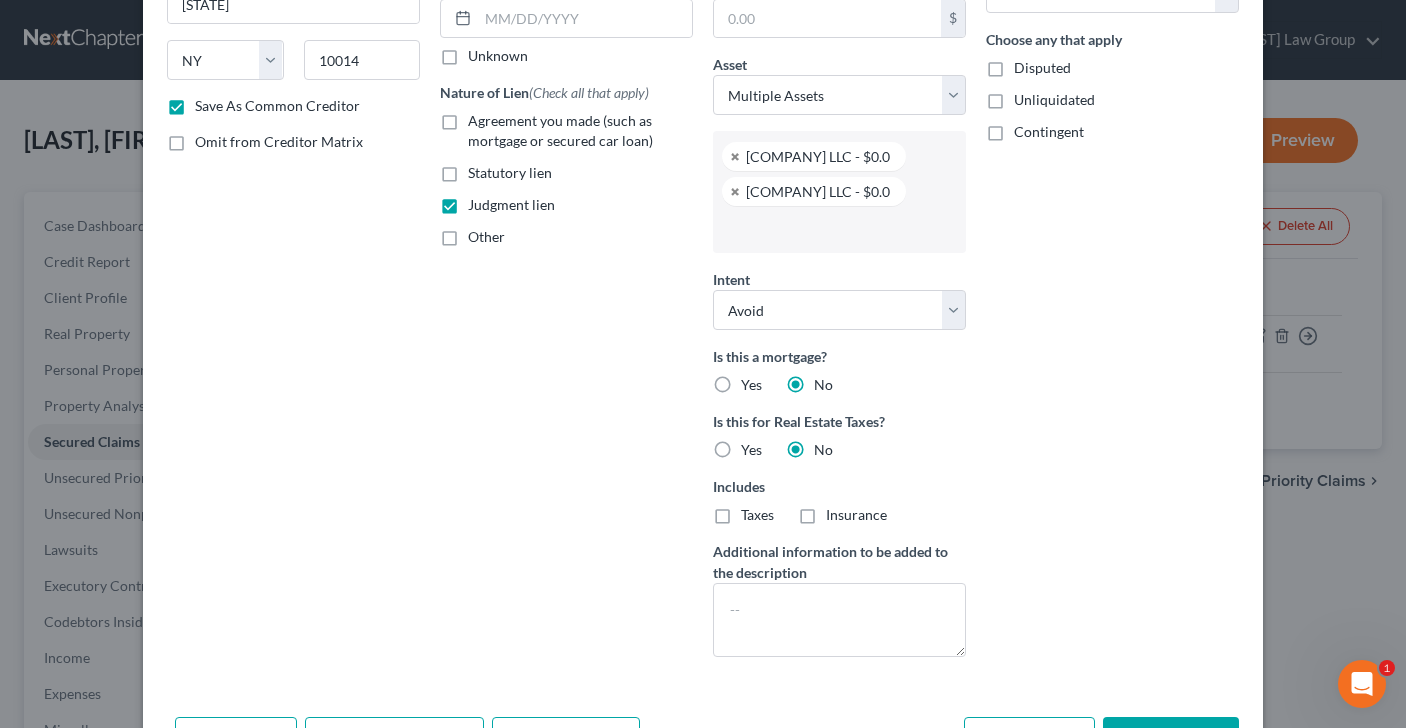 click at bounding box center (837, 229) 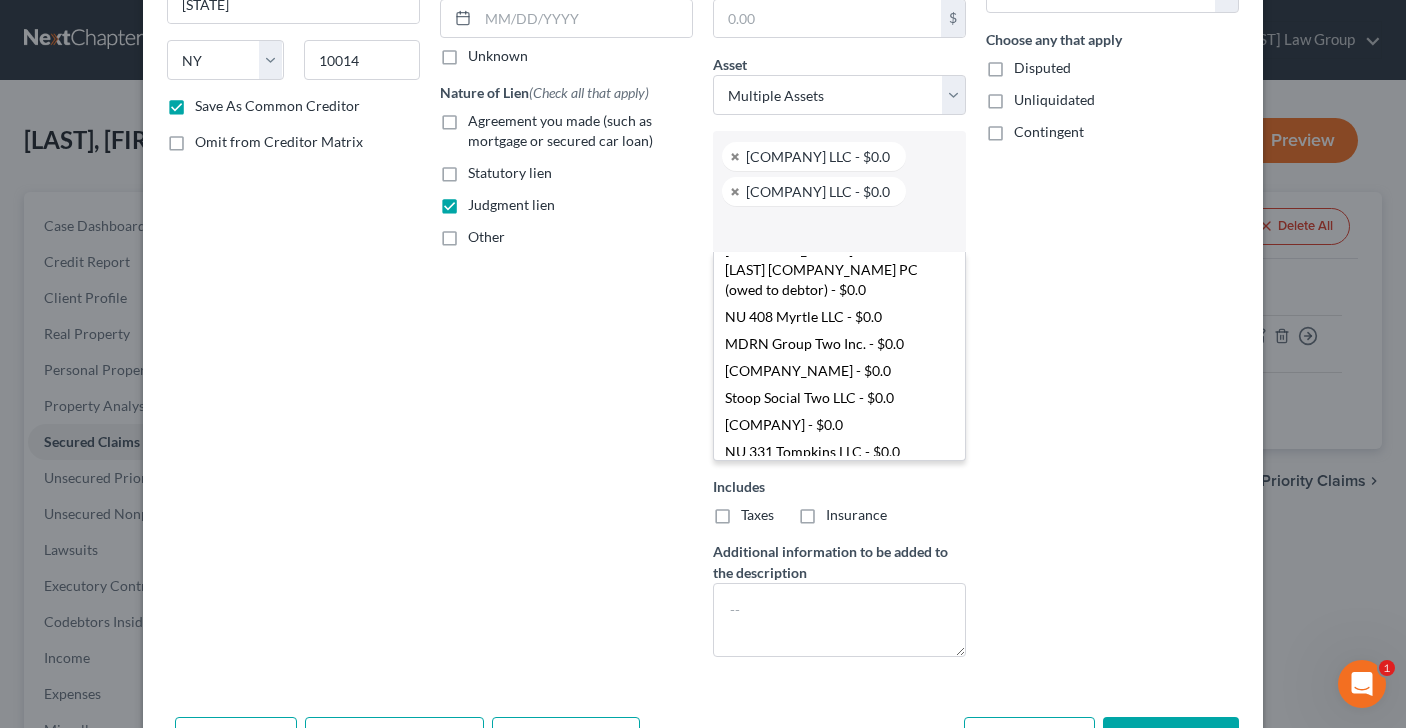 scroll, scrollTop: 303, scrollLeft: 0, axis: vertical 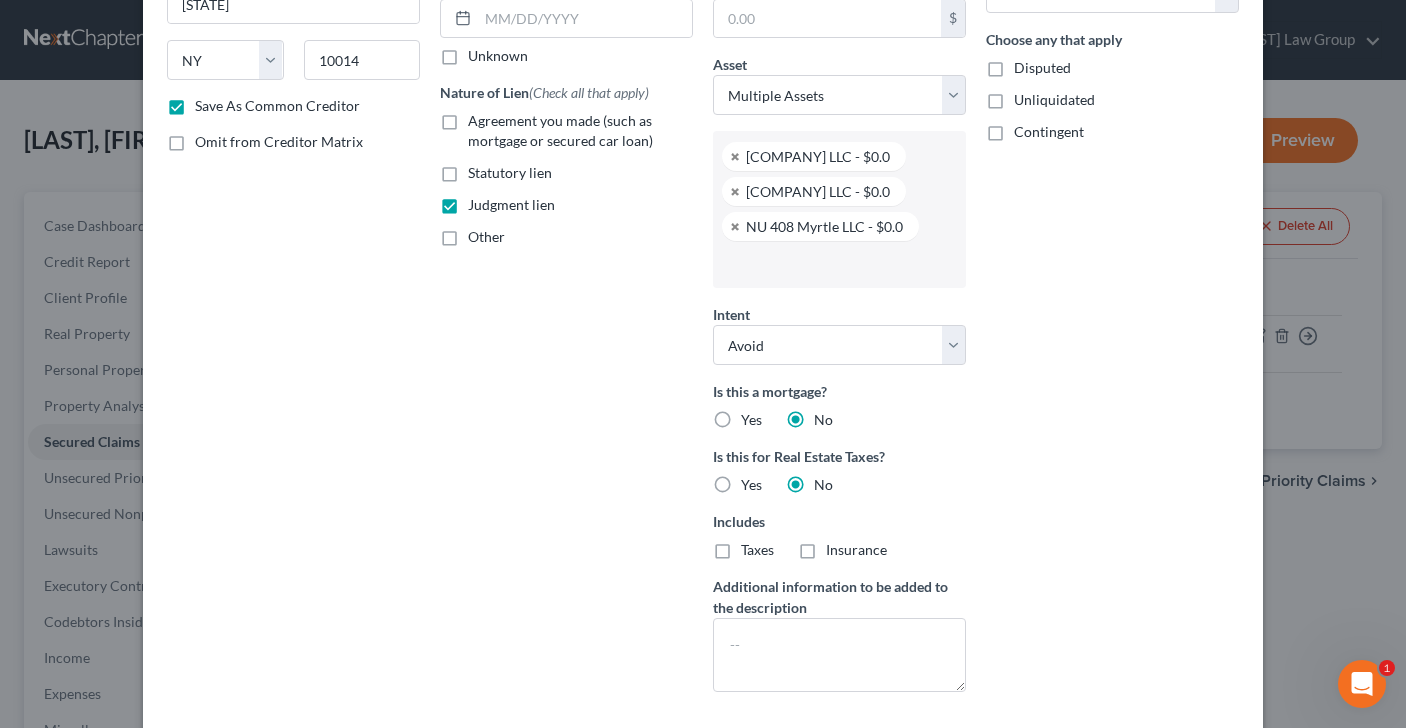 click at bounding box center (837, 264) 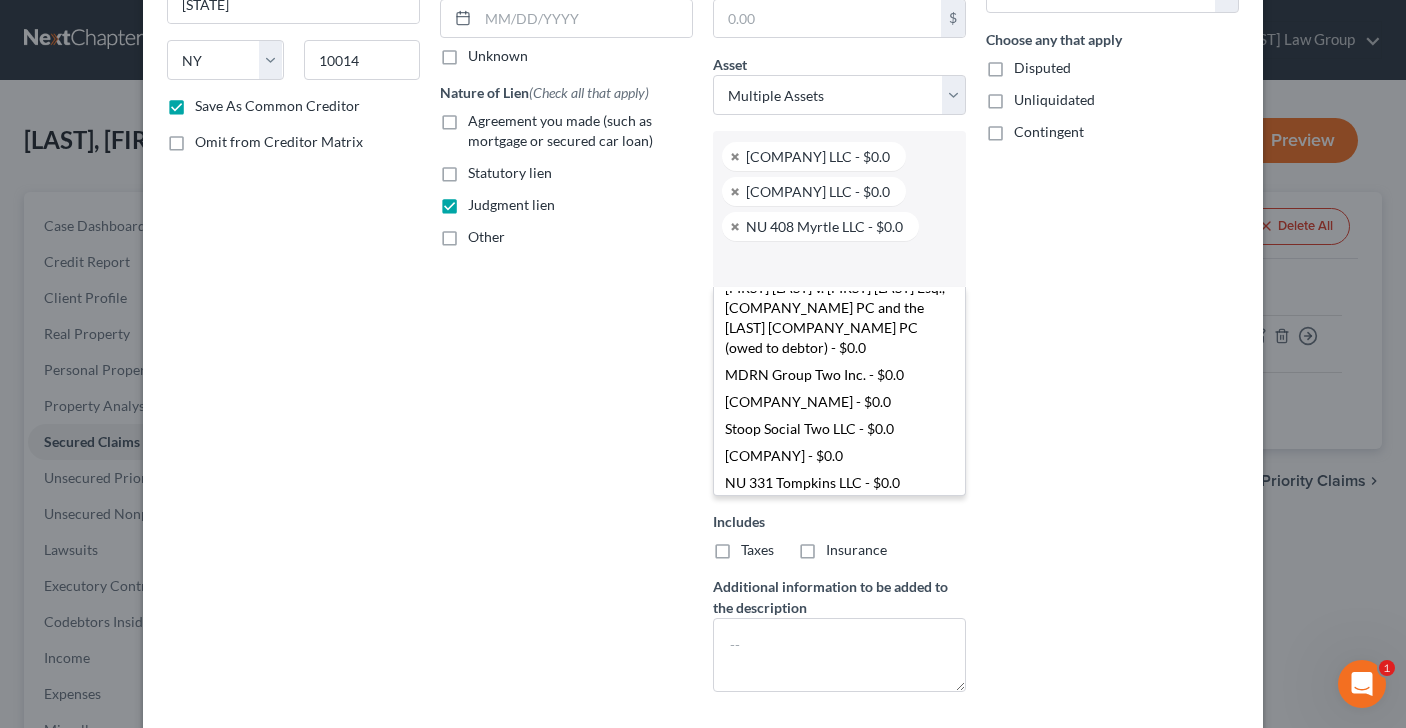 scroll, scrollTop: 279, scrollLeft: 0, axis: vertical 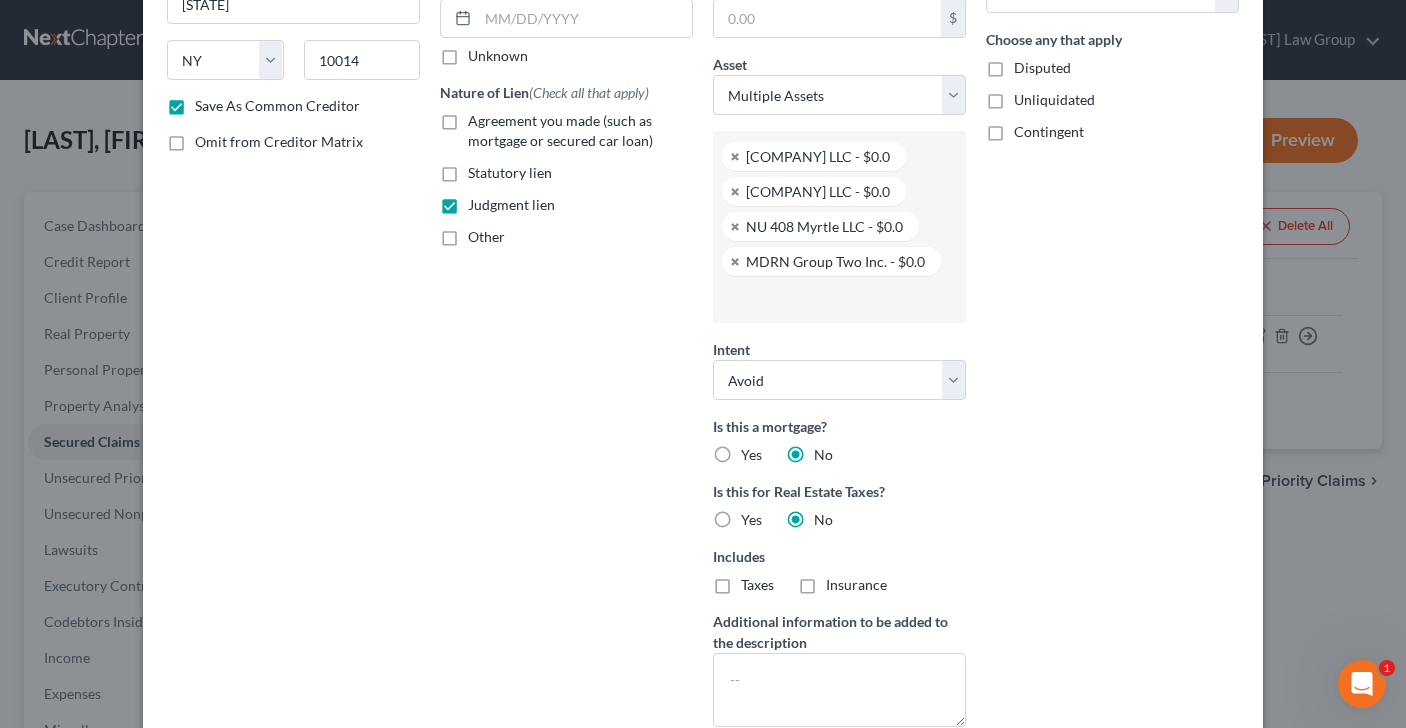 click at bounding box center [837, 299] 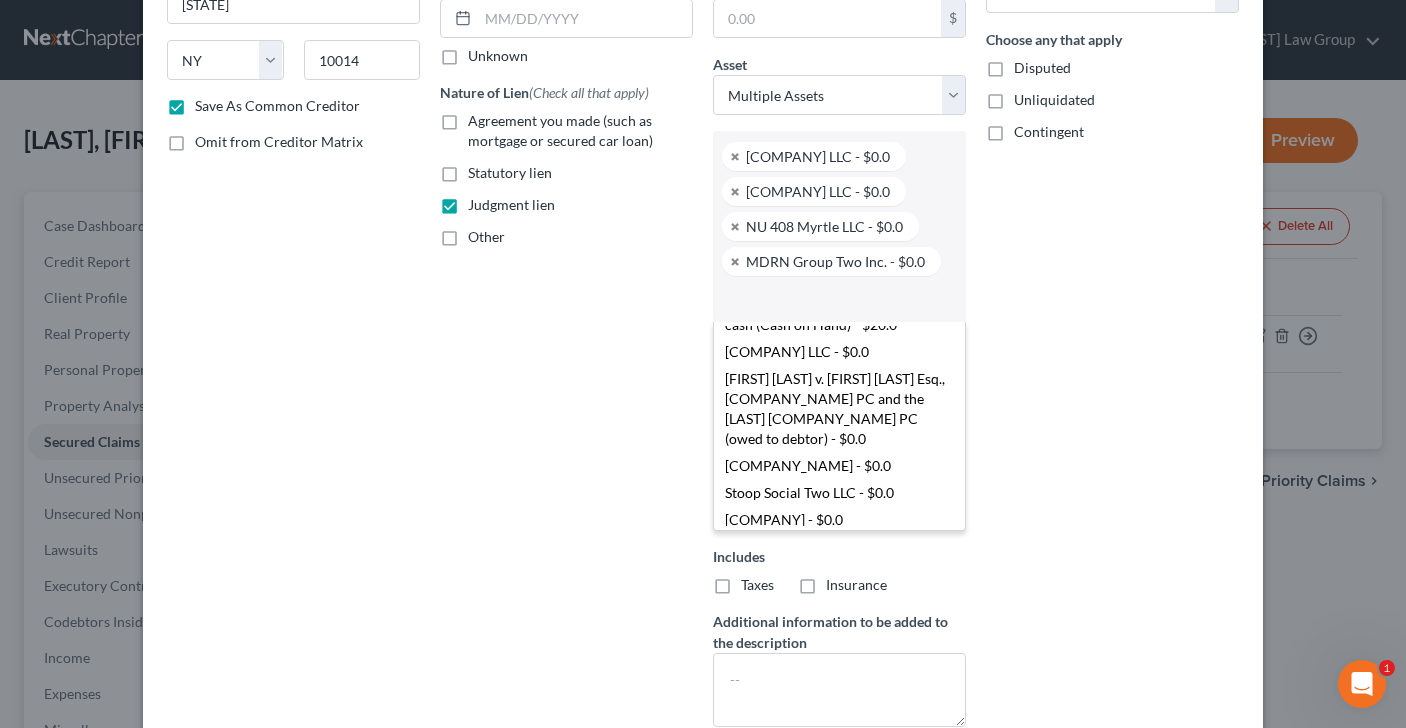 scroll, scrollTop: 232, scrollLeft: 0, axis: vertical 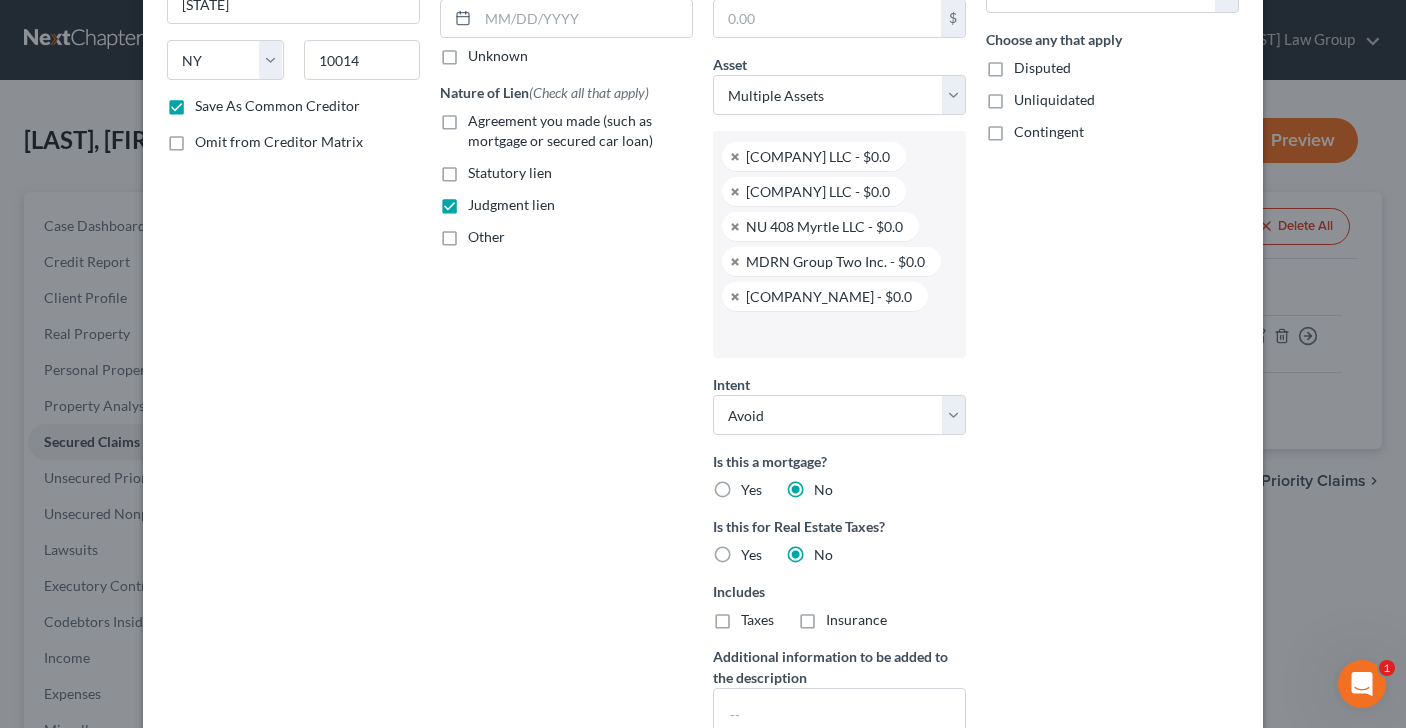 click at bounding box center (837, 334) 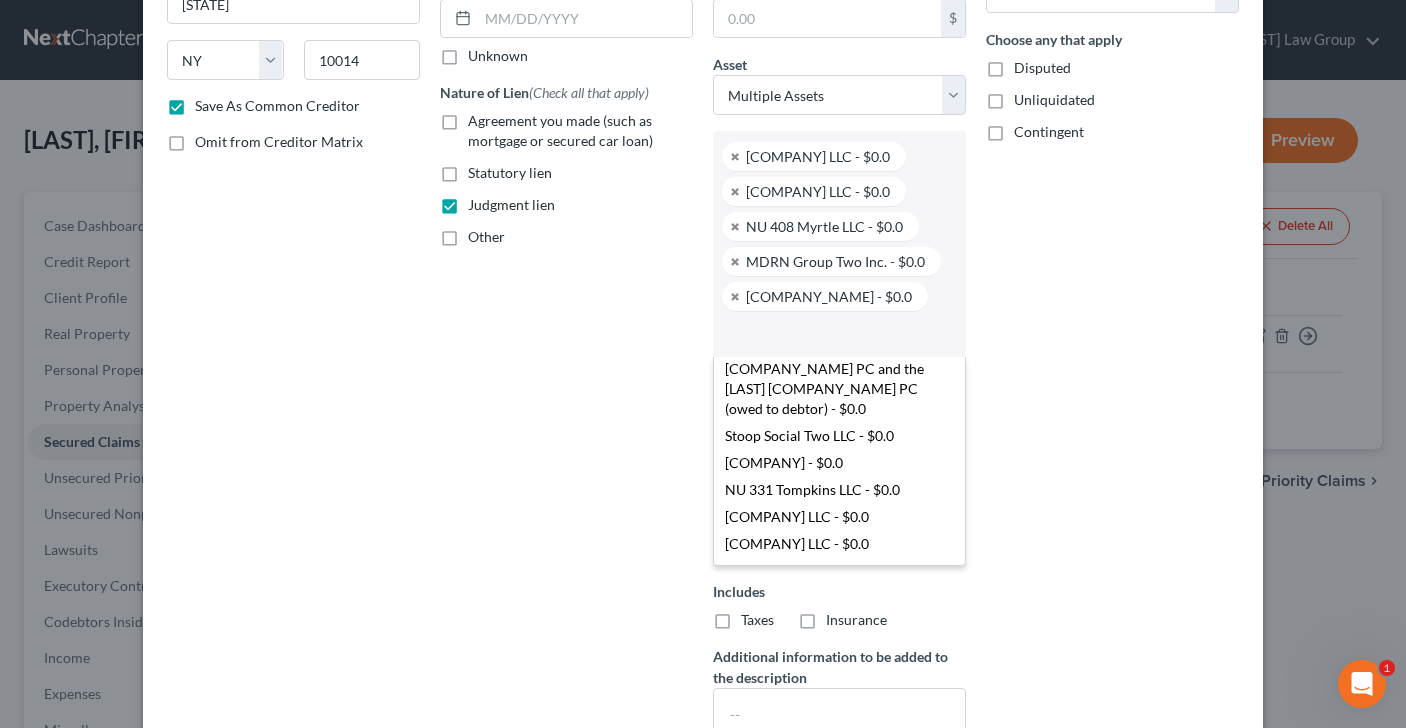 scroll, scrollTop: 283, scrollLeft: 0, axis: vertical 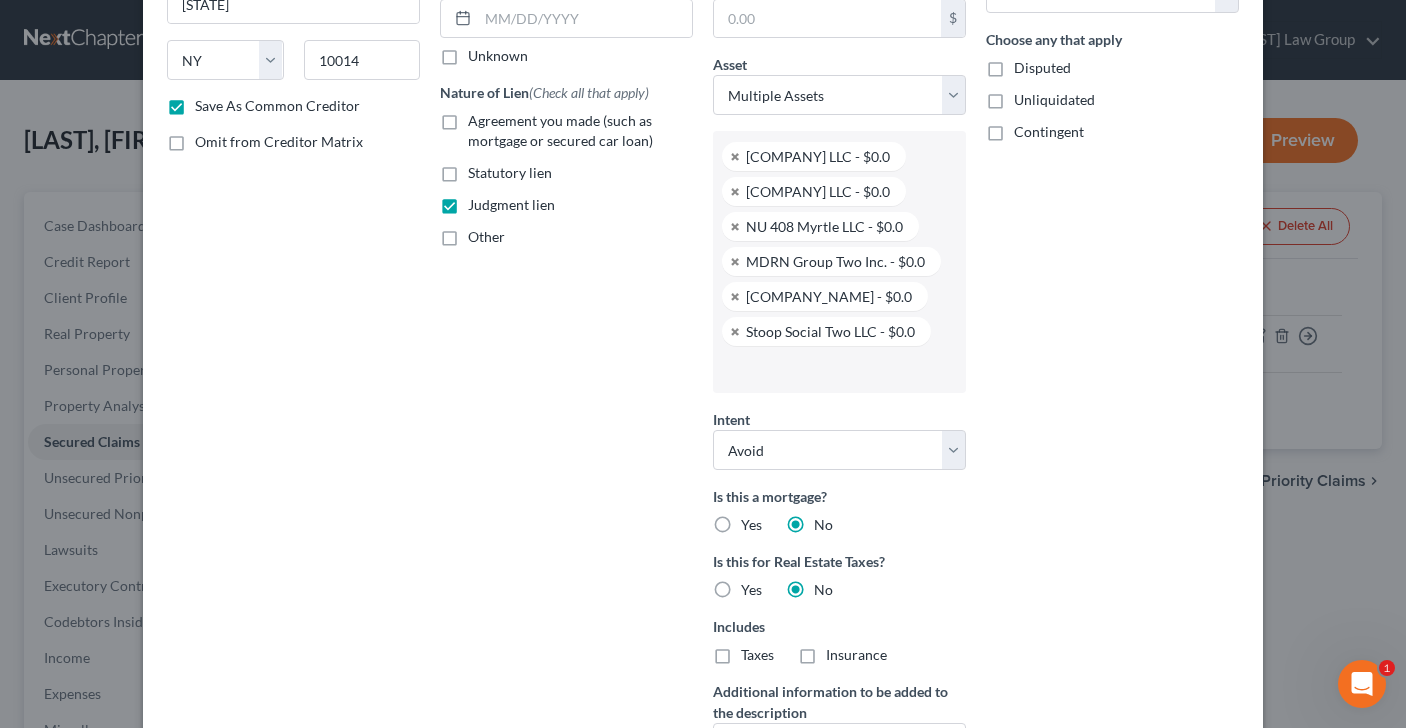click at bounding box center (837, 369) 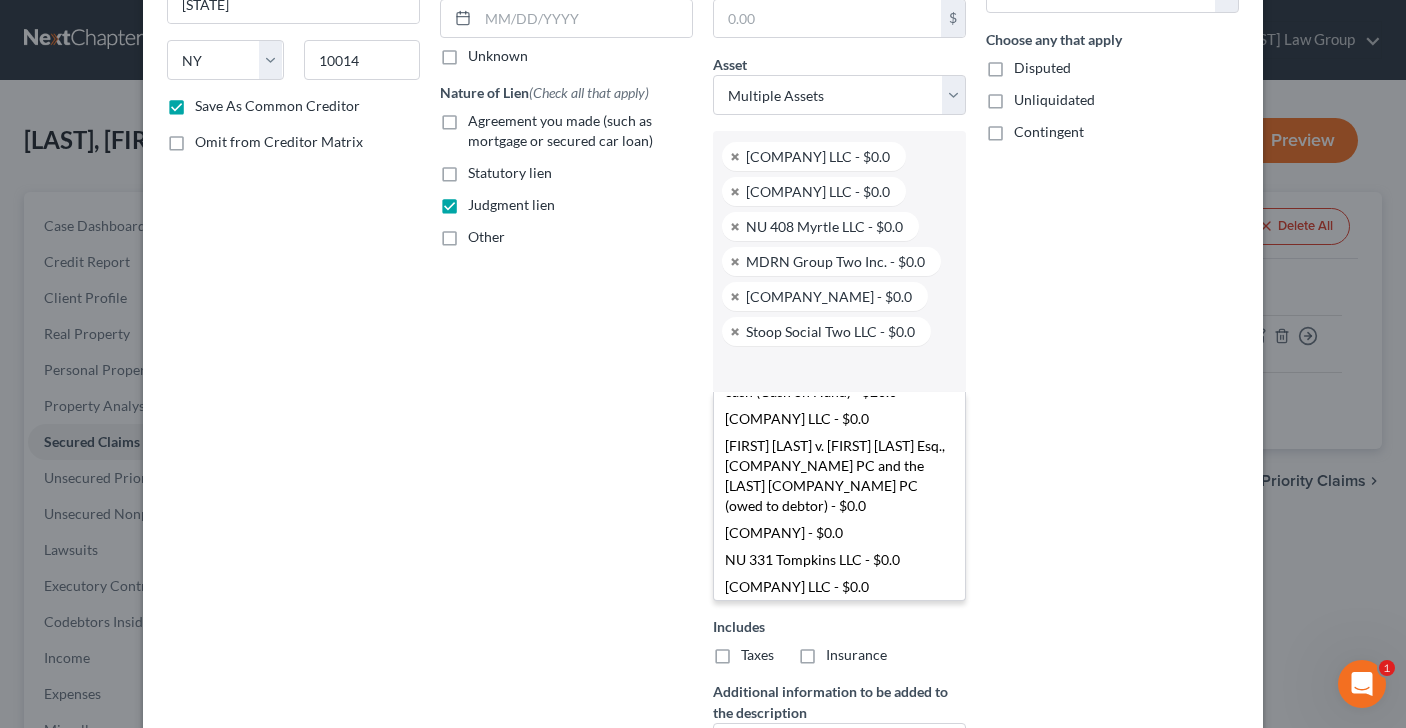 scroll, scrollTop: 232, scrollLeft: 0, axis: vertical 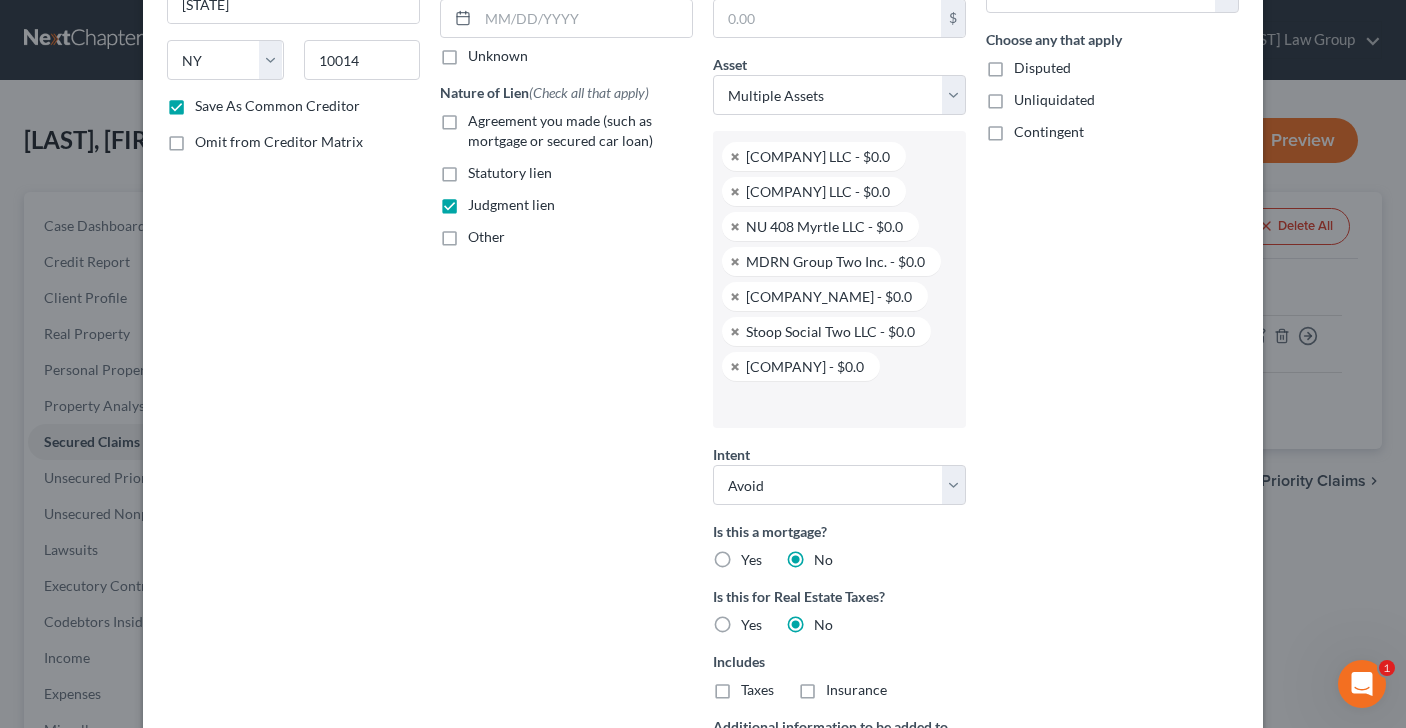 click at bounding box center [837, 404] 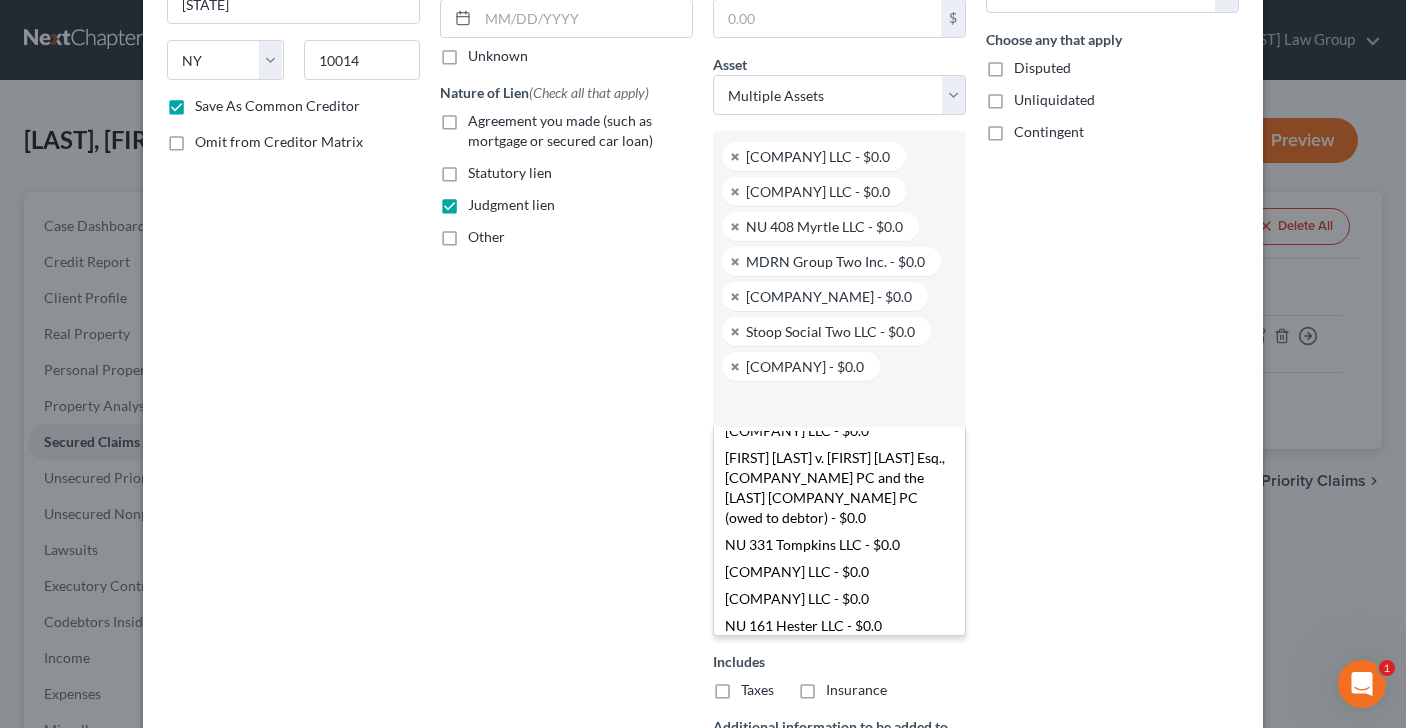 scroll, scrollTop: 257, scrollLeft: 0, axis: vertical 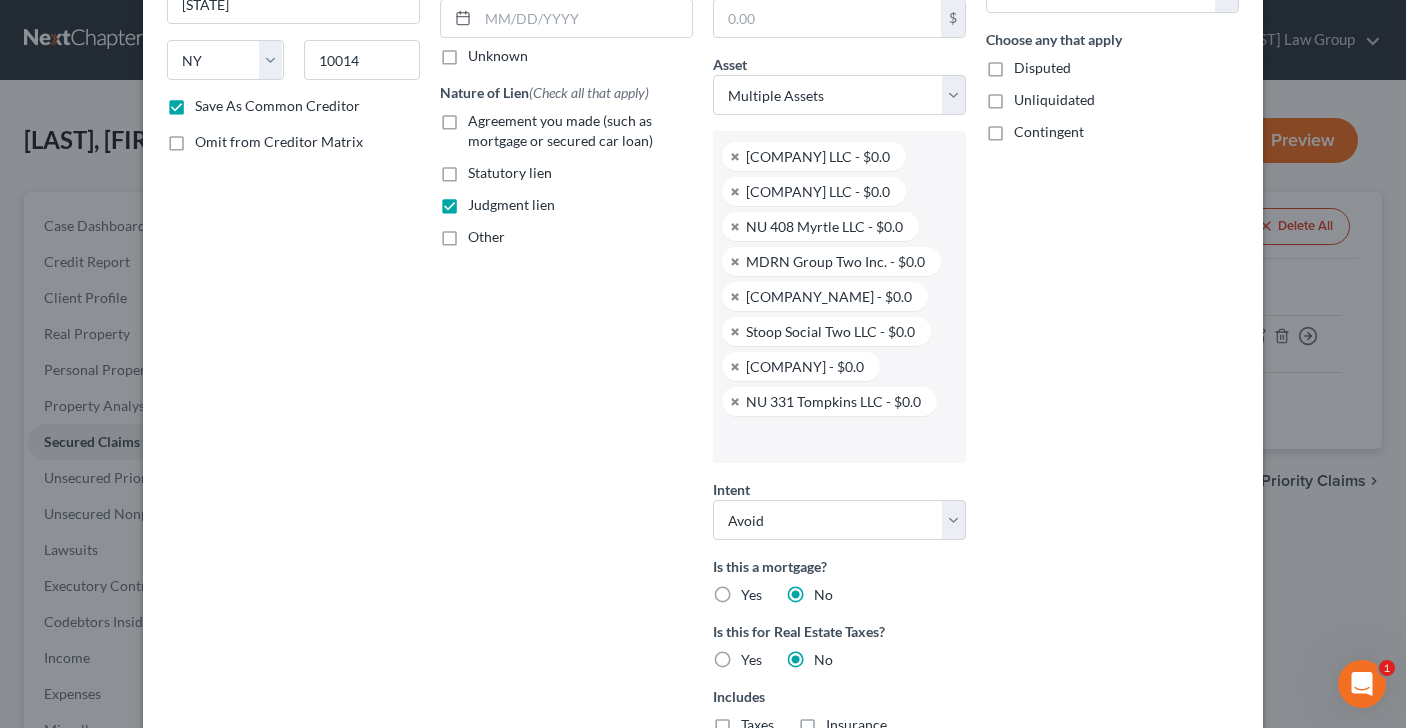 click at bounding box center (837, 439) 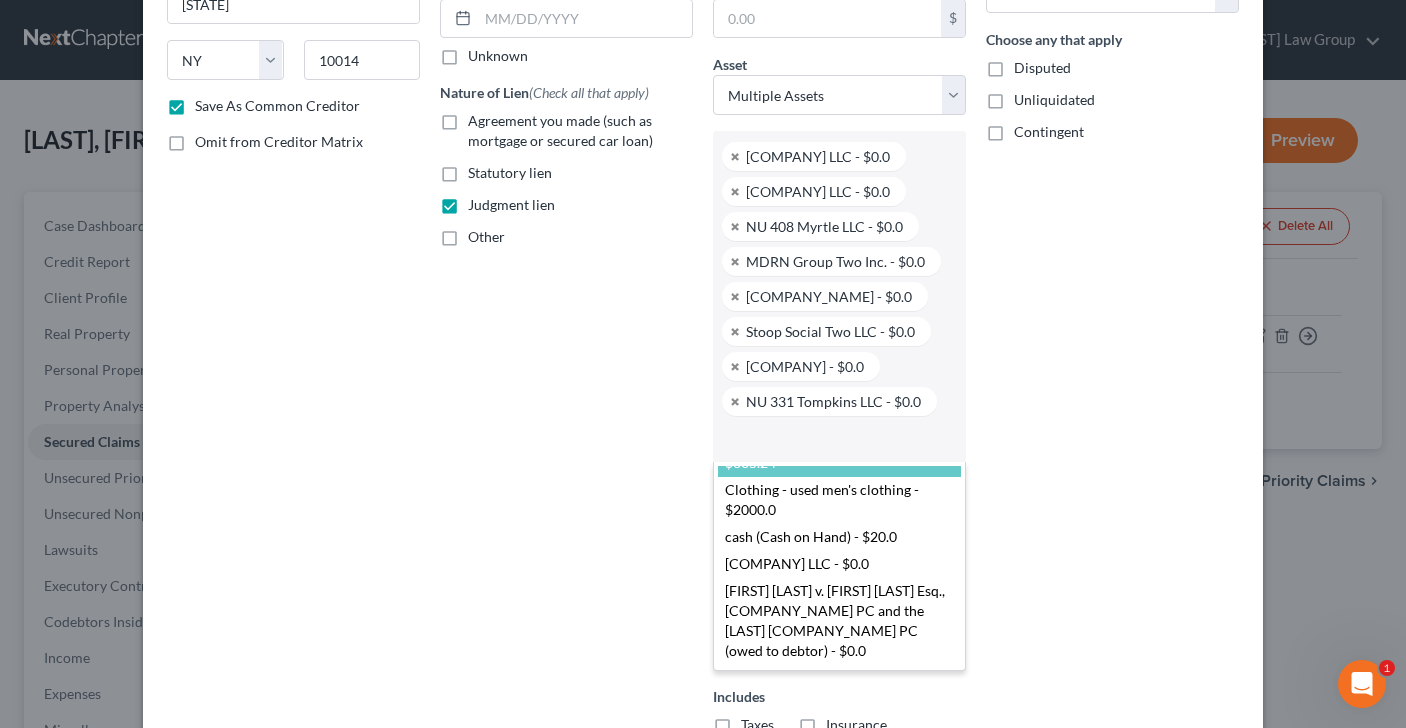 scroll, scrollTop: 230, scrollLeft: 0, axis: vertical 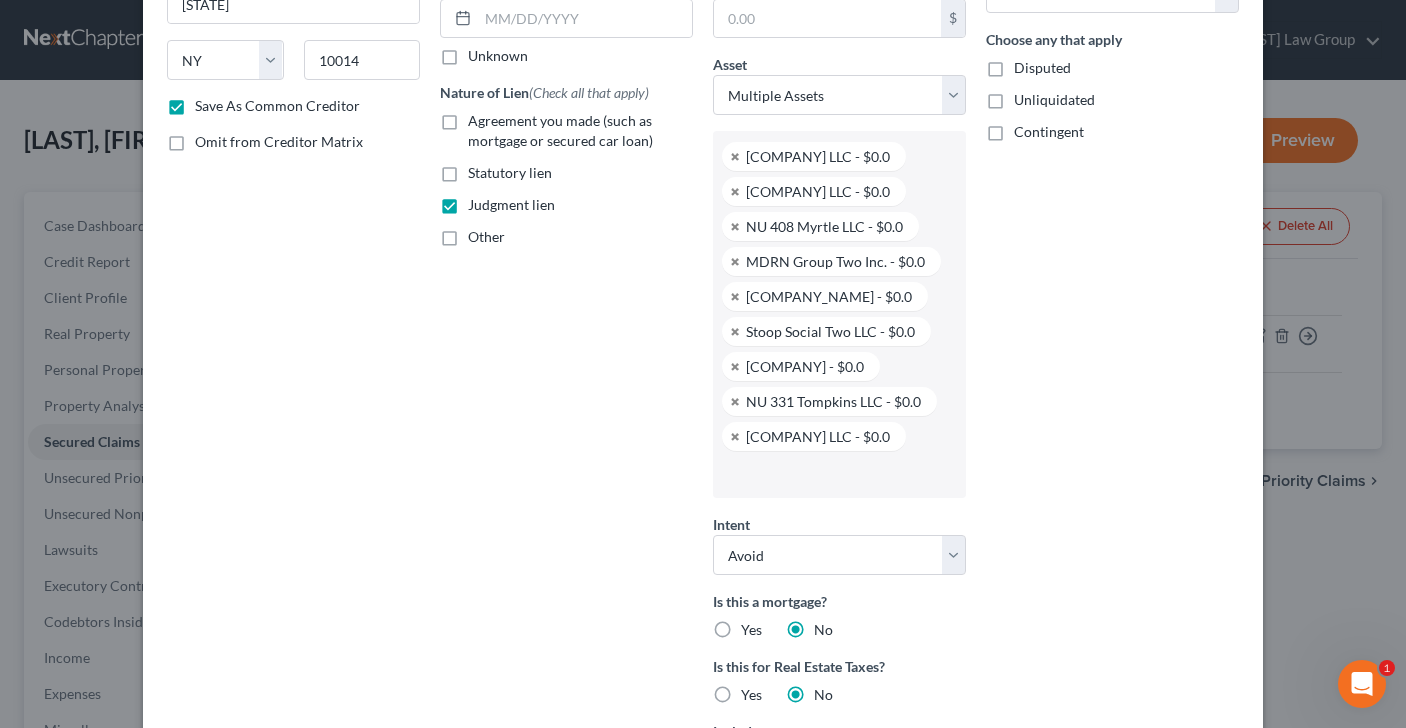 click at bounding box center [837, 474] 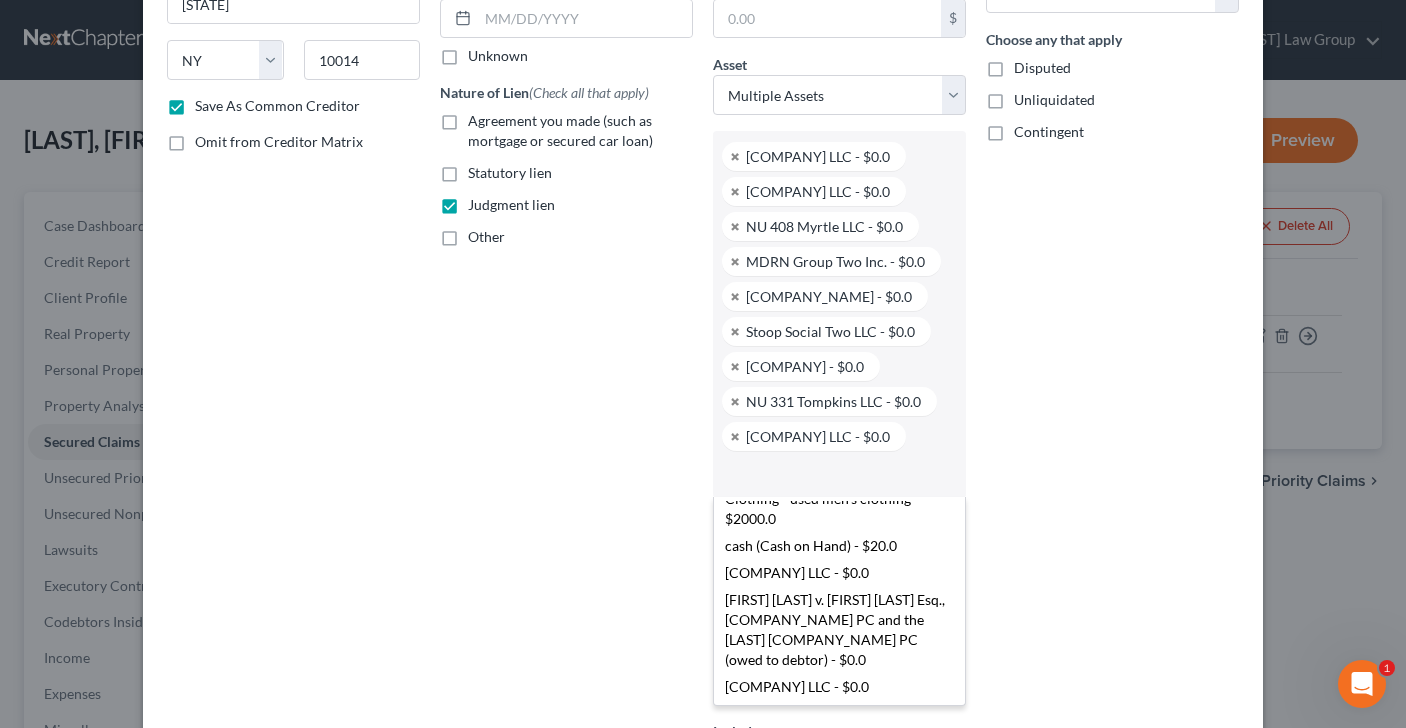 scroll, scrollTop: 203, scrollLeft: 0, axis: vertical 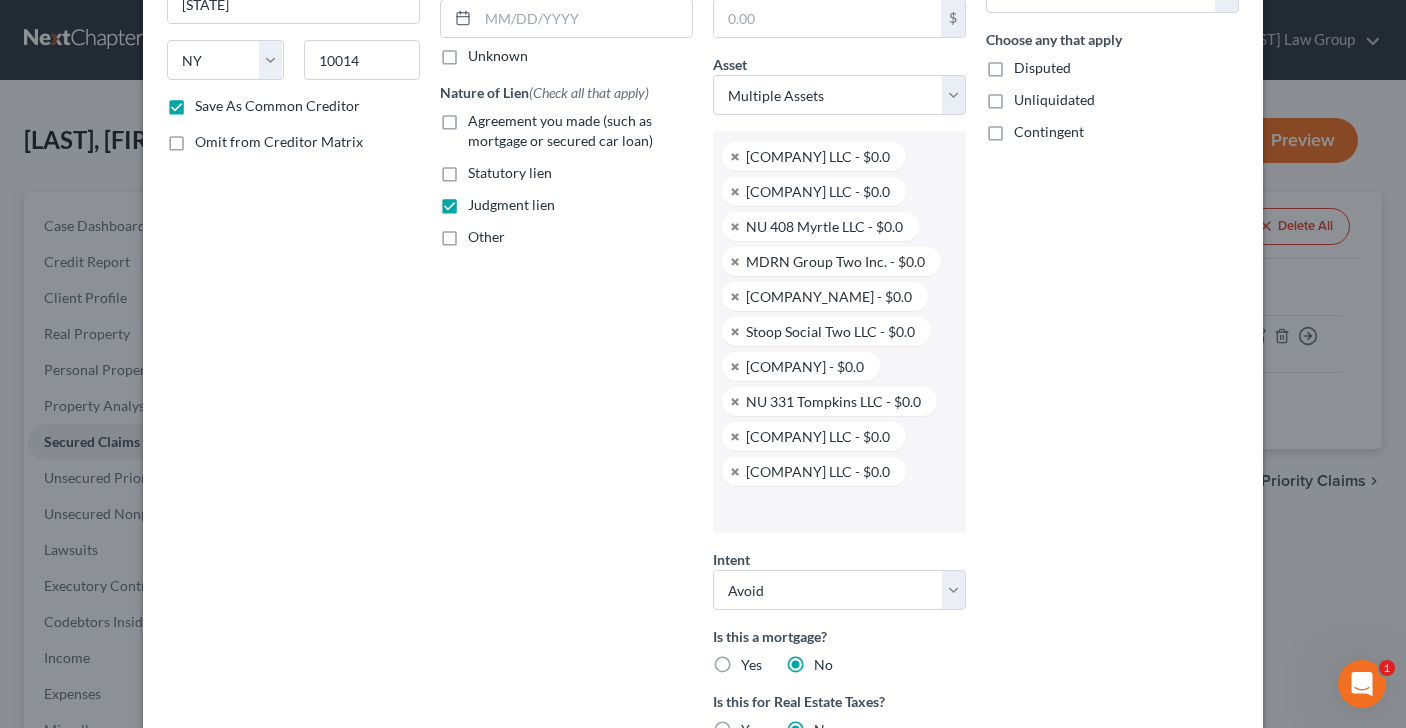 click at bounding box center [837, 509] 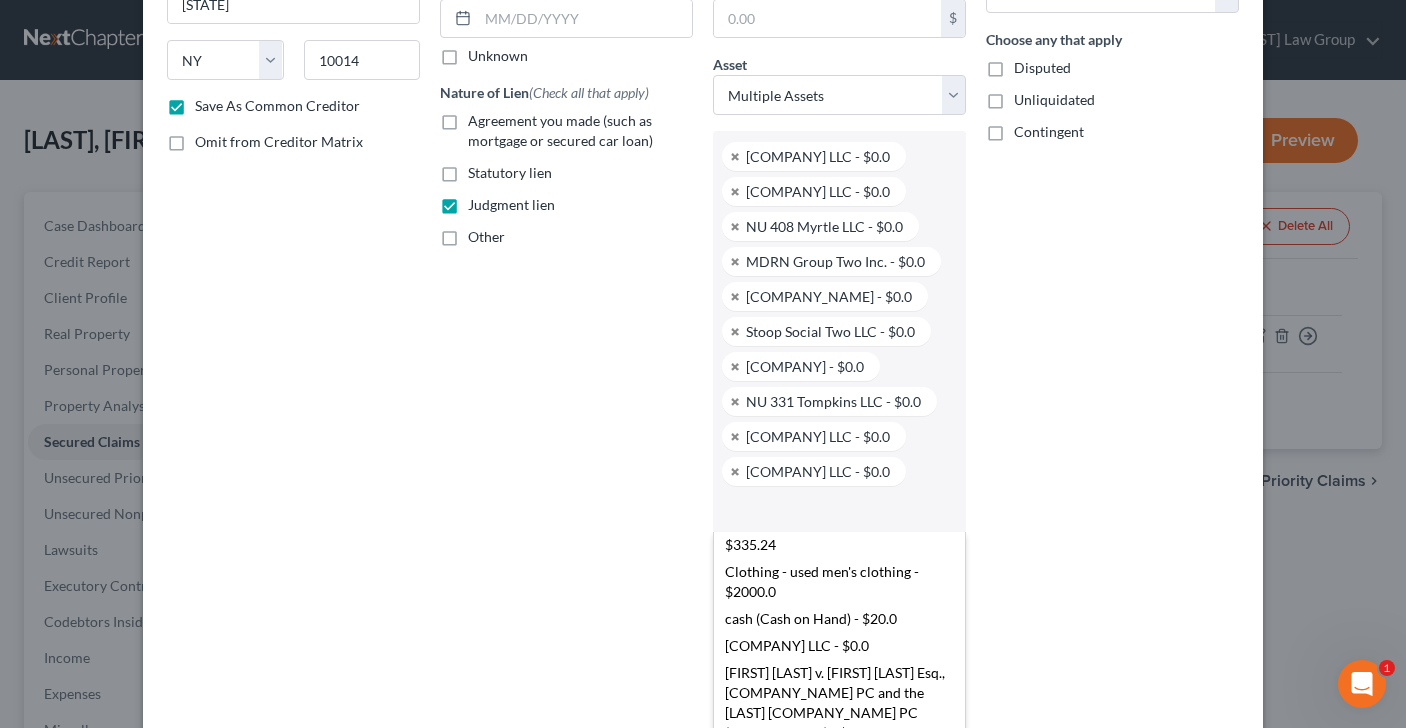 scroll, scrollTop: 176, scrollLeft: 0, axis: vertical 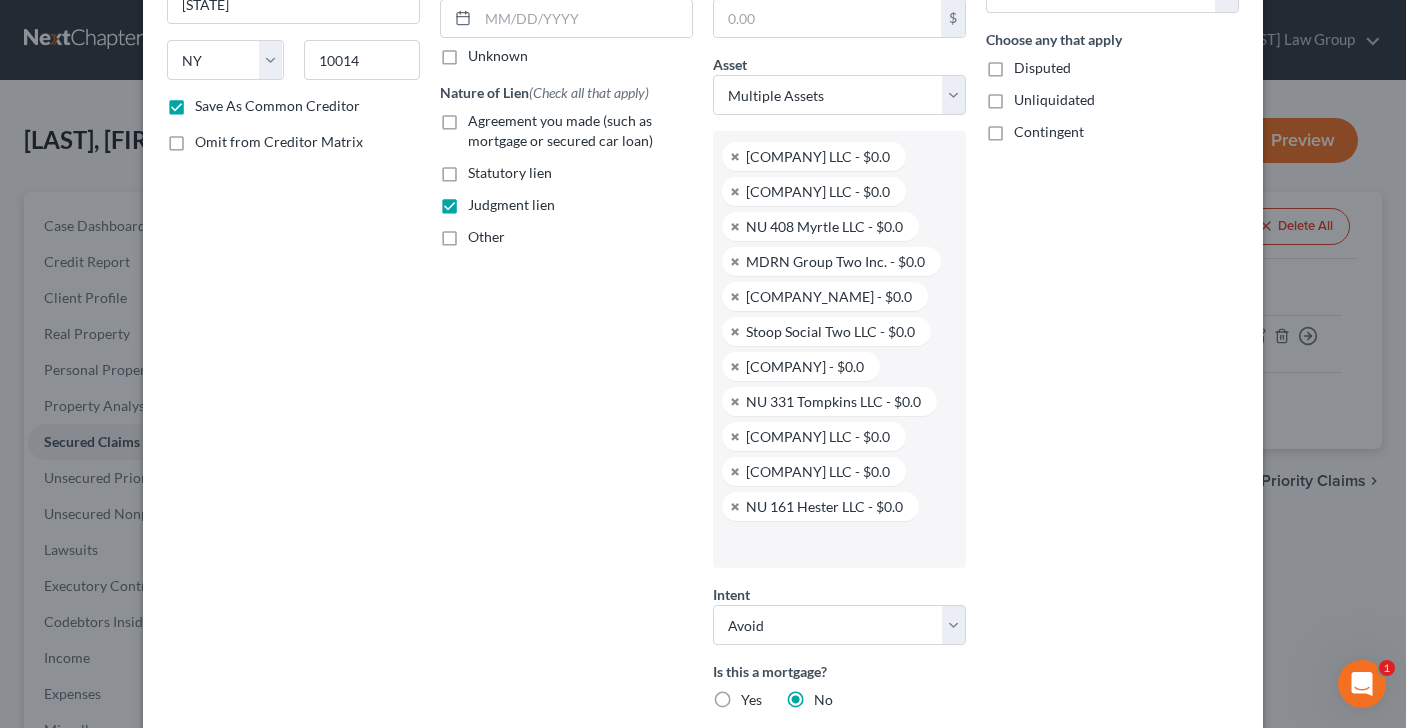 click at bounding box center (837, 544) 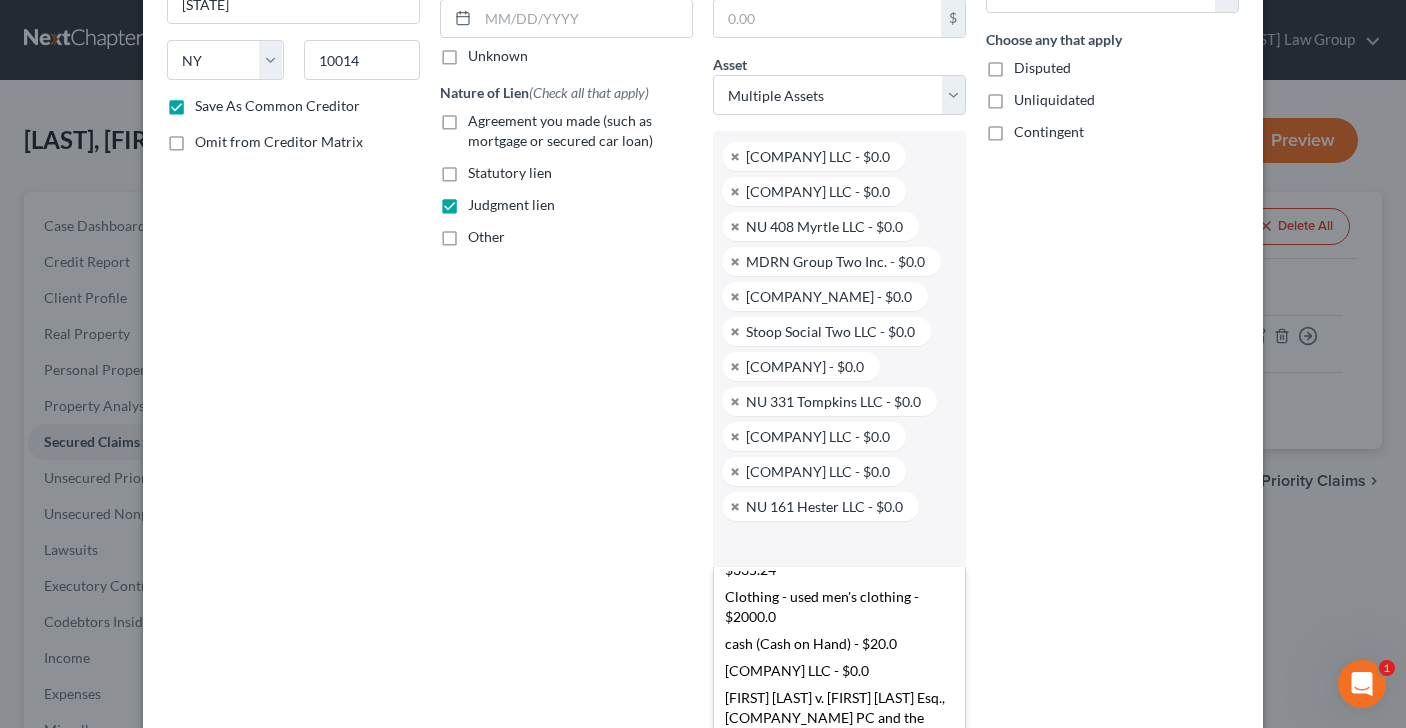 scroll, scrollTop: 149, scrollLeft: 0, axis: vertical 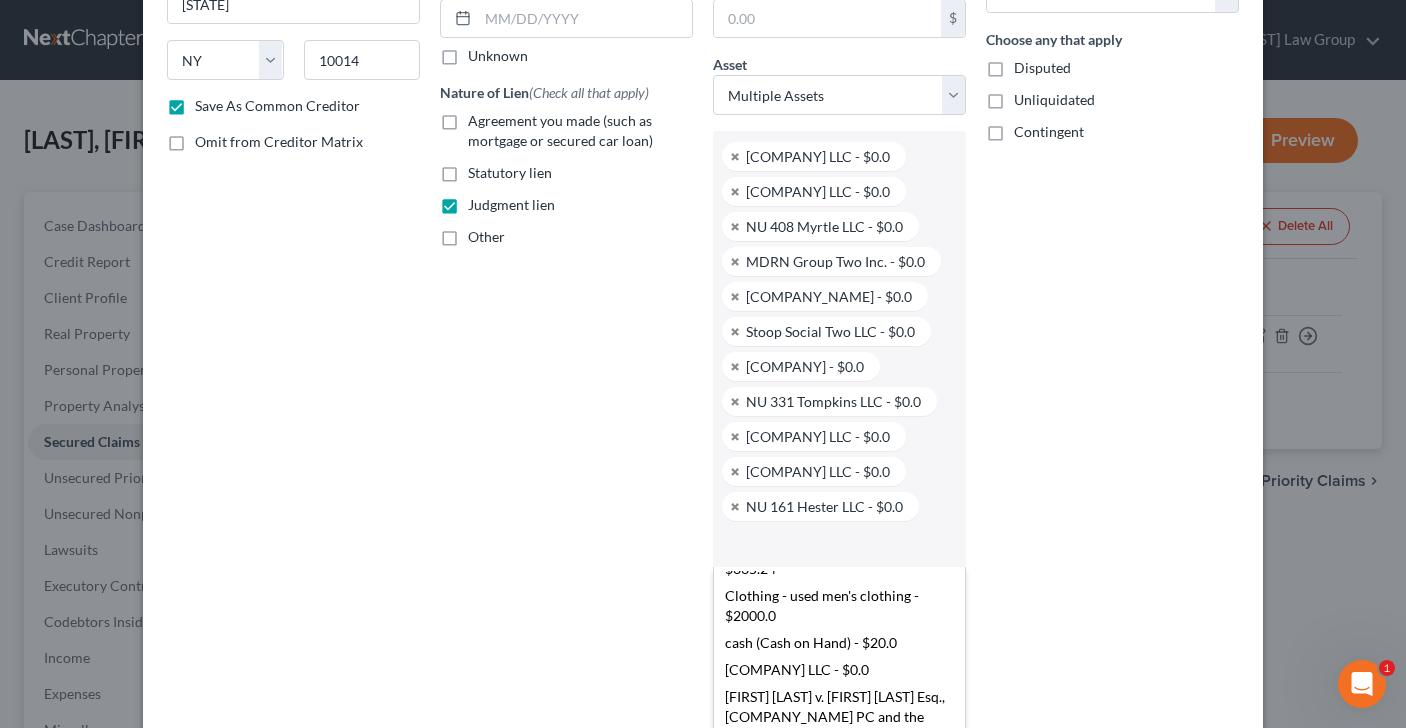 select on "2767593" 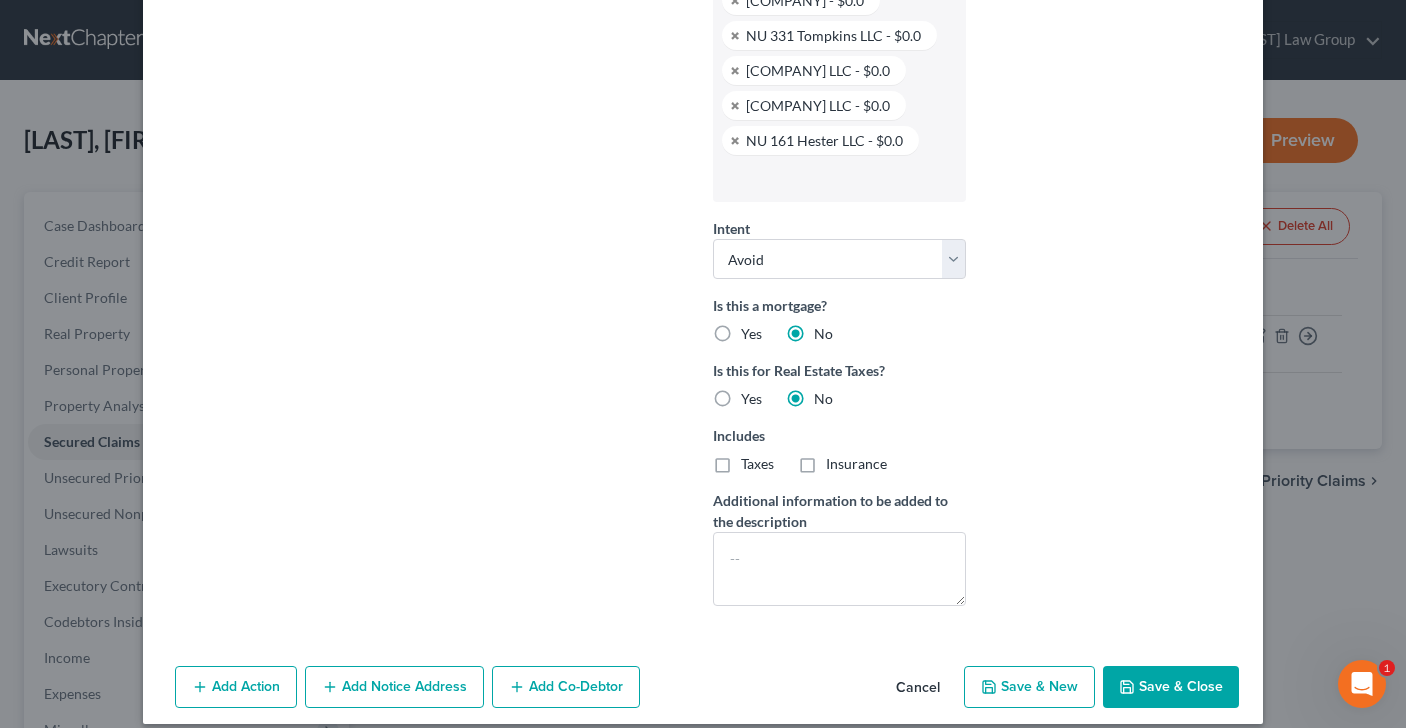 scroll, scrollTop: 716, scrollLeft: 0, axis: vertical 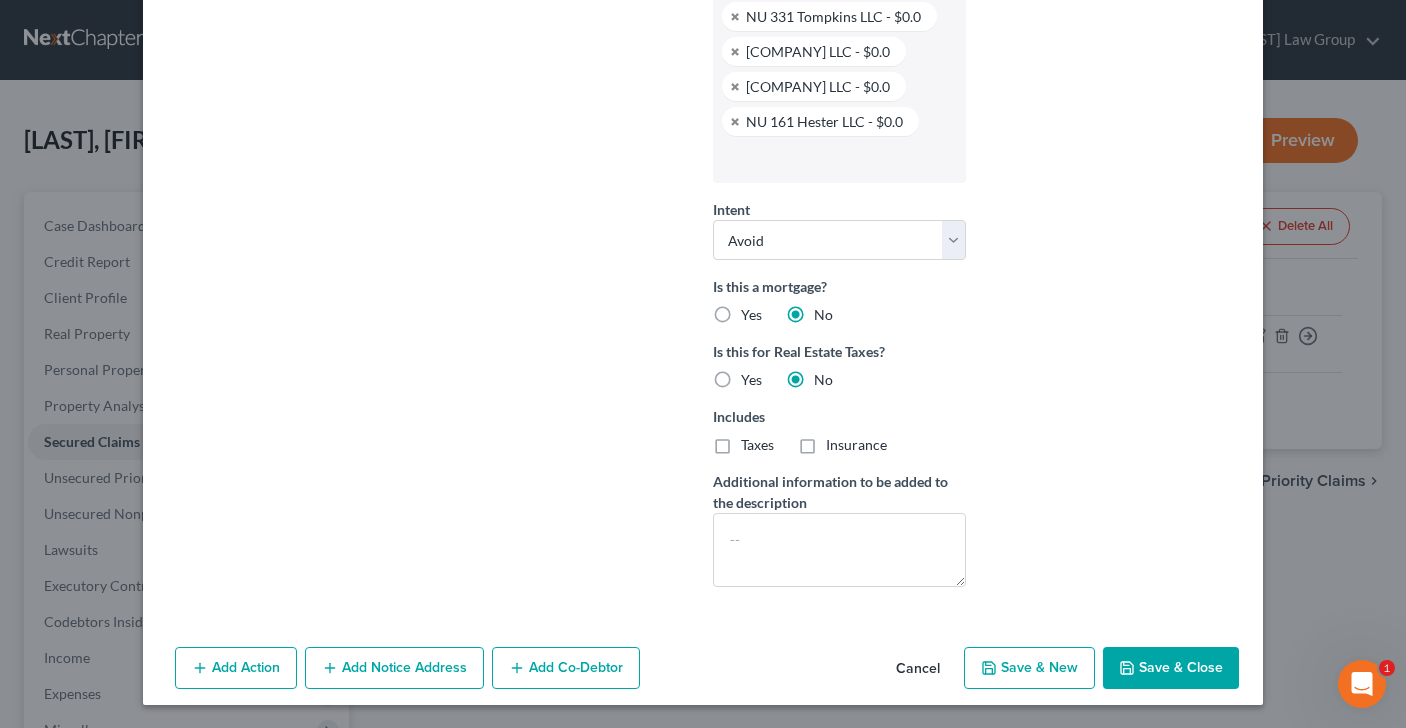 click on "Save & Close" at bounding box center [1171, 668] 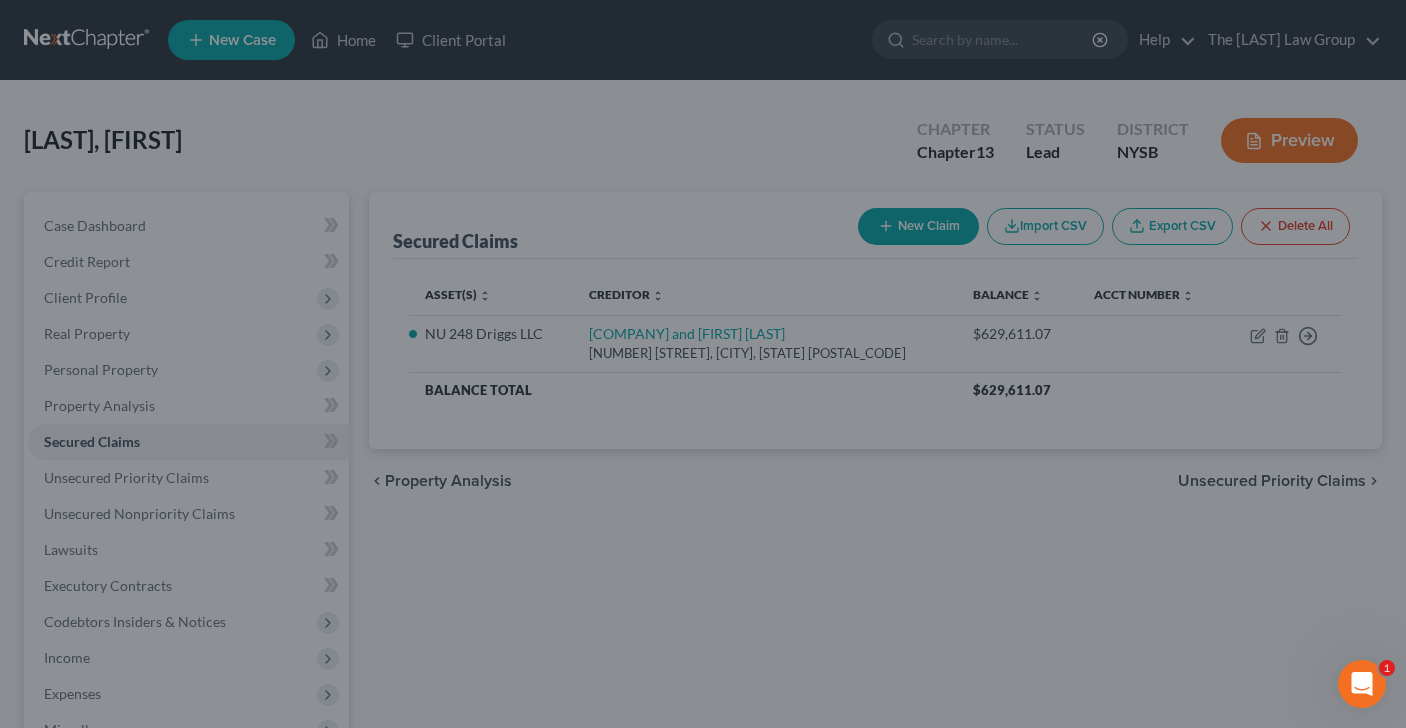 checkbox on "false" 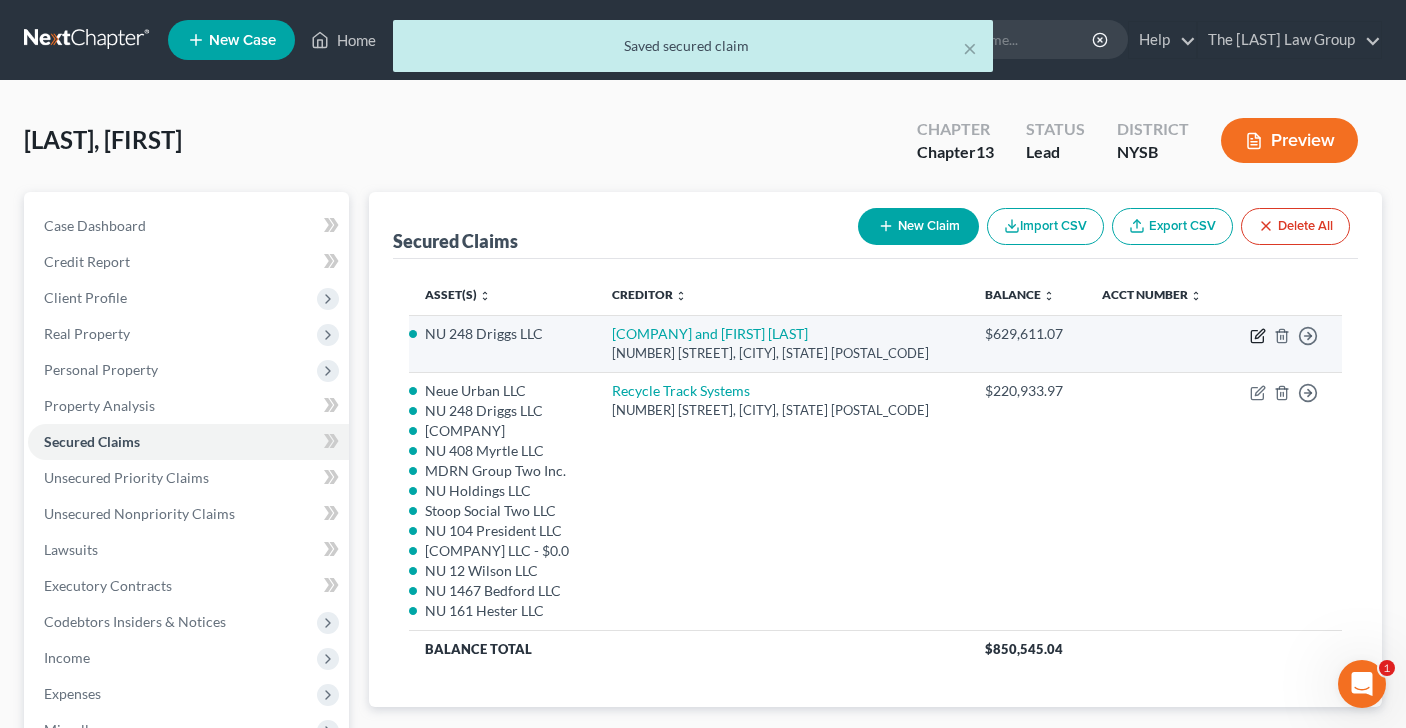 click 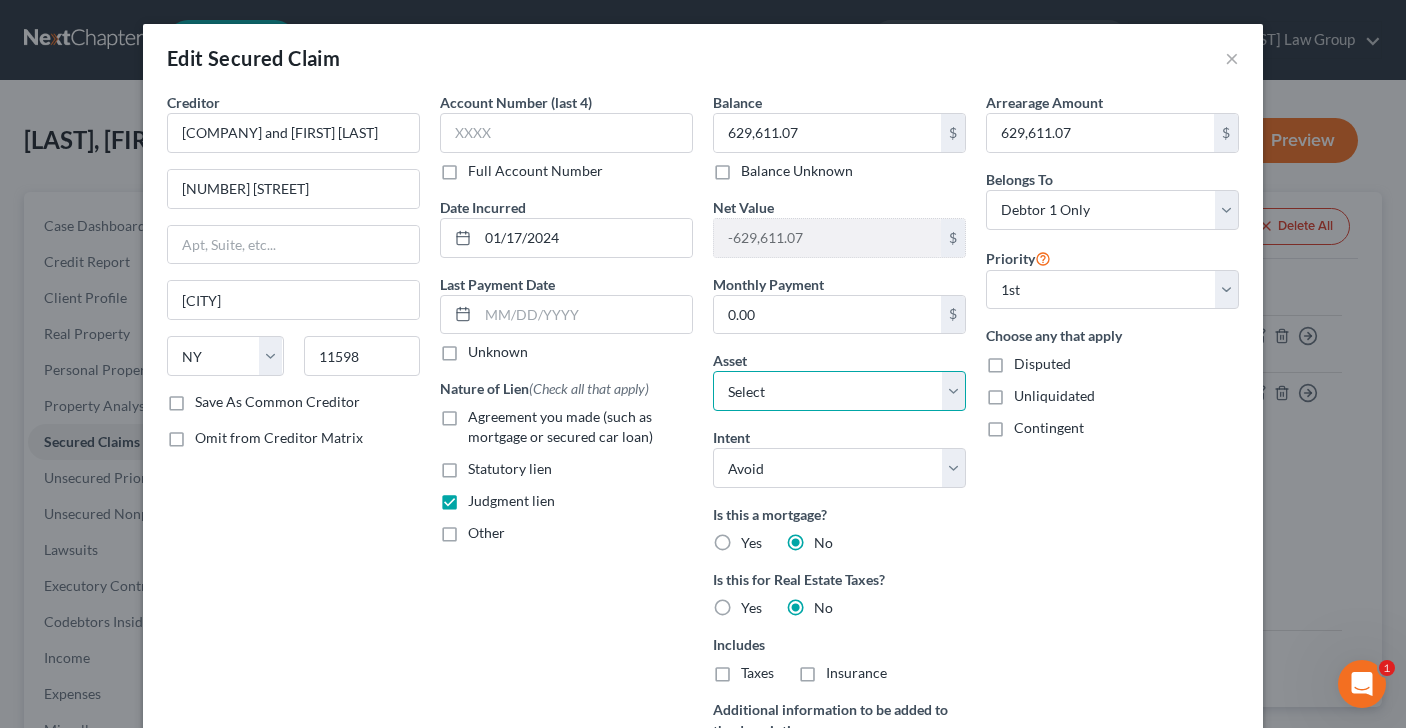 click on "Select Other Multiple Assets Electronics - televisions, laptop, cell phone, tablet - $3000.0 Household Goods - sofa, coffee table, side tables, dining room set and bedroom set - $2000.0 Chase Bank (Checking Account) - $335.24 Clothing - used men's clothing - $2000.0 cash (Cash on Hand) - $20.0 Neue Urban LLC - $0.0 [FIRST] [LAST] v. [FIRST] [LAST] Esq., [COMPANY_NAME] PC and the [LAST] [COMPANY_NAME] PC (owed to debtor) - $0.0 NU 248 Driggs LLC - $0.0 NU 83 Seigel LLC - $0.0 NU 408 Myrtle LLC - $0.0 MDRN Group Two Inc. - $0.0 NU Holdings LLC - $0.0 Stoop Social Two LLC - $0.0 NU 104 President LLC - $0.0 NU 331 Tompkins LLC - $0.0 NU 12 Wilson LLC - $0.0 NU 1467 Bedford LLC - $0.0 NU 161 Hester LLC - $0.0" at bounding box center (839, 391) 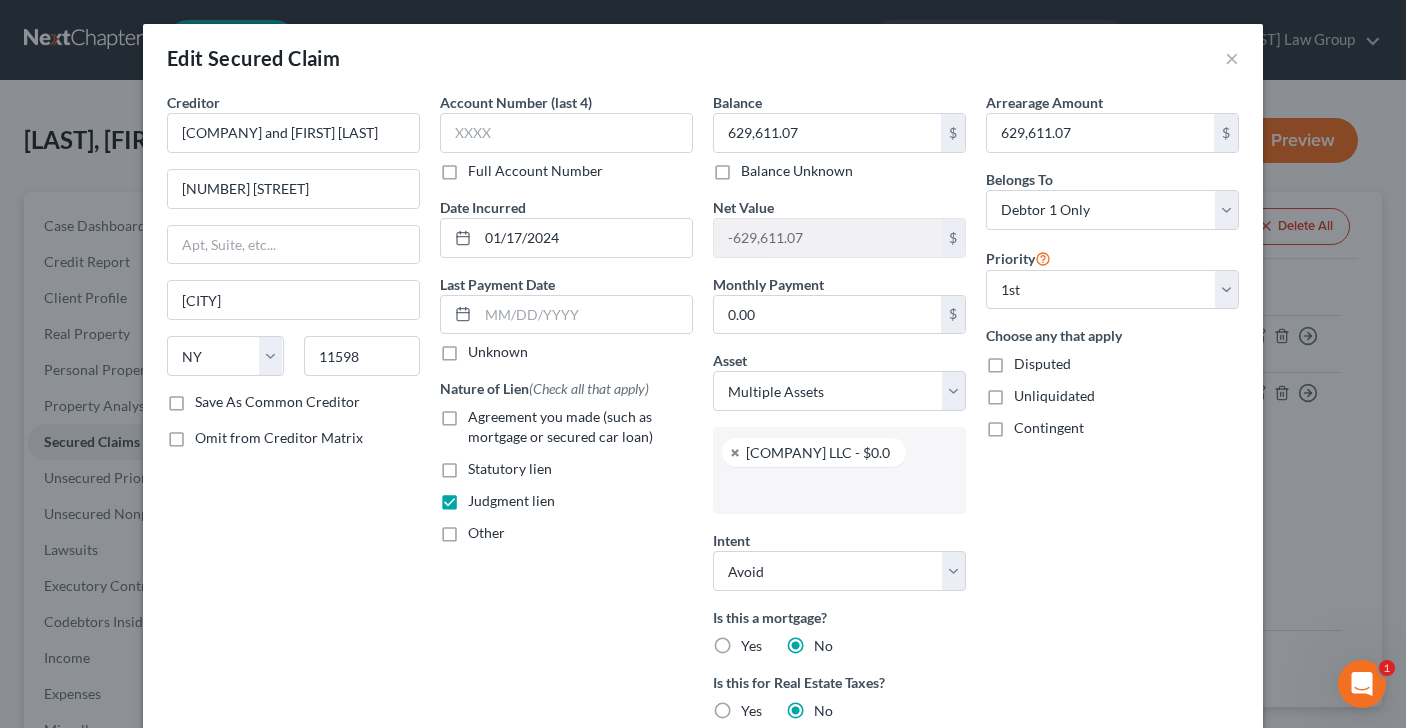 click at bounding box center (837, 490) 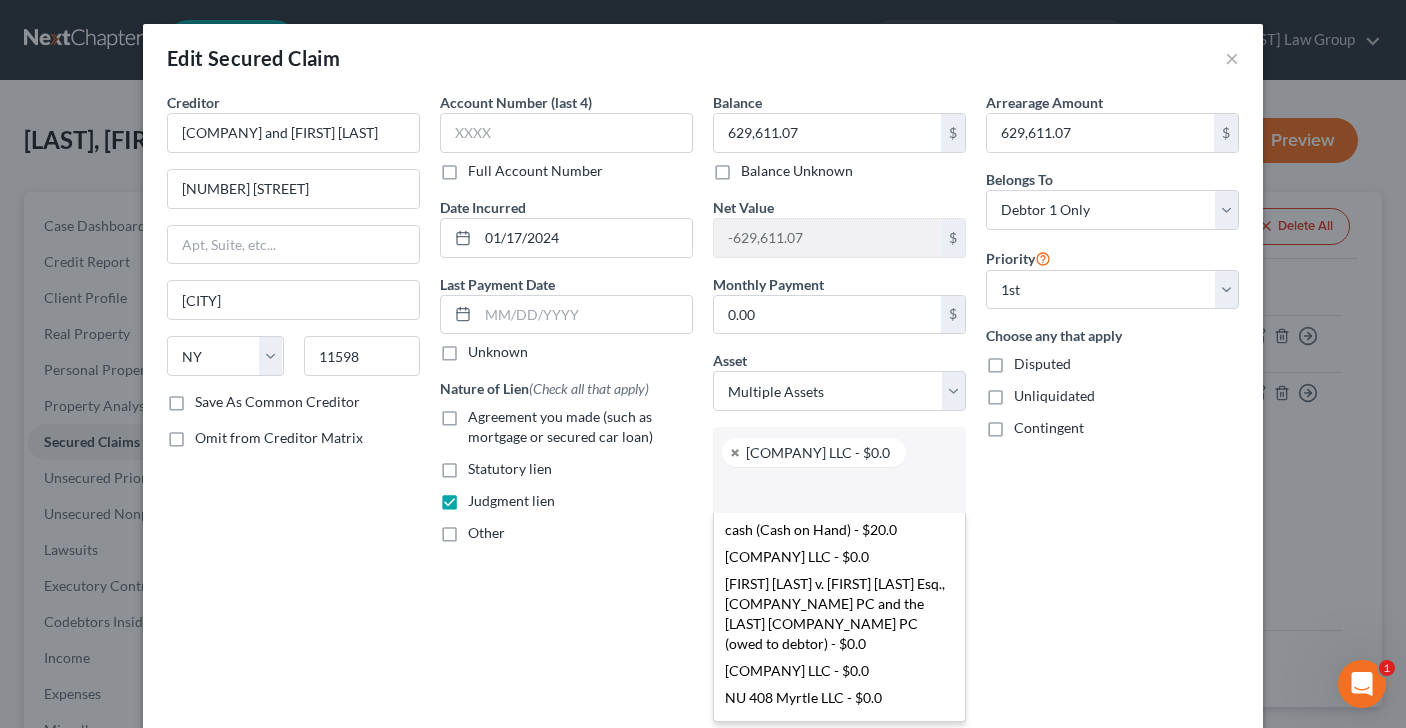 scroll, scrollTop: 210, scrollLeft: 0, axis: vertical 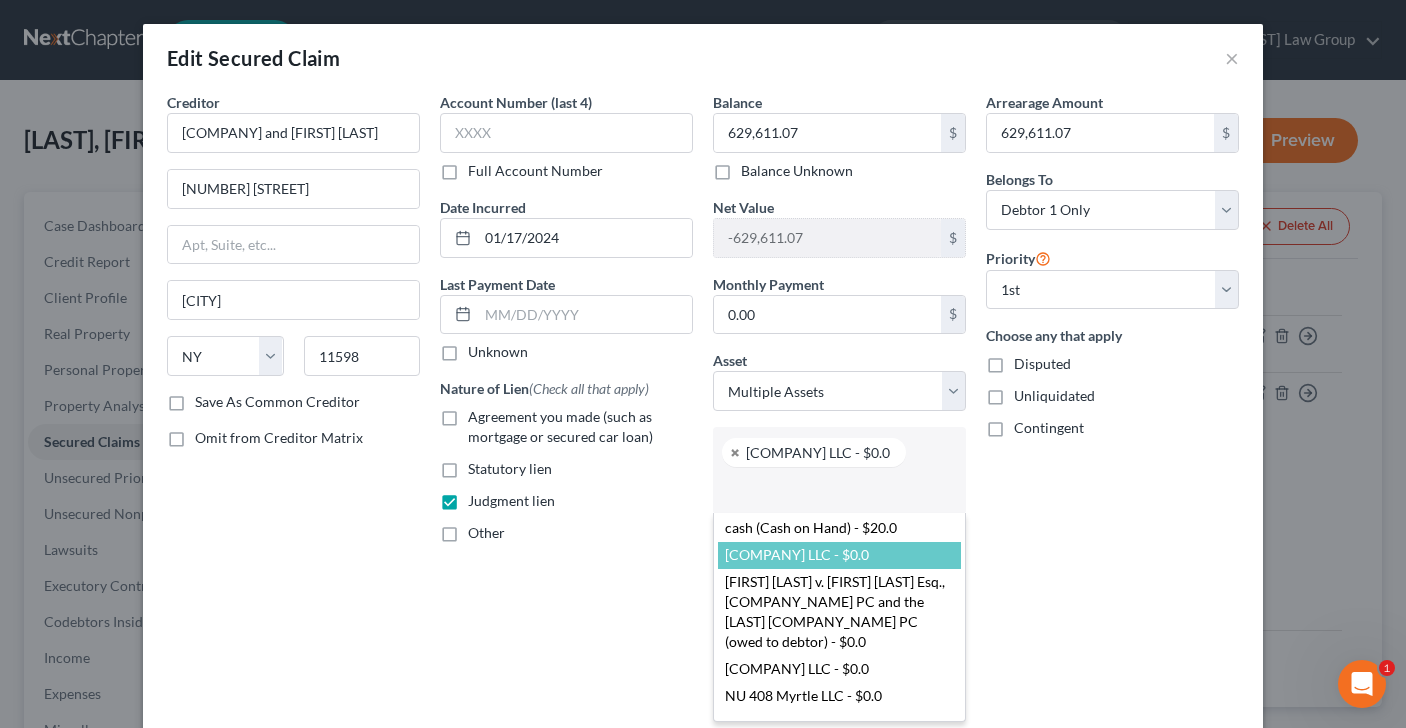 select on "2767593" 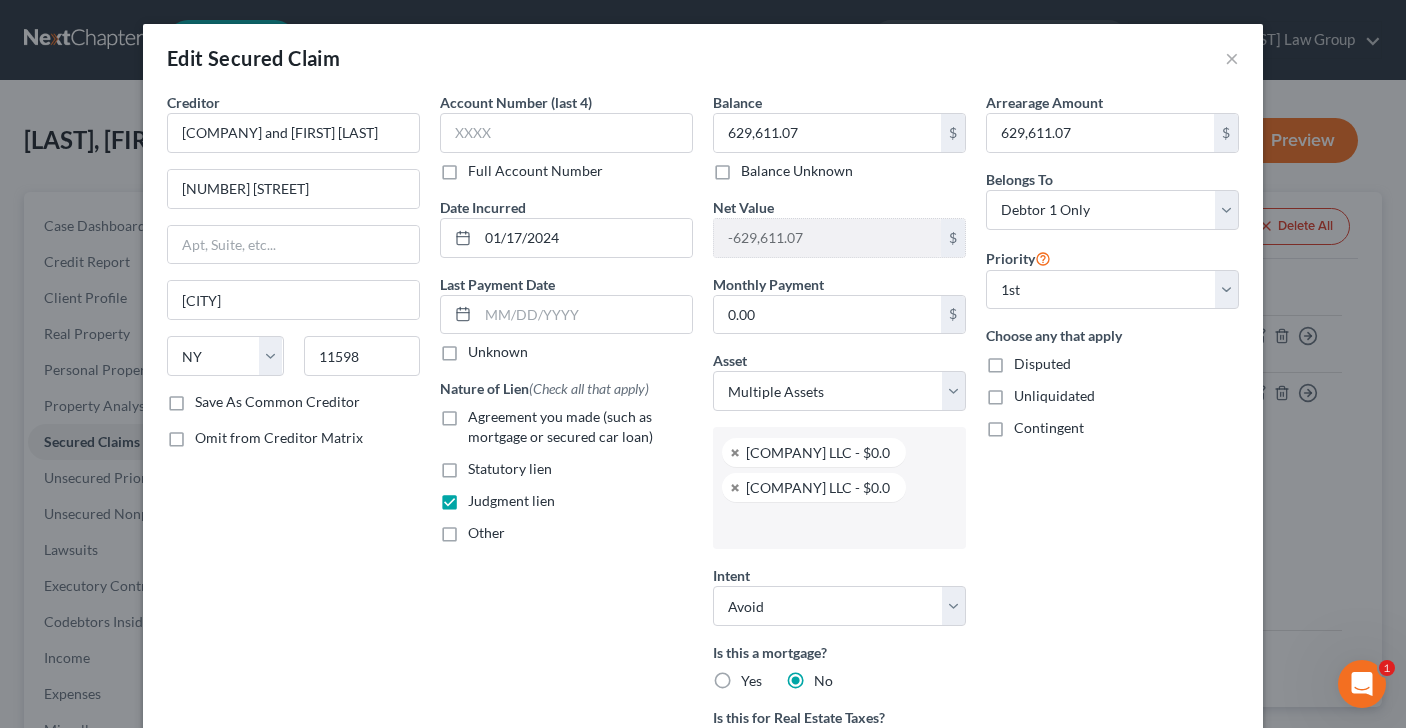 click at bounding box center [837, 525] 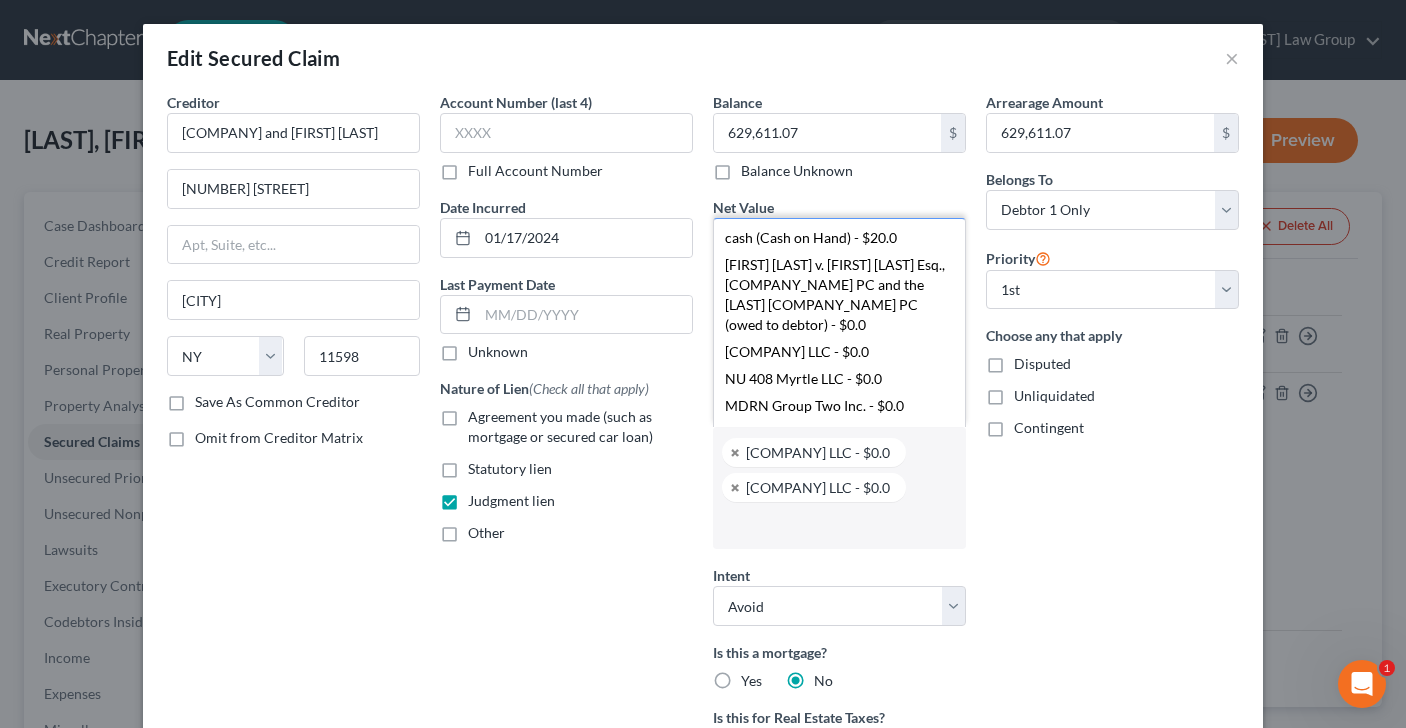 scroll, scrollTop: 209, scrollLeft: 0, axis: vertical 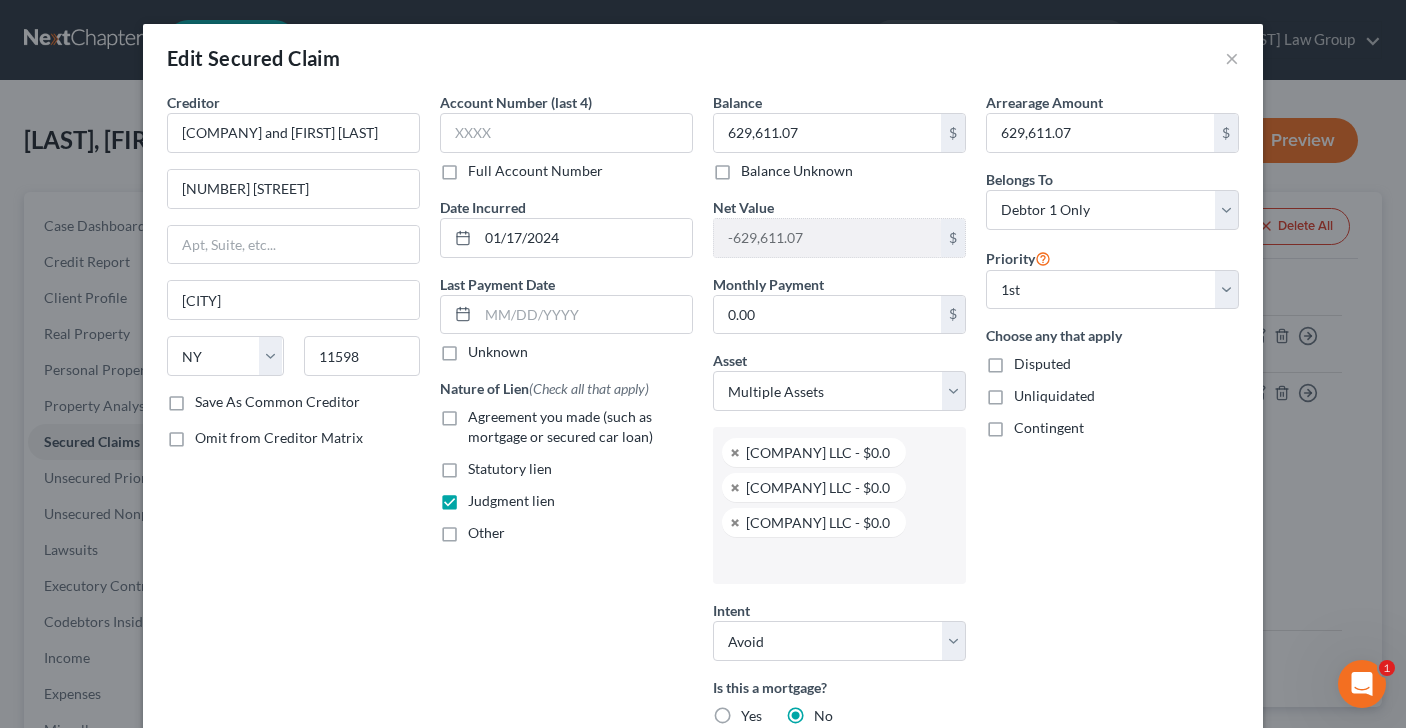 click at bounding box center (837, 560) 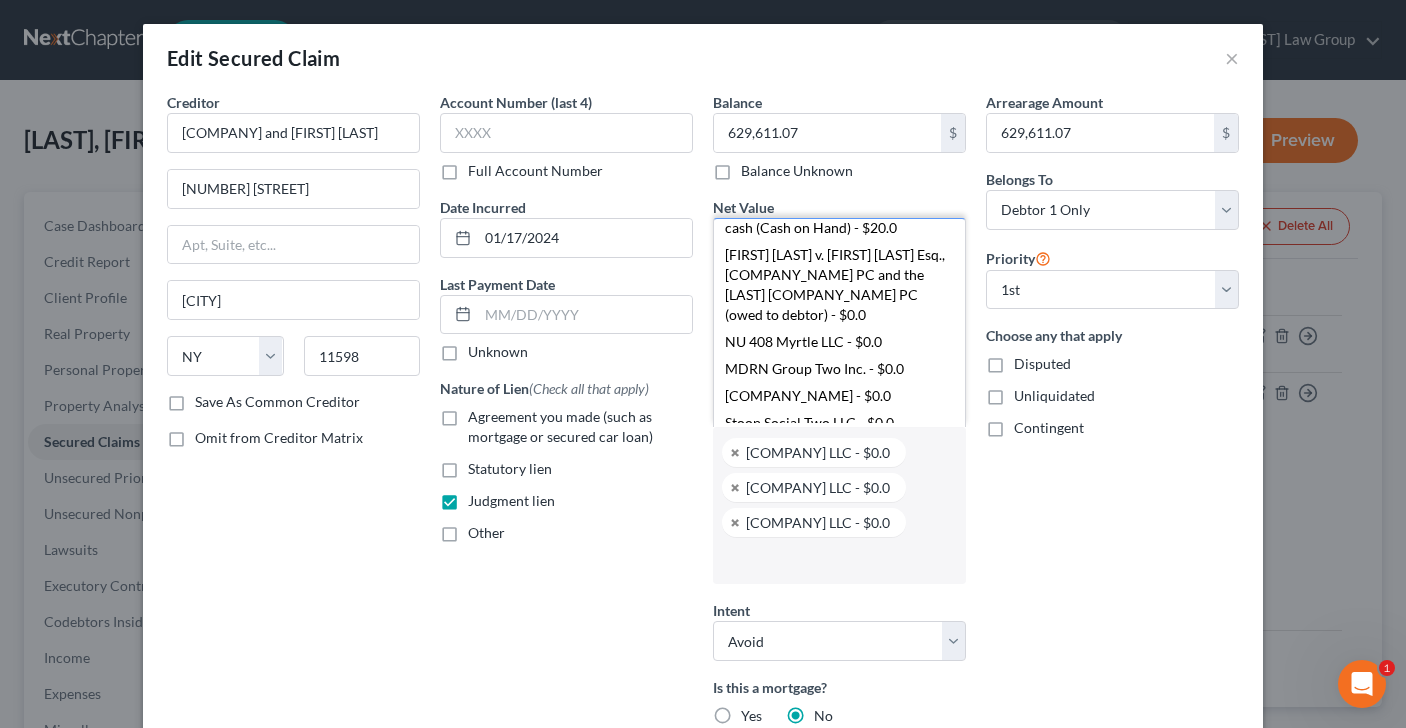 scroll, scrollTop: 220, scrollLeft: 0, axis: vertical 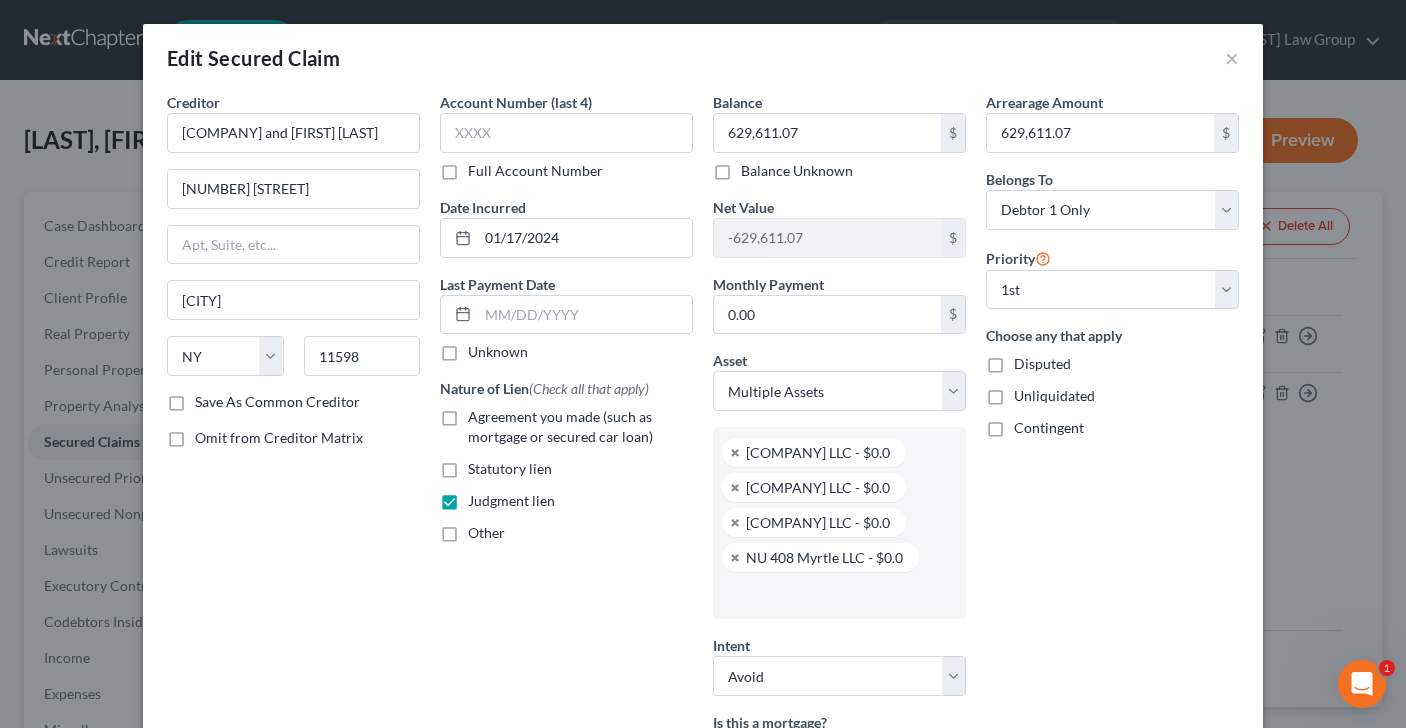 click at bounding box center [837, 595] 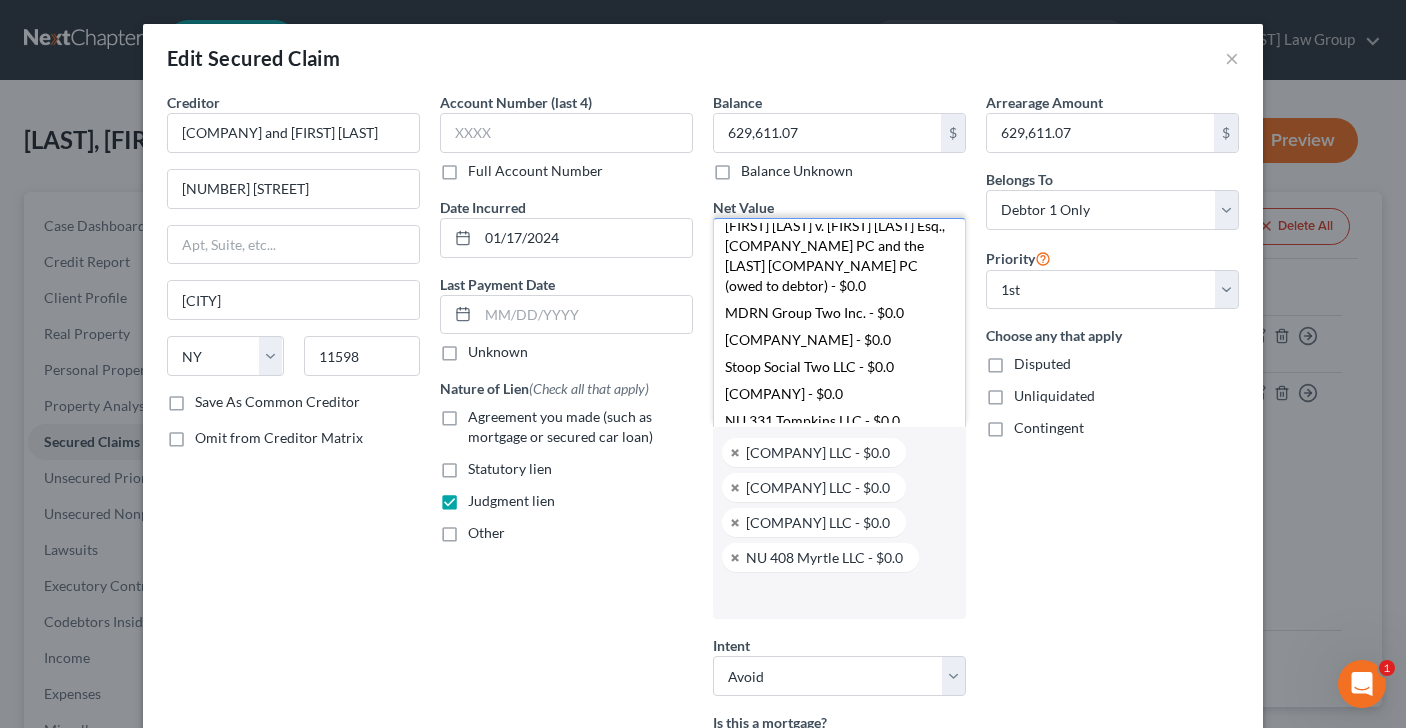 scroll, scrollTop: 259, scrollLeft: 0, axis: vertical 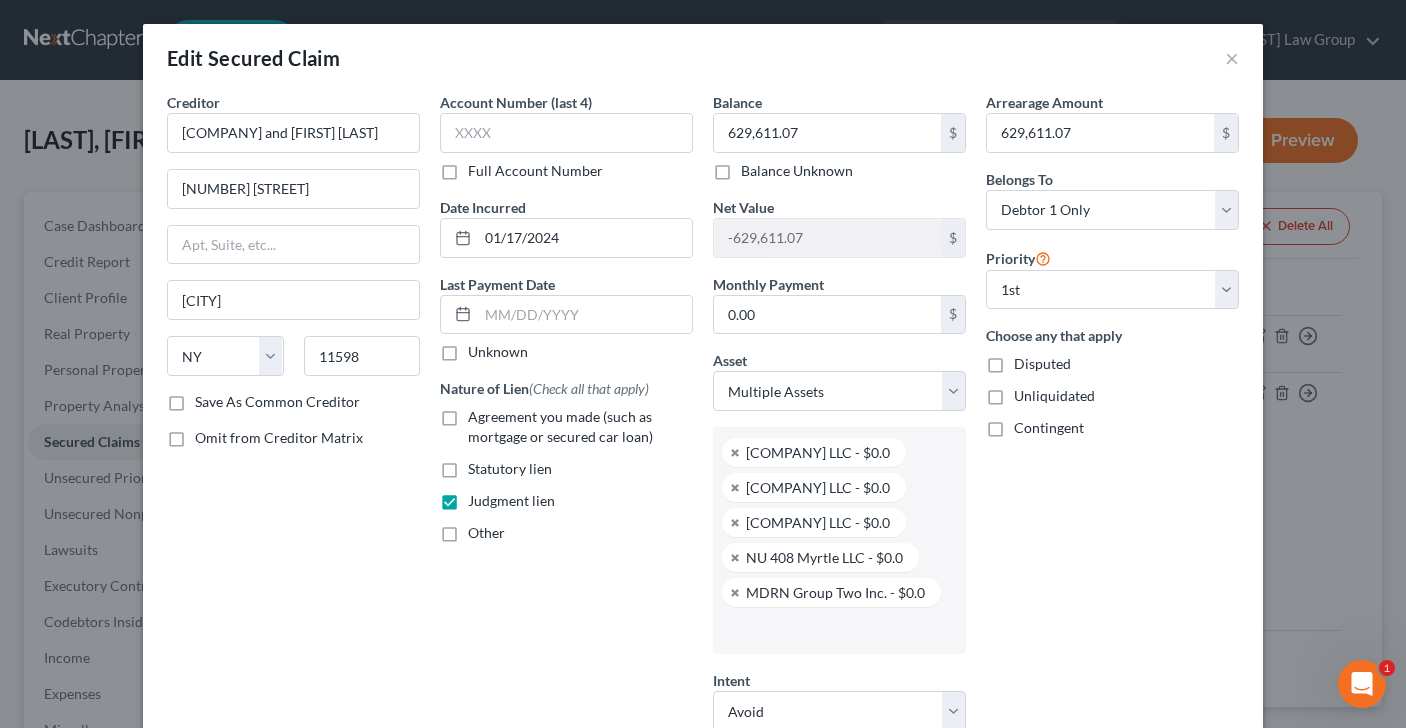 click at bounding box center [837, 630] 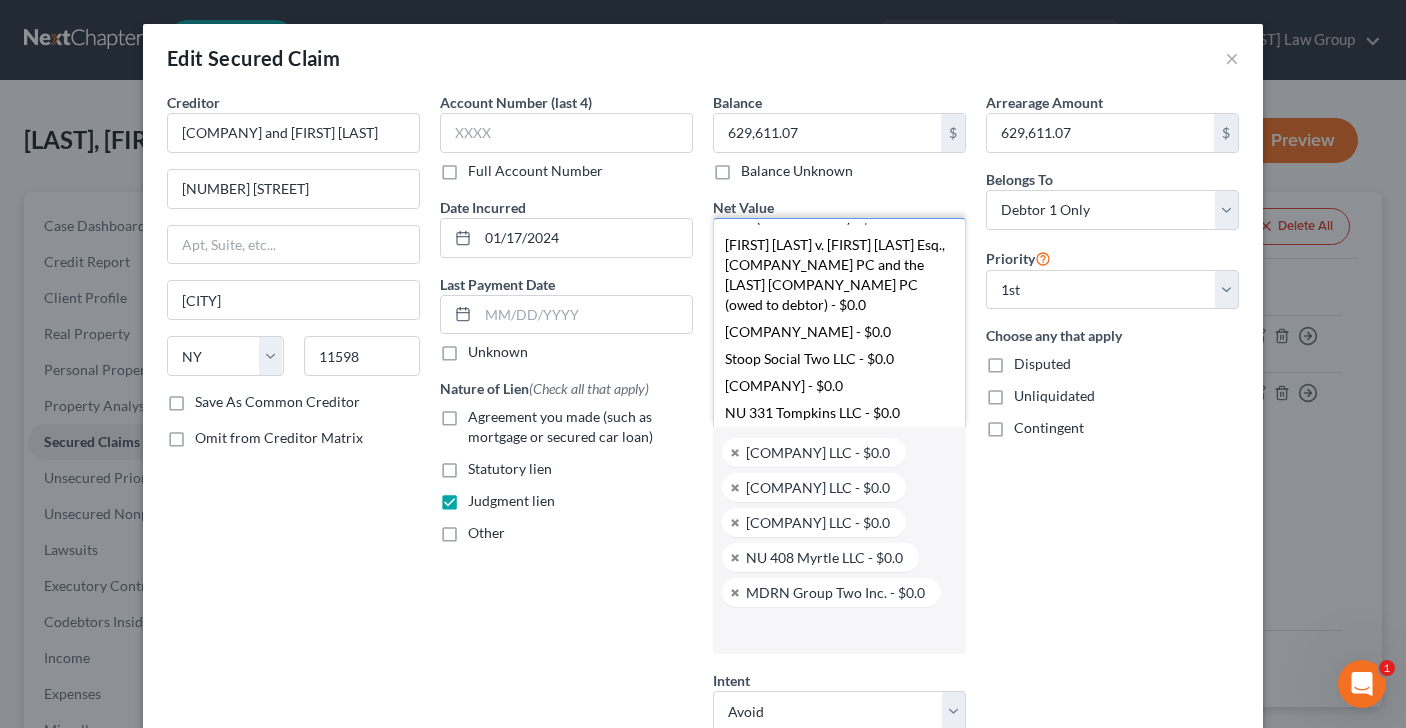 scroll, scrollTop: 230, scrollLeft: 0, axis: vertical 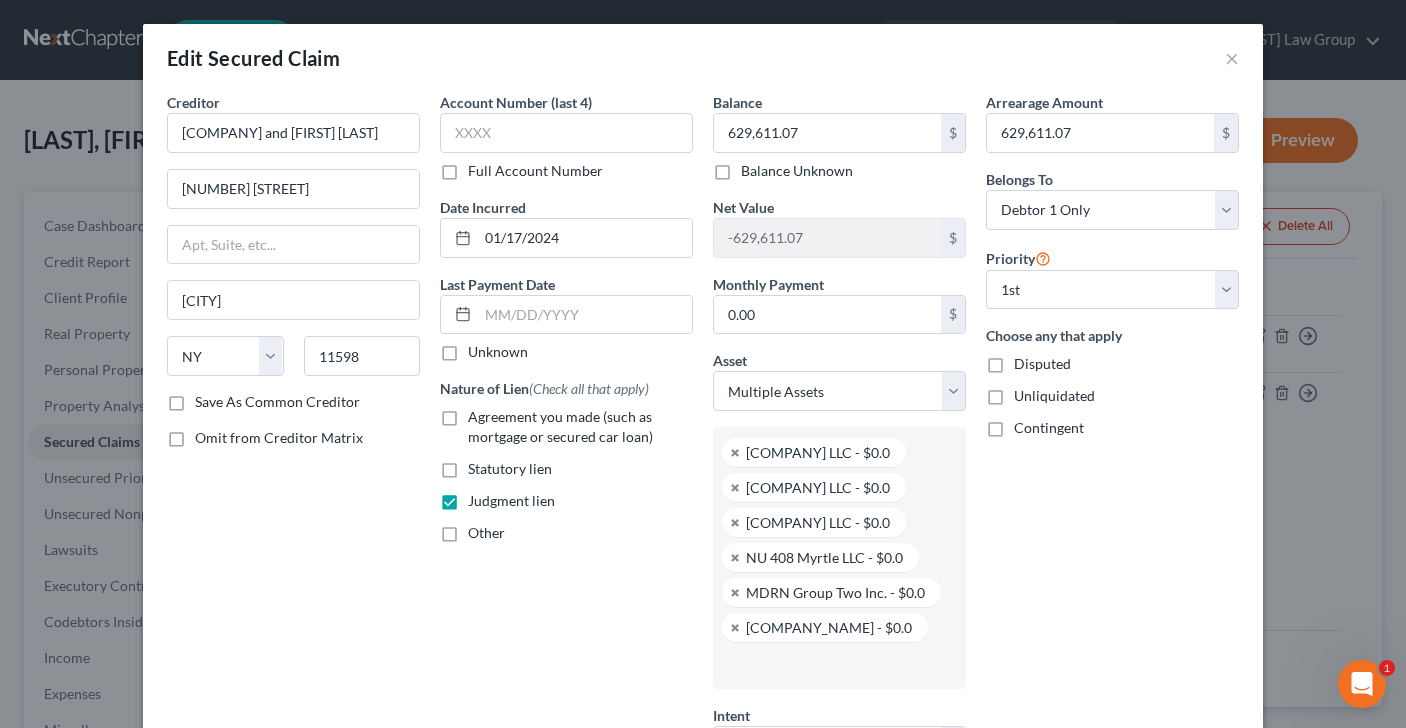 click at bounding box center (837, 665) 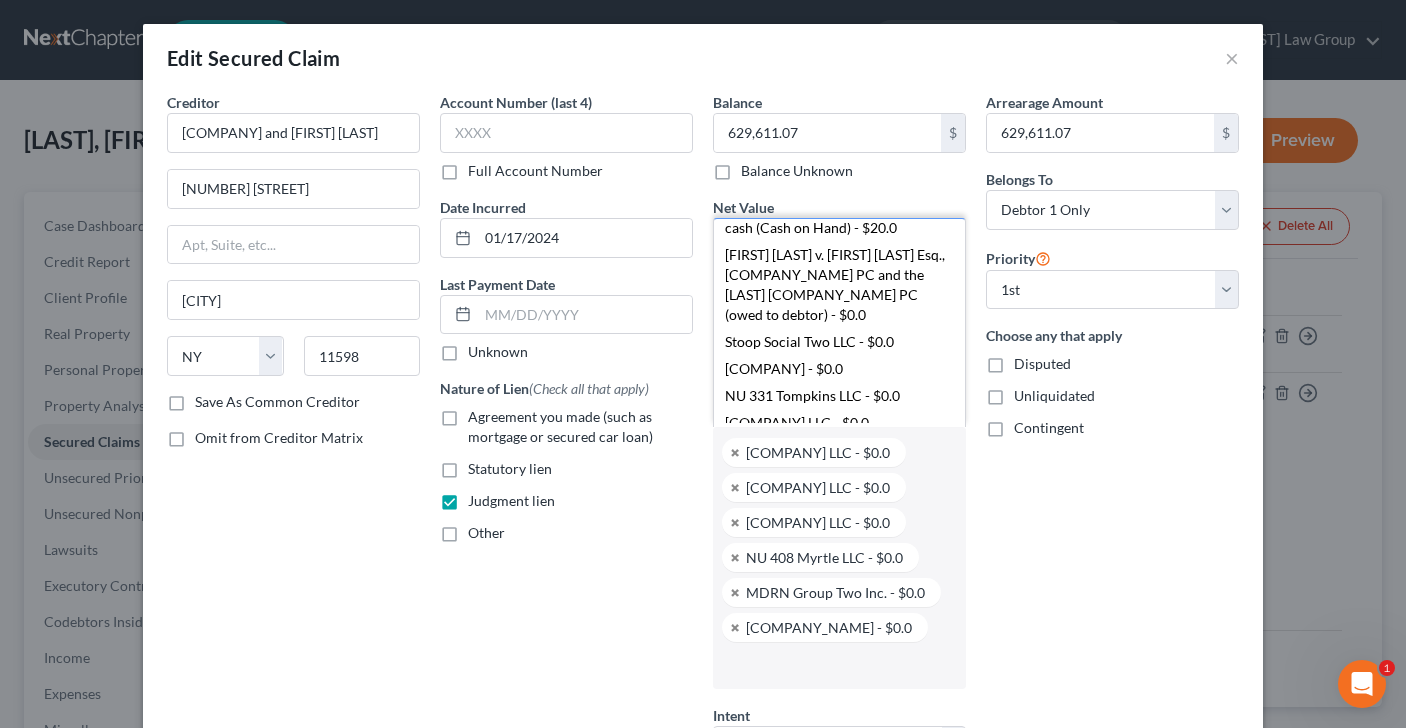 scroll, scrollTop: 221, scrollLeft: 0, axis: vertical 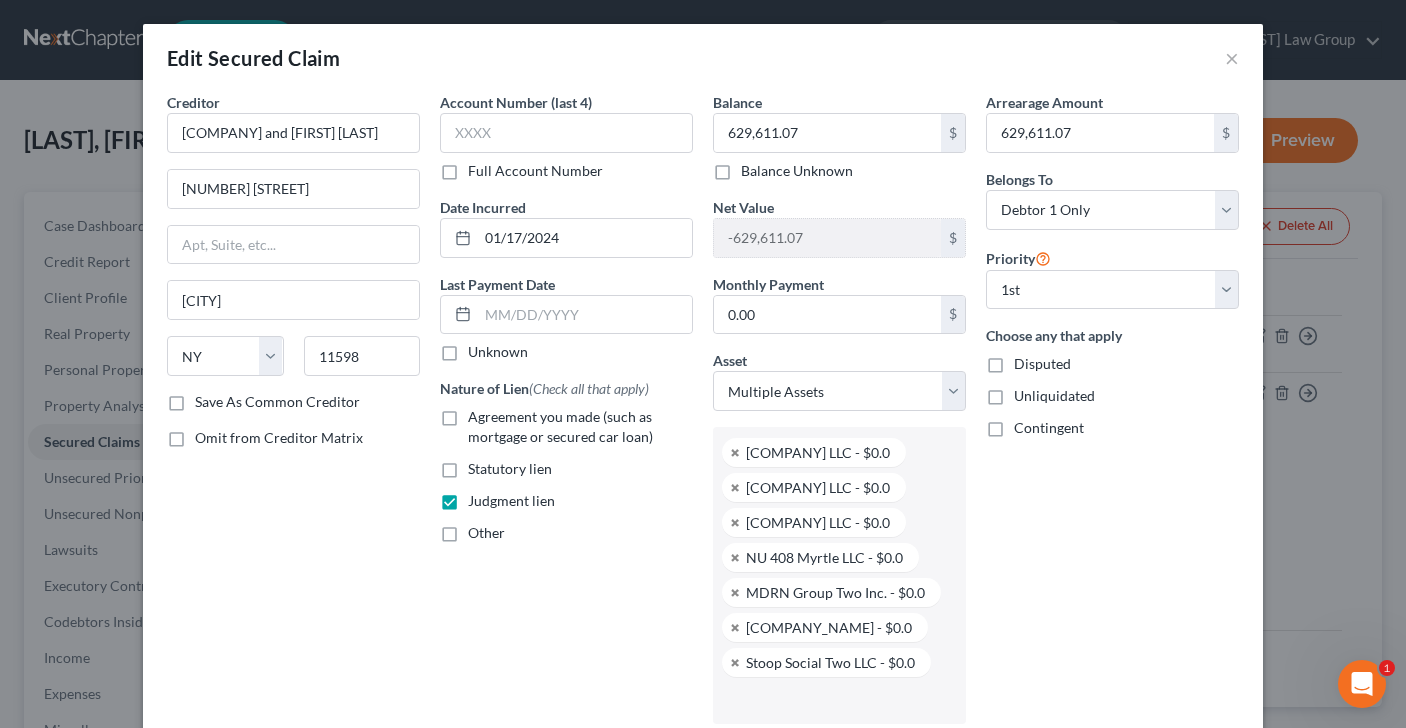 click at bounding box center [837, 700] 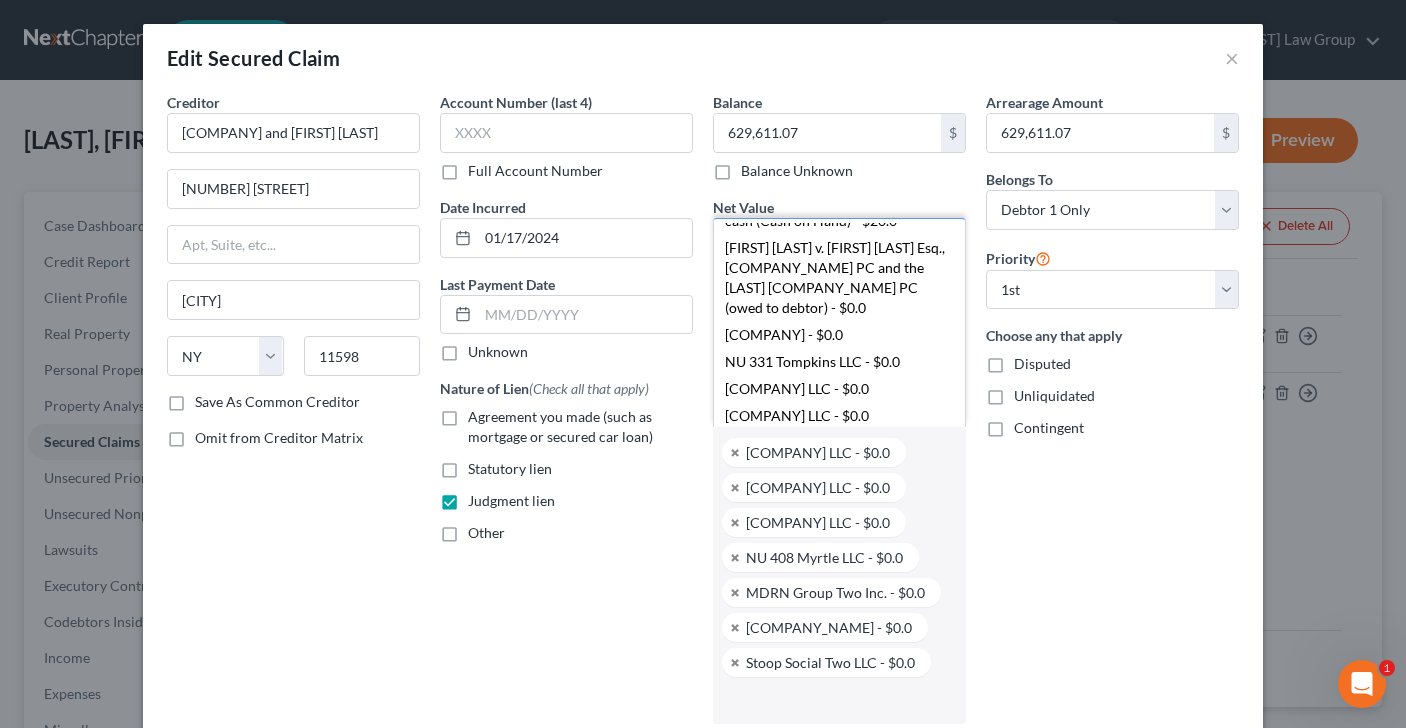 scroll, scrollTop: 227, scrollLeft: 0, axis: vertical 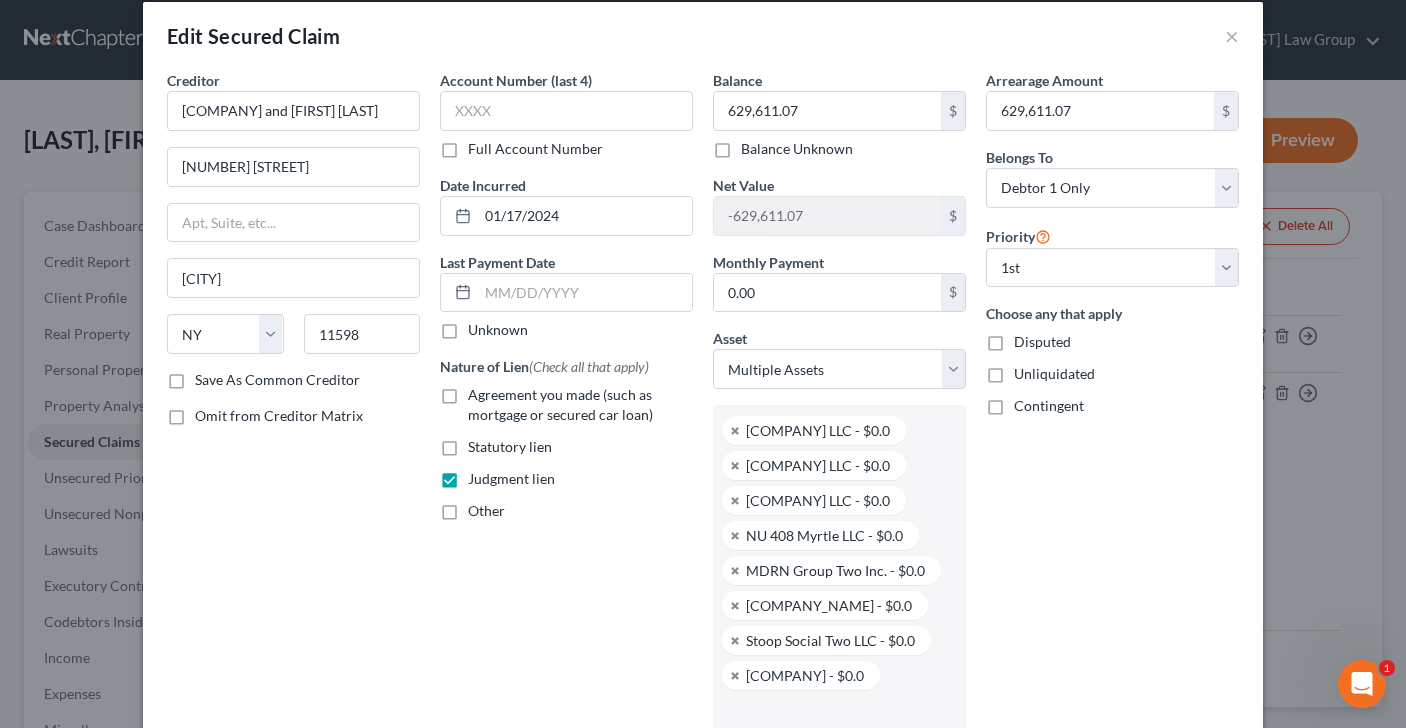 click at bounding box center (837, 713) 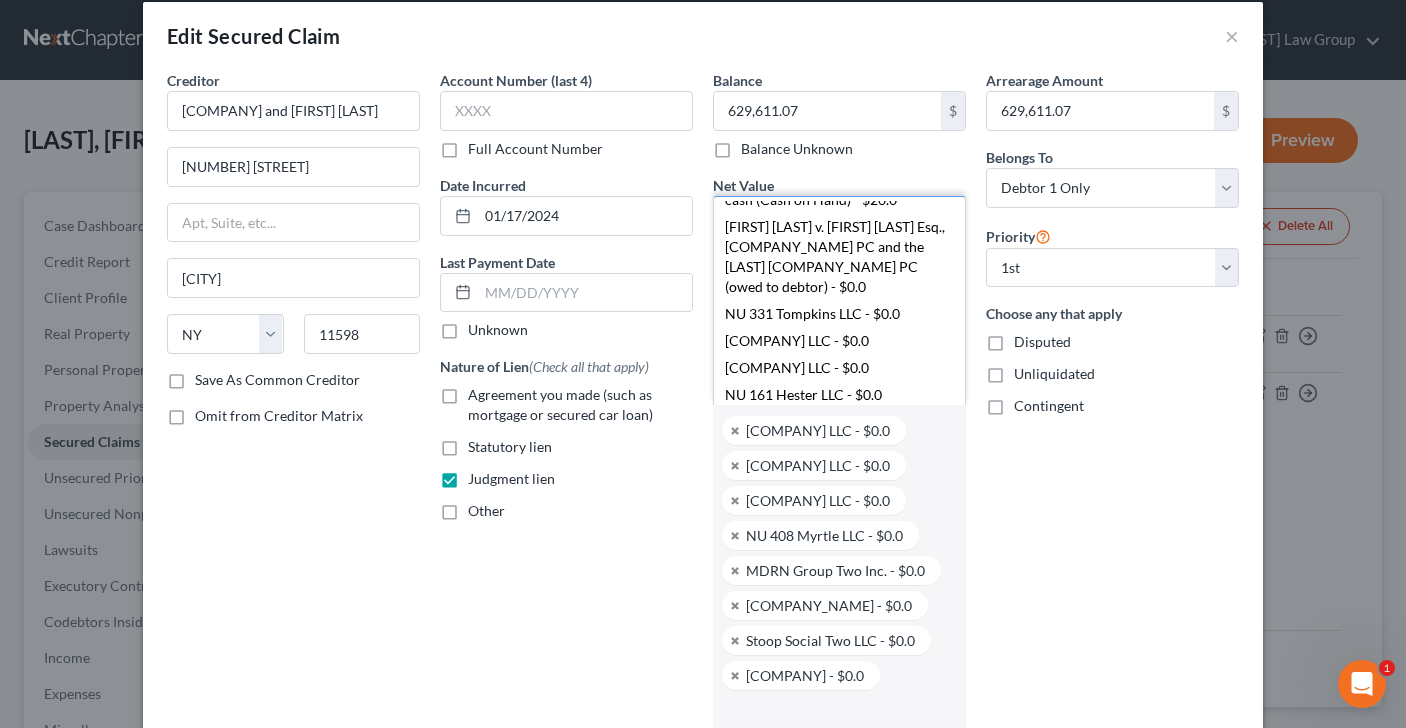 scroll, scrollTop: 230, scrollLeft: 0, axis: vertical 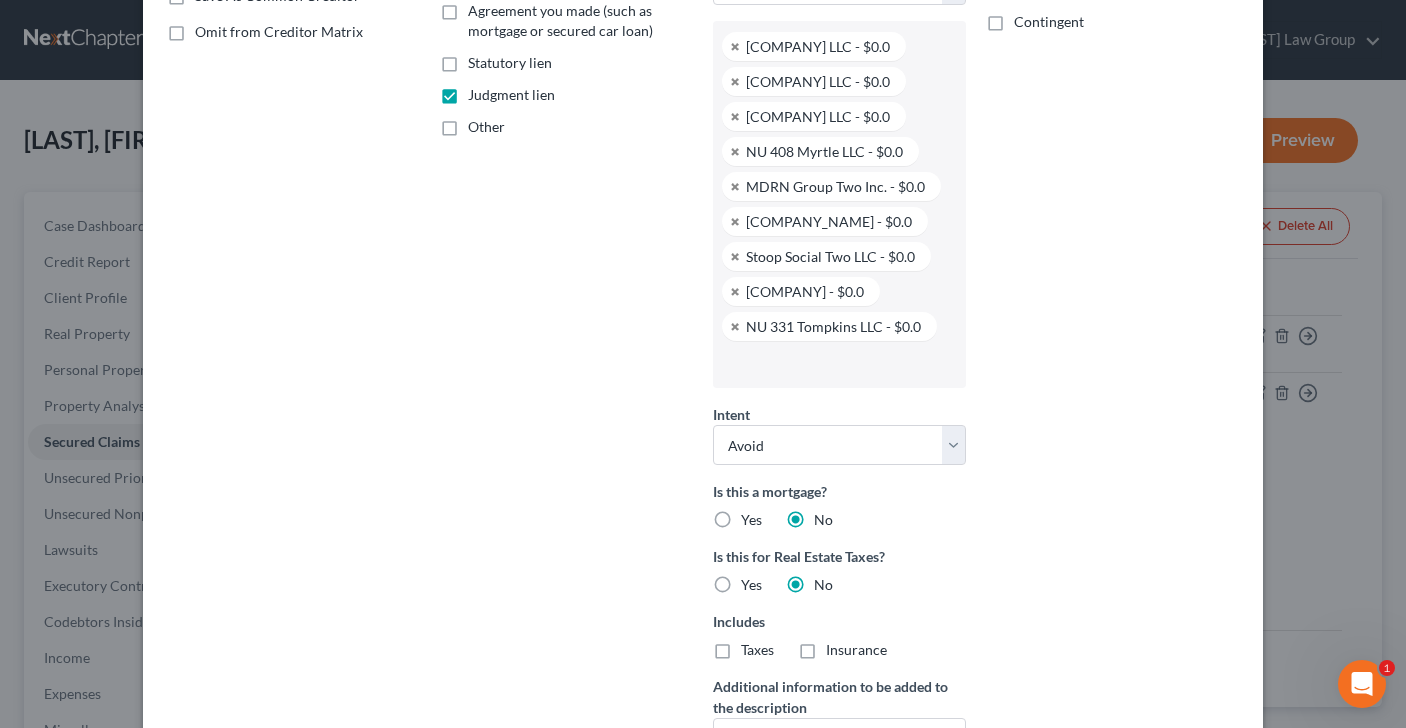 click at bounding box center [837, 364] 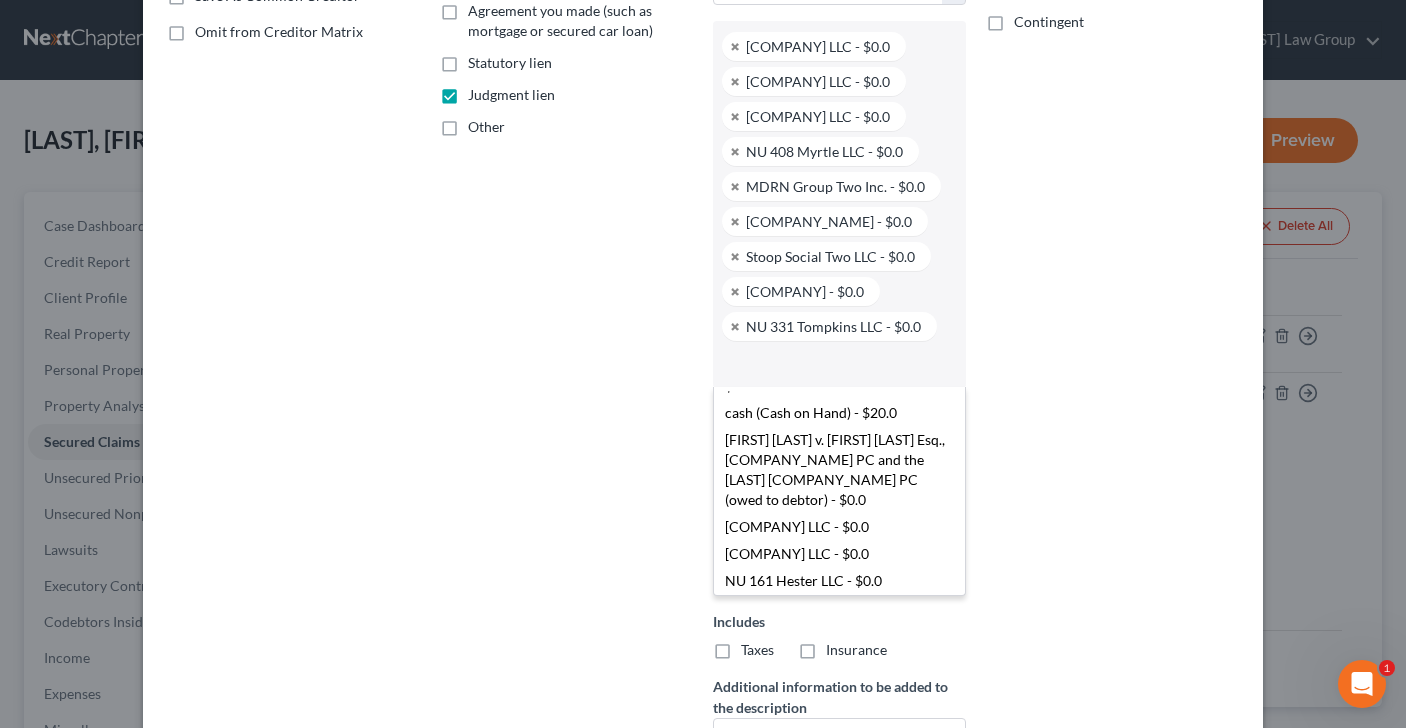 scroll, scrollTop: 203, scrollLeft: 0, axis: vertical 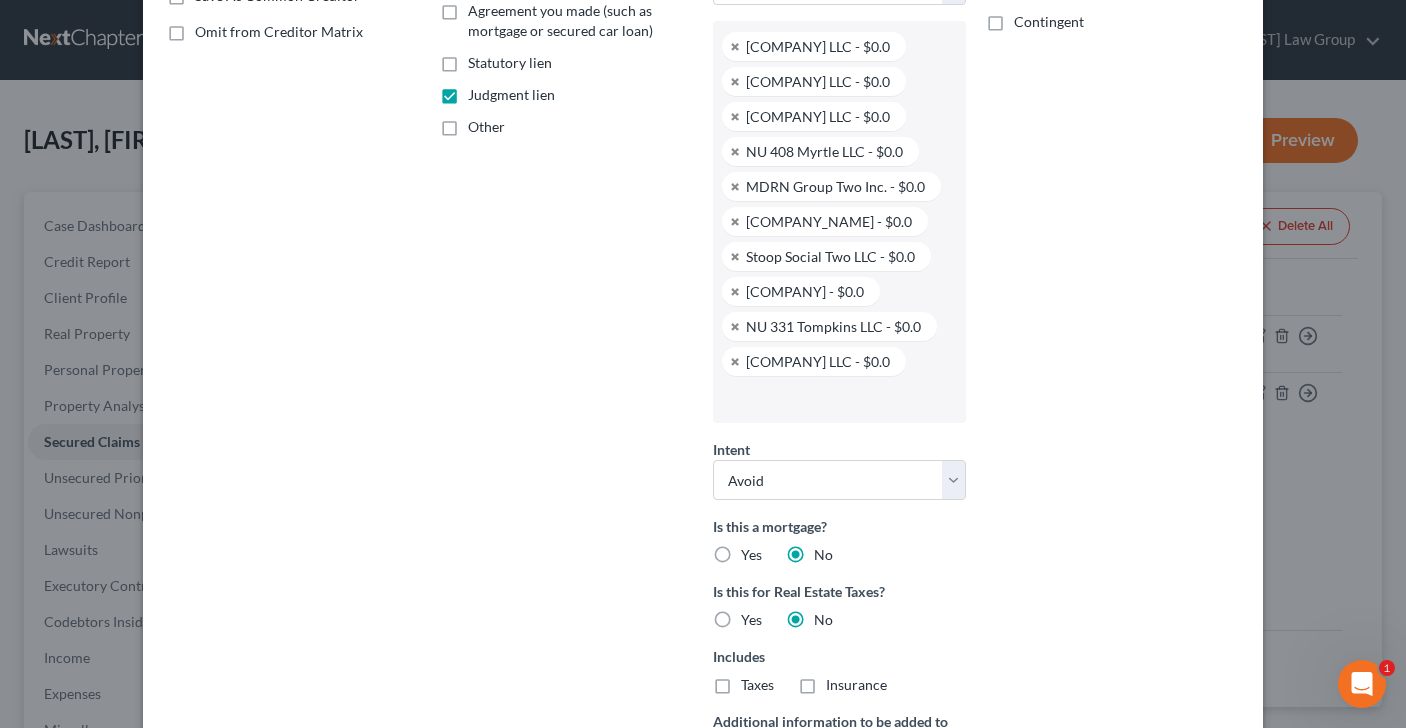 click at bounding box center [837, 399] 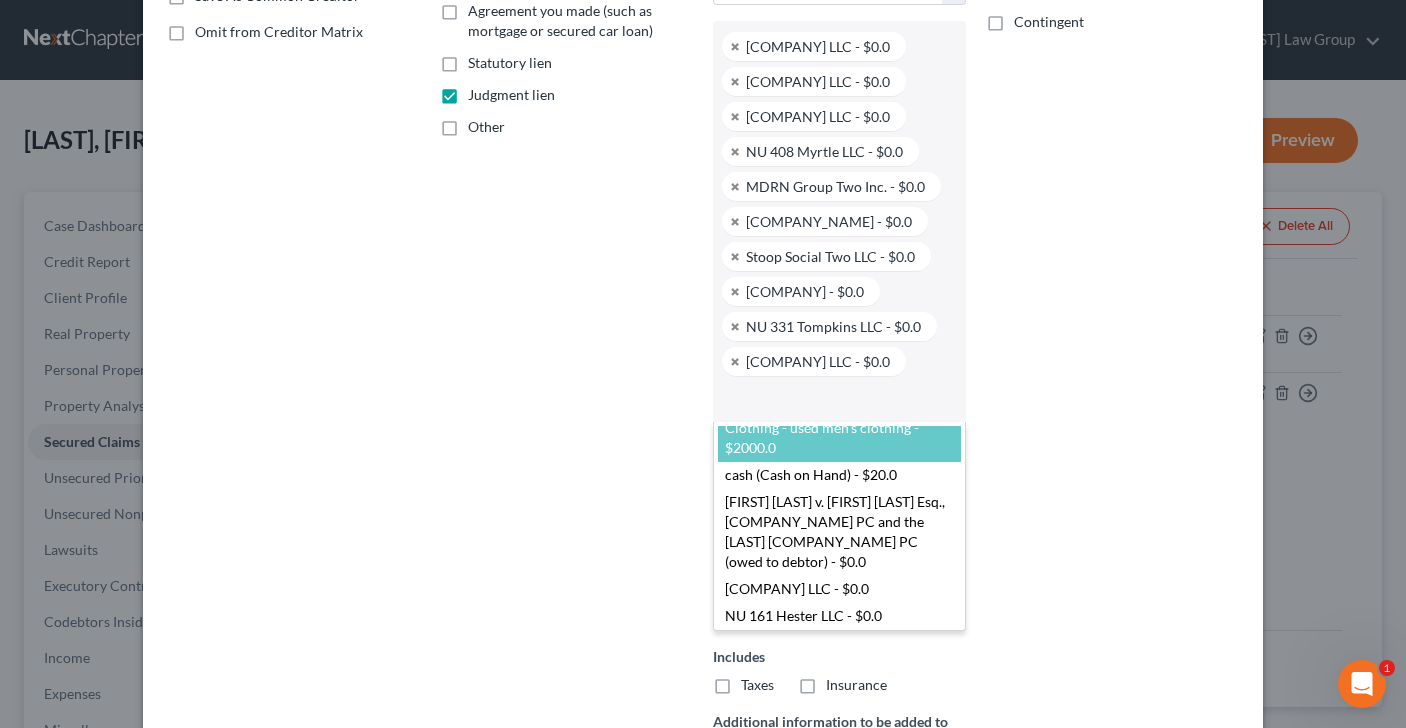 scroll, scrollTop: 176, scrollLeft: 0, axis: vertical 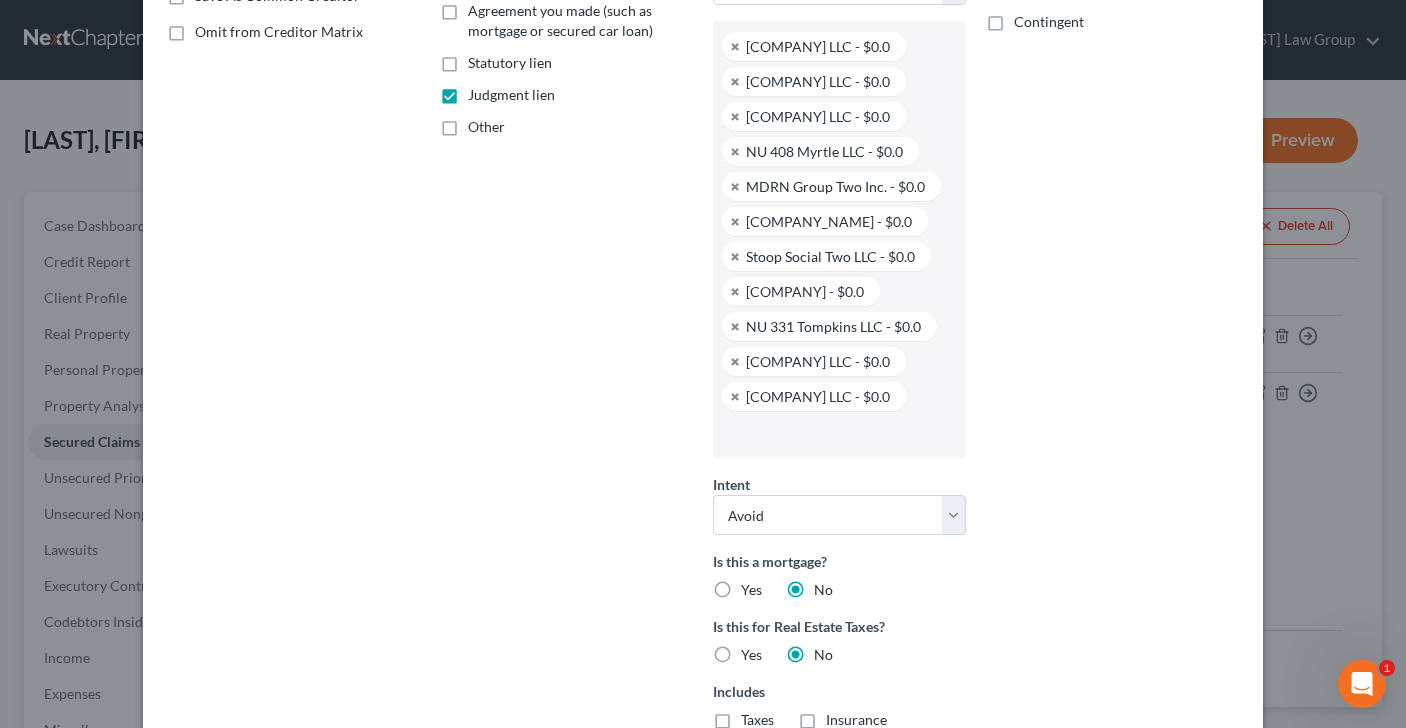 click at bounding box center (837, 434) 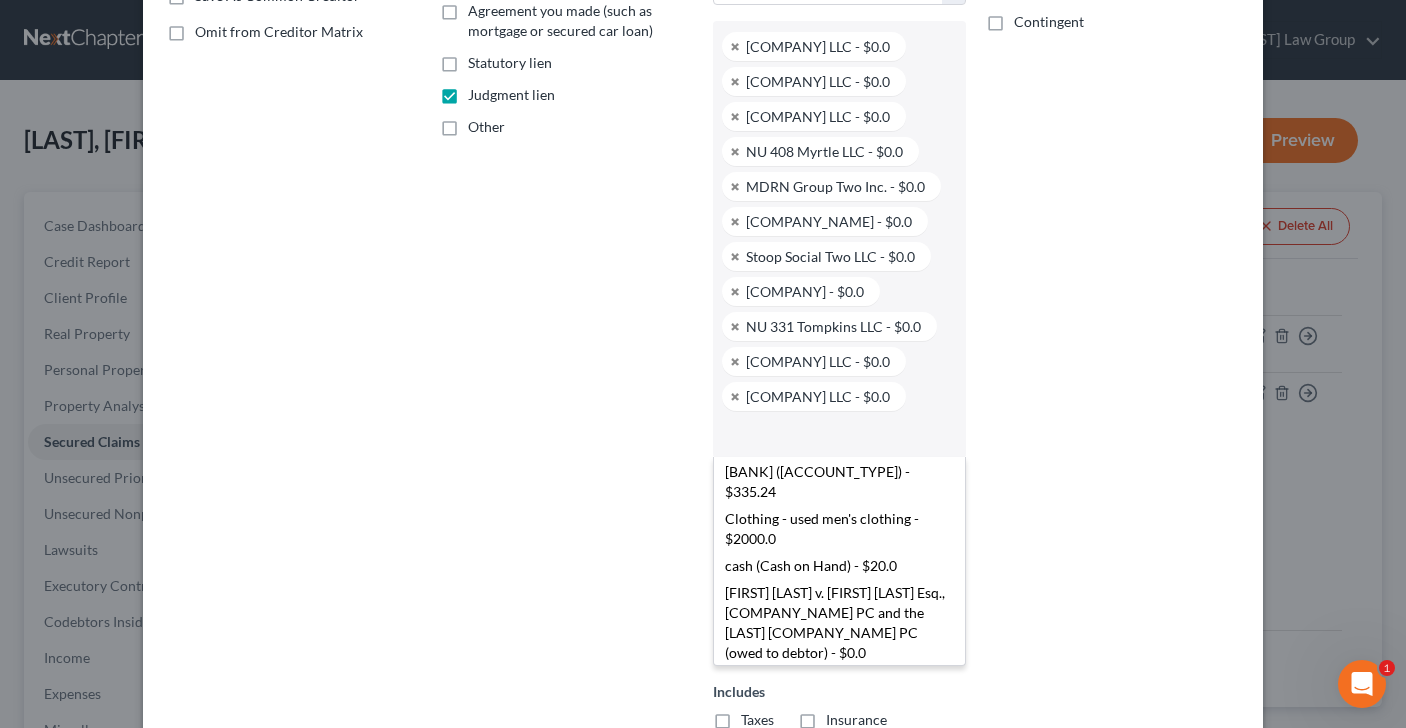 scroll, scrollTop: 149, scrollLeft: 0, axis: vertical 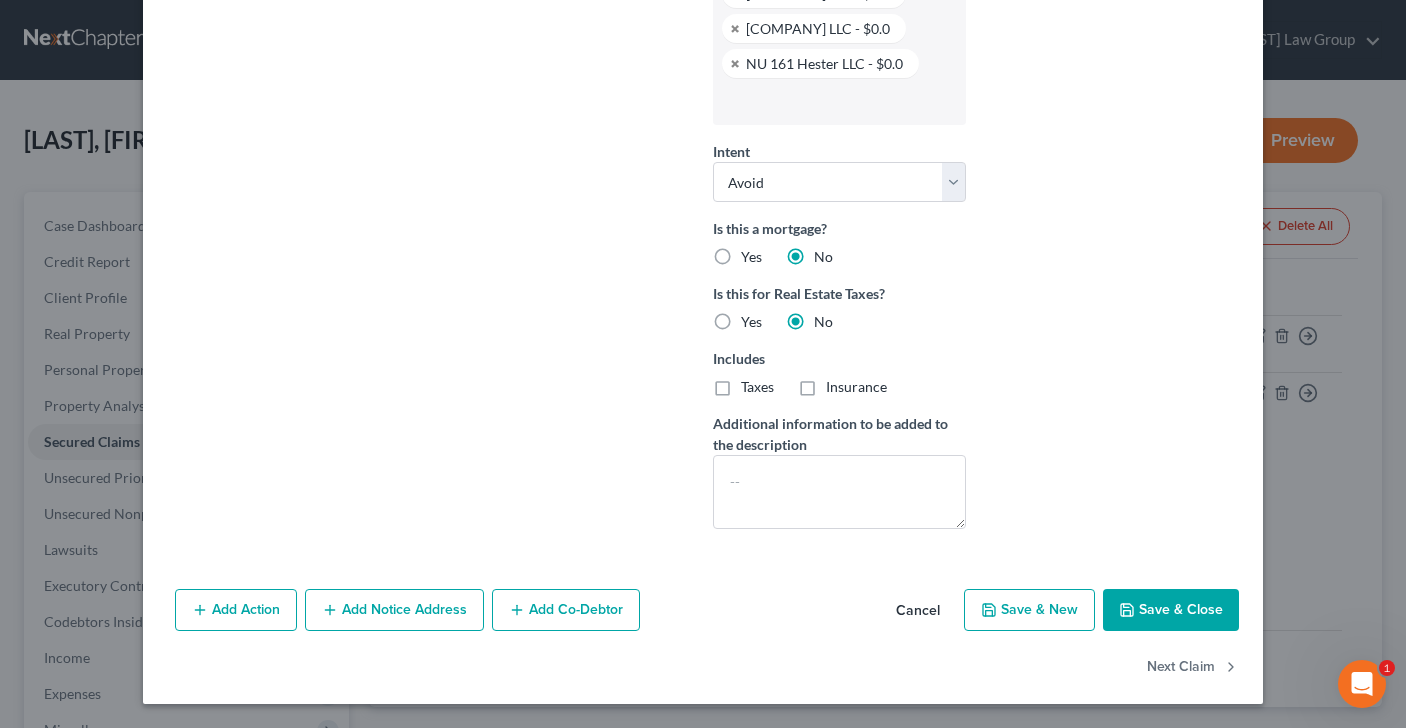 click on "Save & Close" at bounding box center [1171, 610] 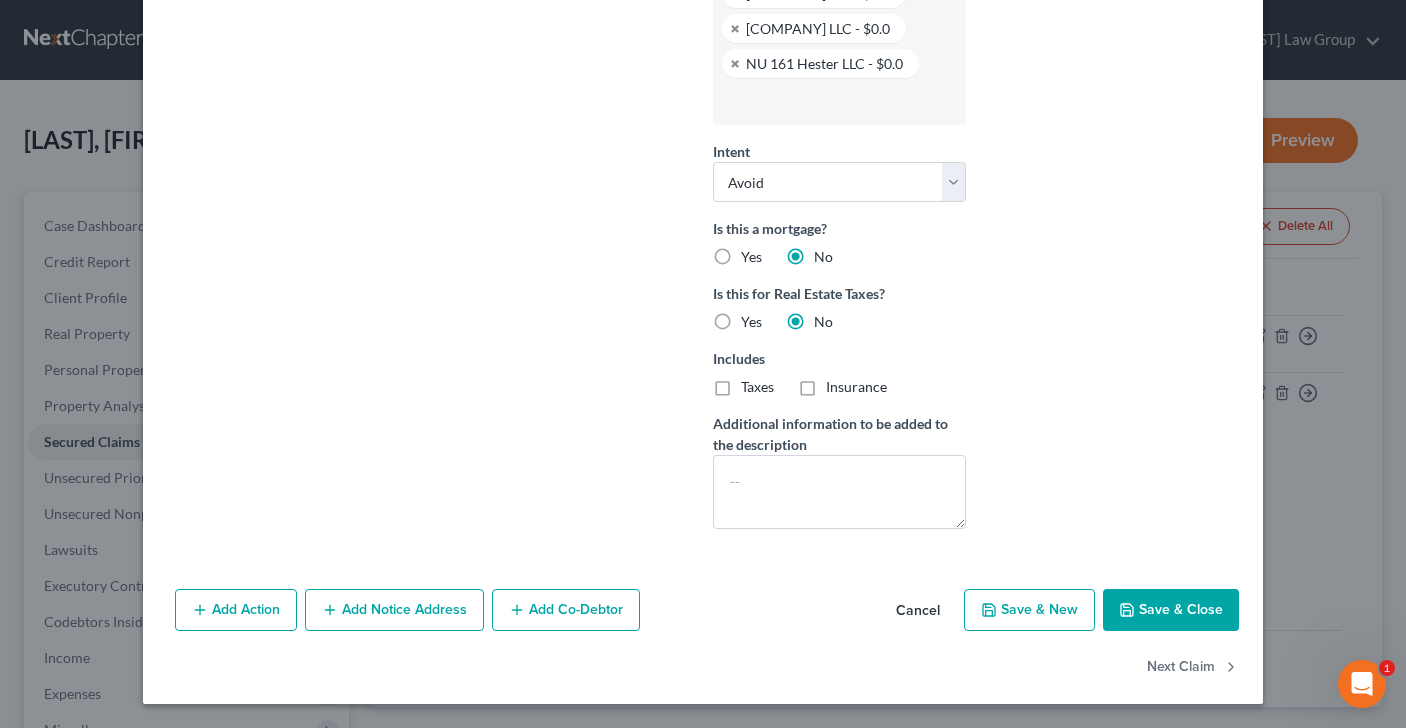 scroll, scrollTop: 286, scrollLeft: 0, axis: vertical 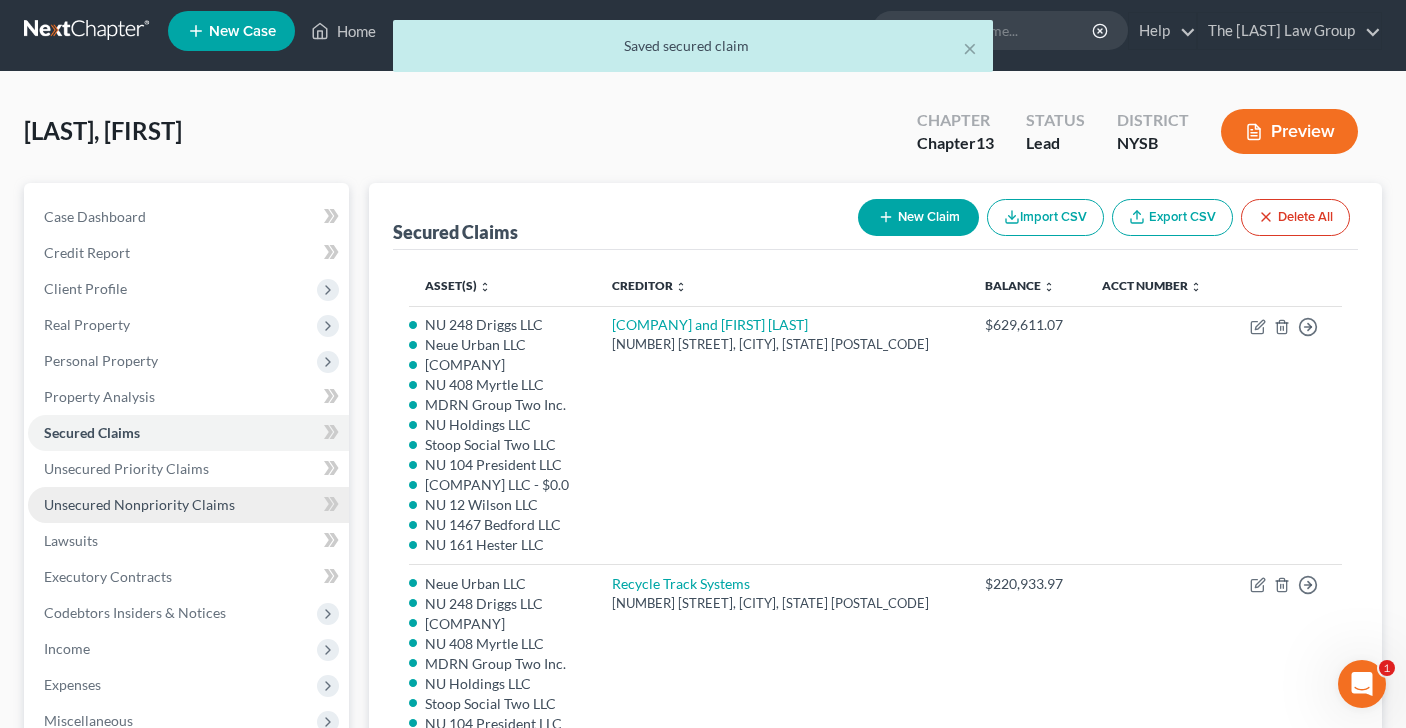 click on "Unsecured Nonpriority Claims" at bounding box center [139, 504] 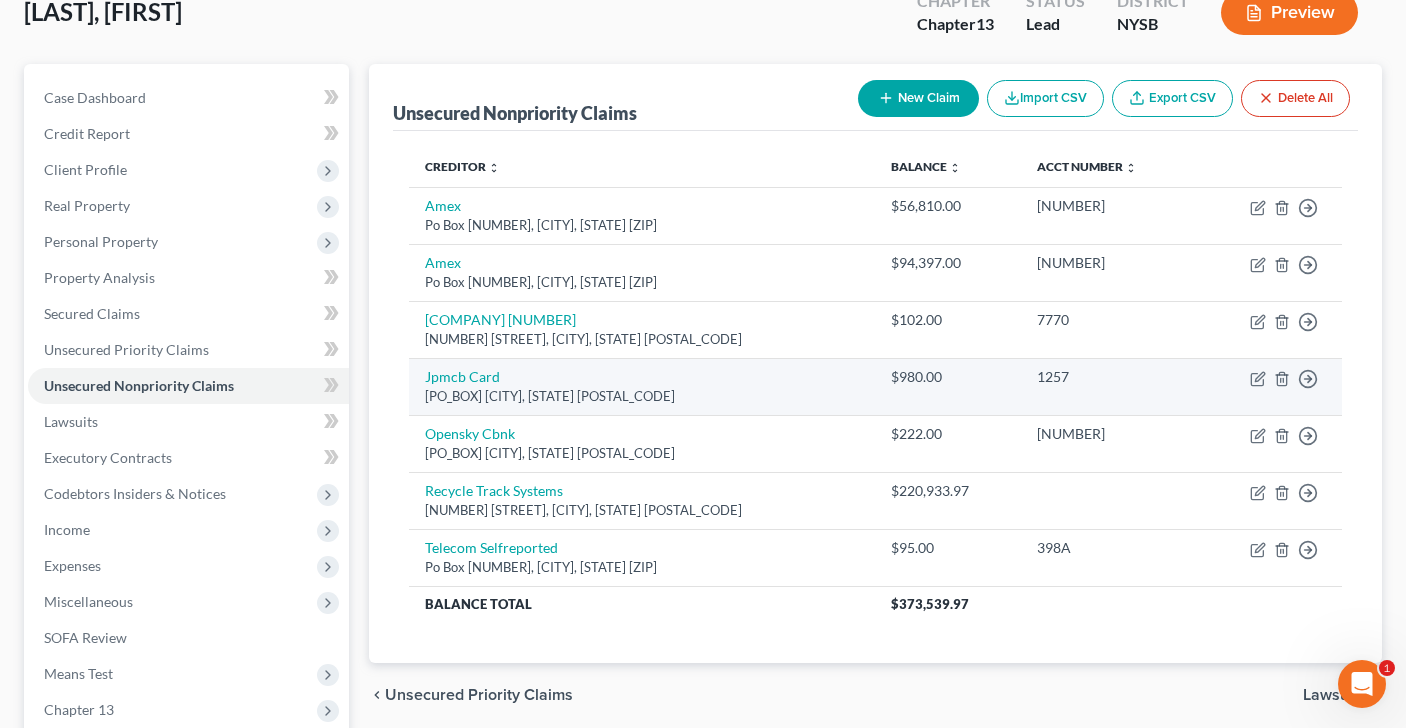 scroll, scrollTop: 133, scrollLeft: 0, axis: vertical 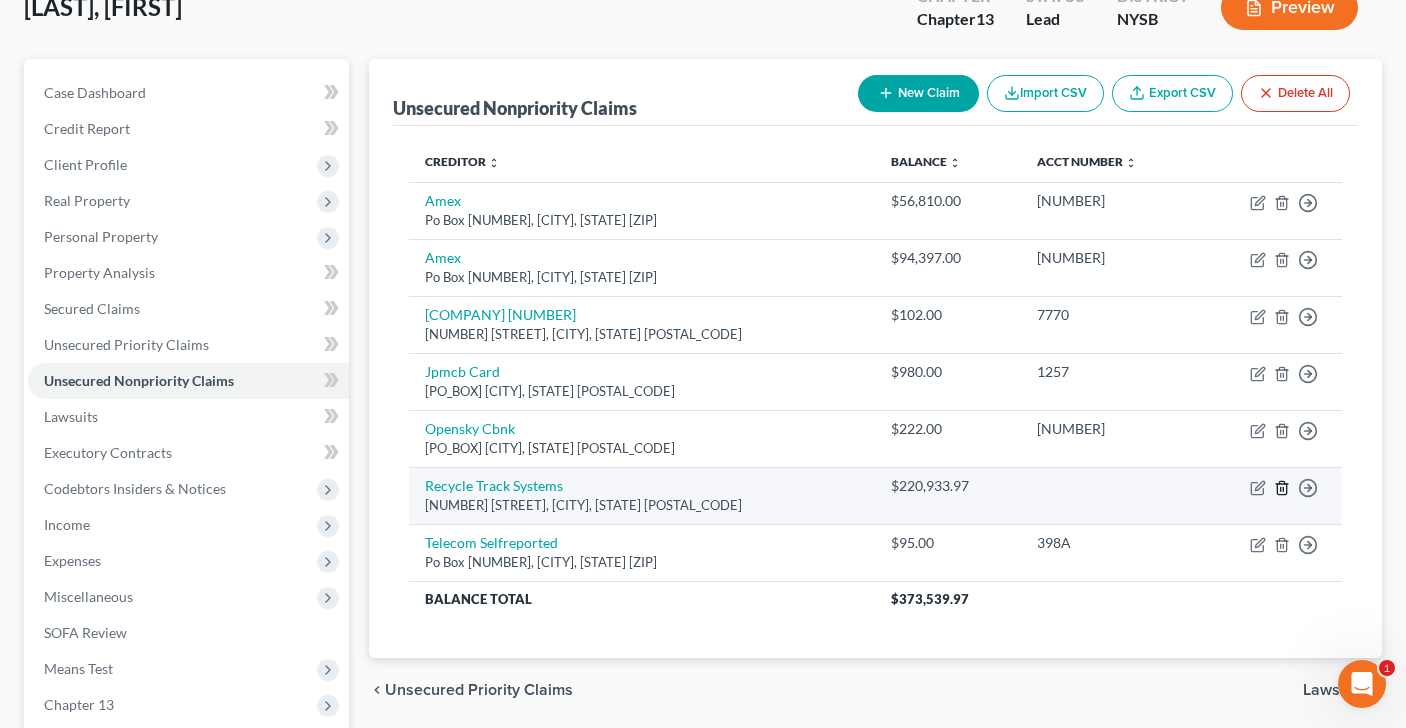 click 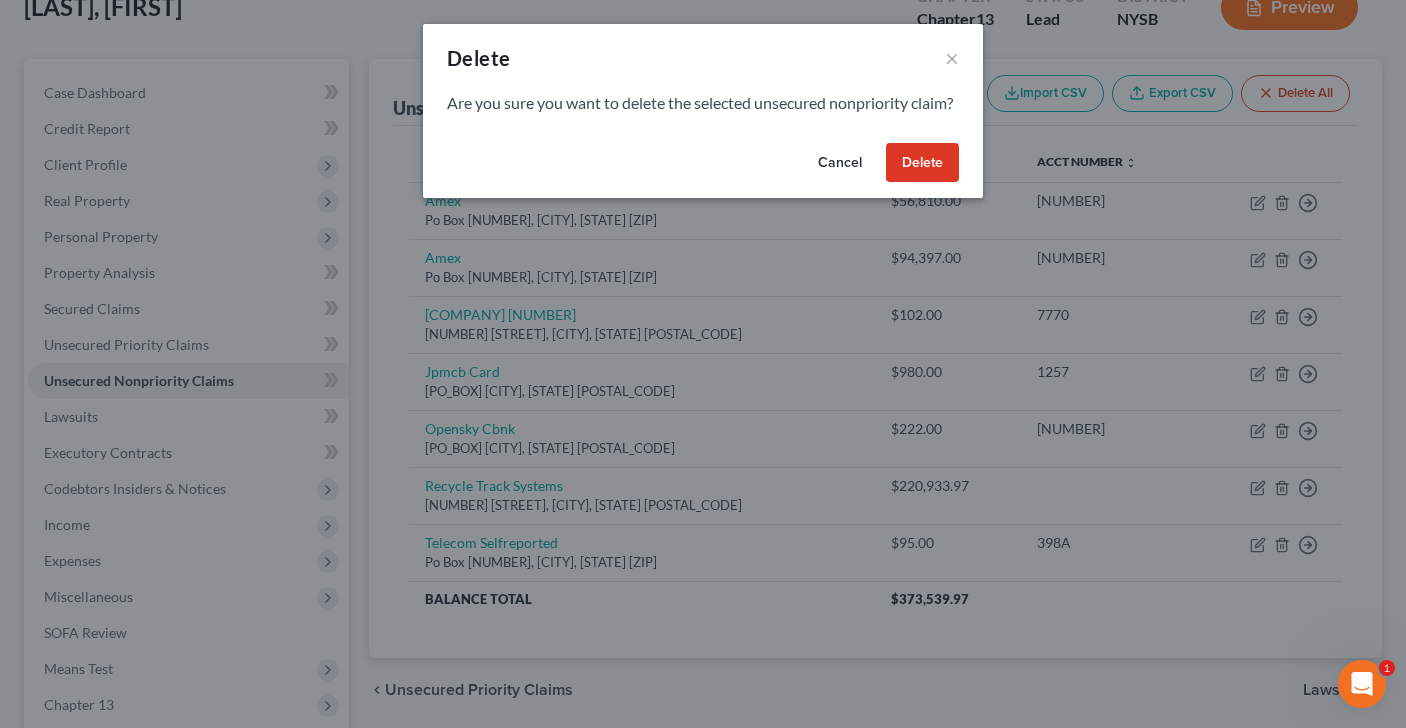 click on "Delete" at bounding box center (922, 163) 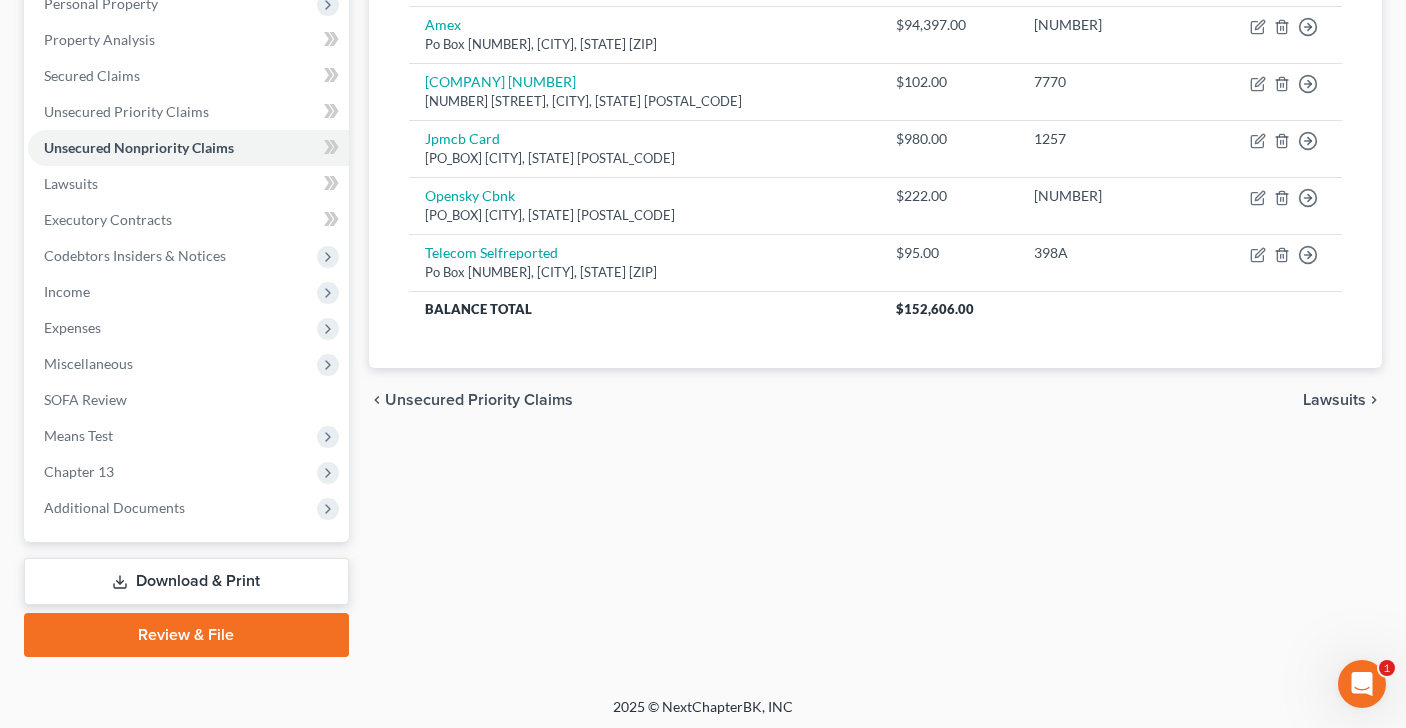 scroll, scrollTop: 369, scrollLeft: 0, axis: vertical 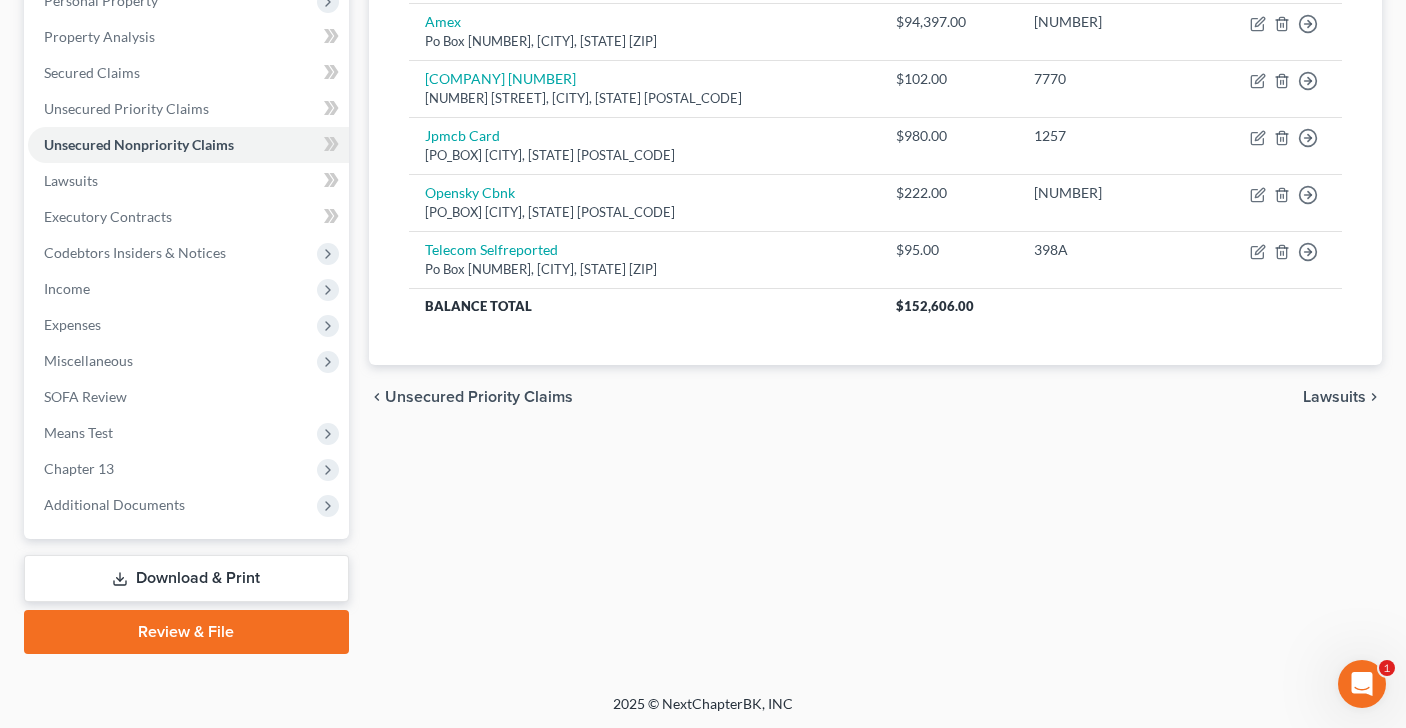 click on "Download & Print" at bounding box center (186, 578) 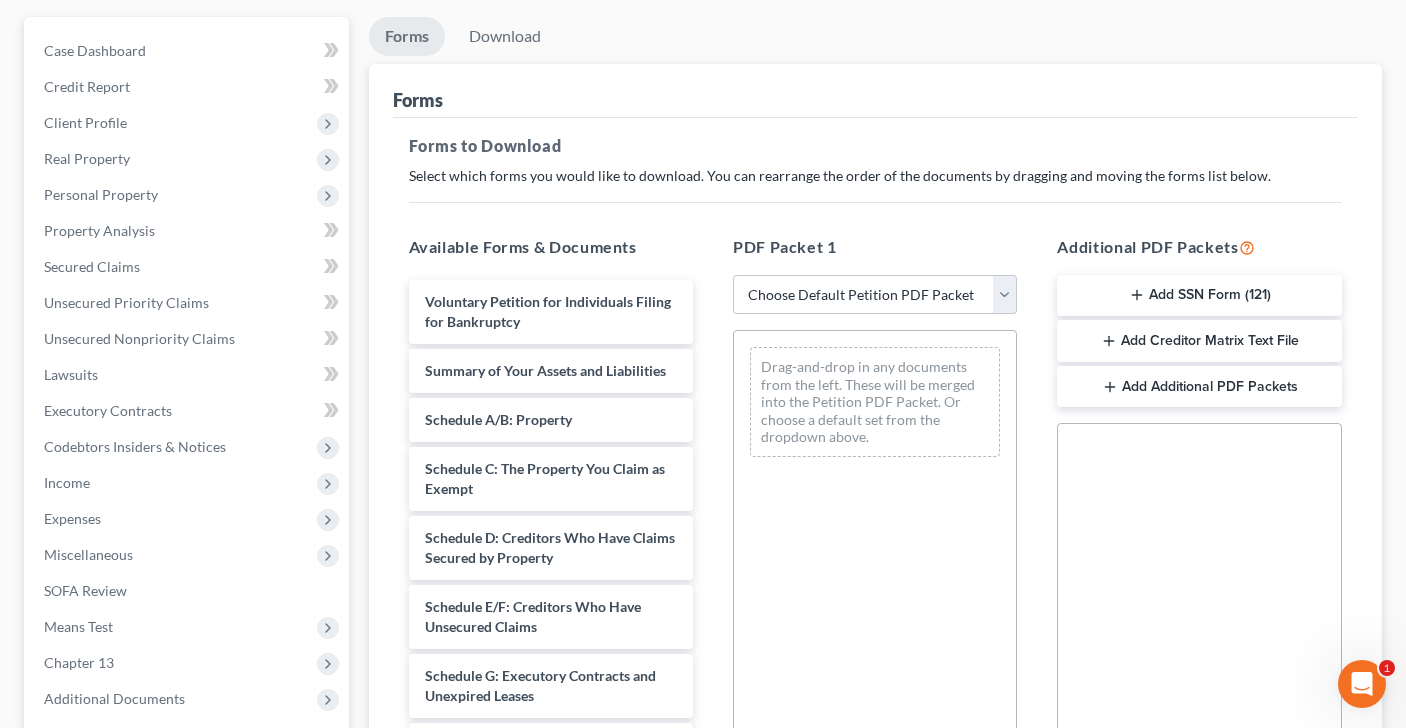 scroll, scrollTop: 0, scrollLeft: 0, axis: both 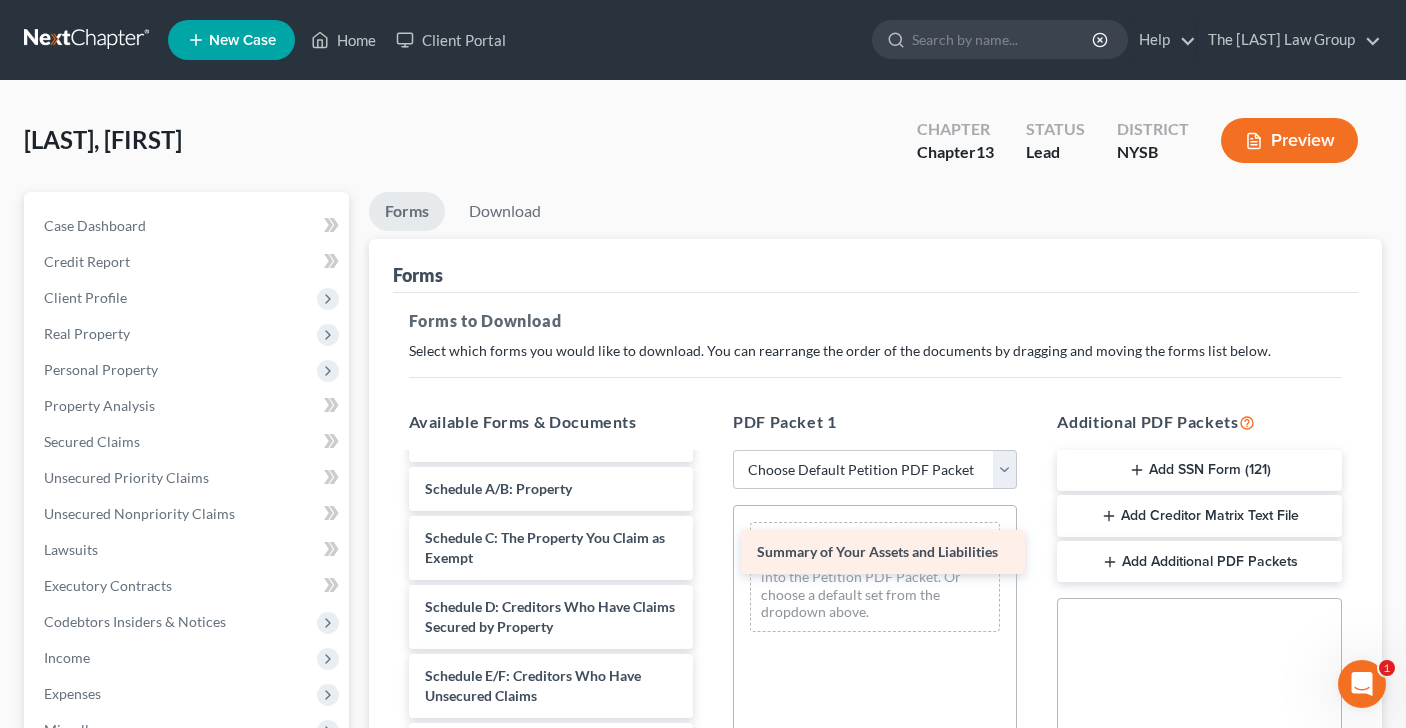 drag, startPoint x: 600, startPoint y: 489, endPoint x: 932, endPoint y: 553, distance: 338.1124 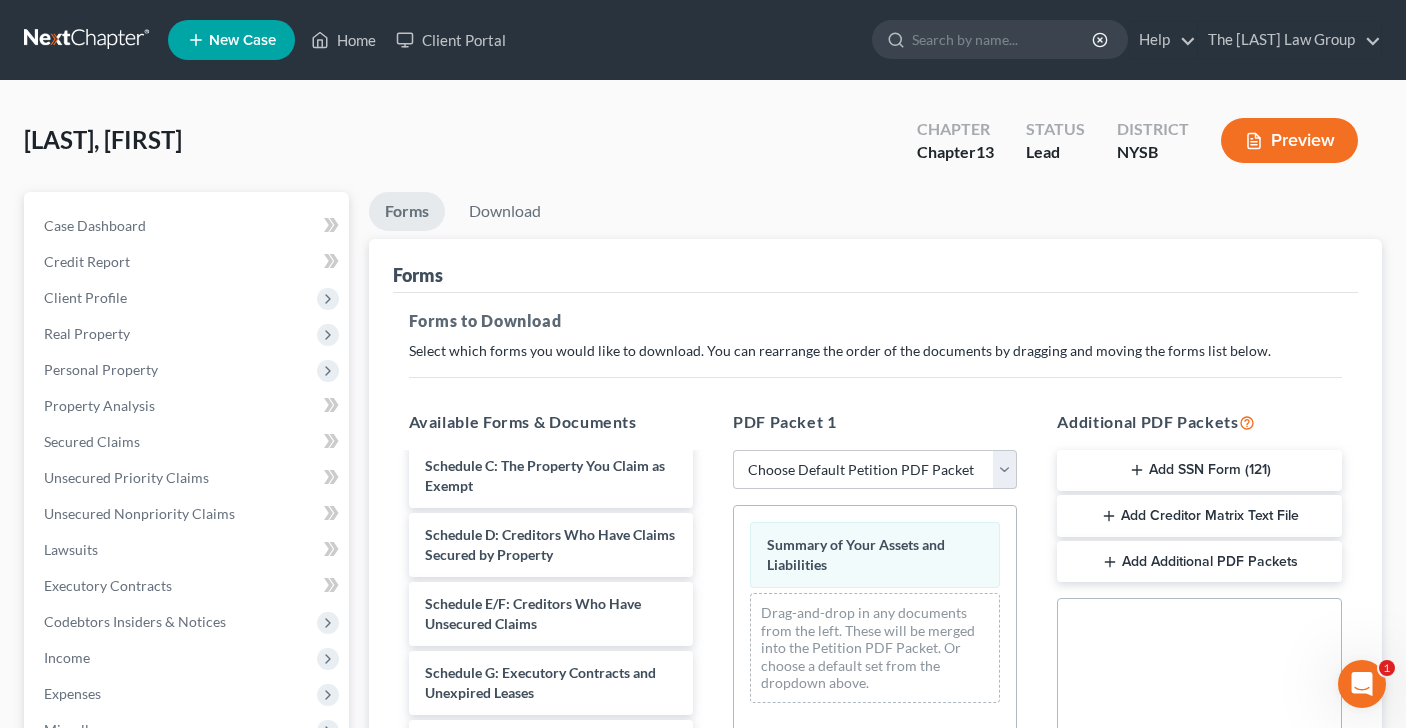 scroll, scrollTop: 125, scrollLeft: 0, axis: vertical 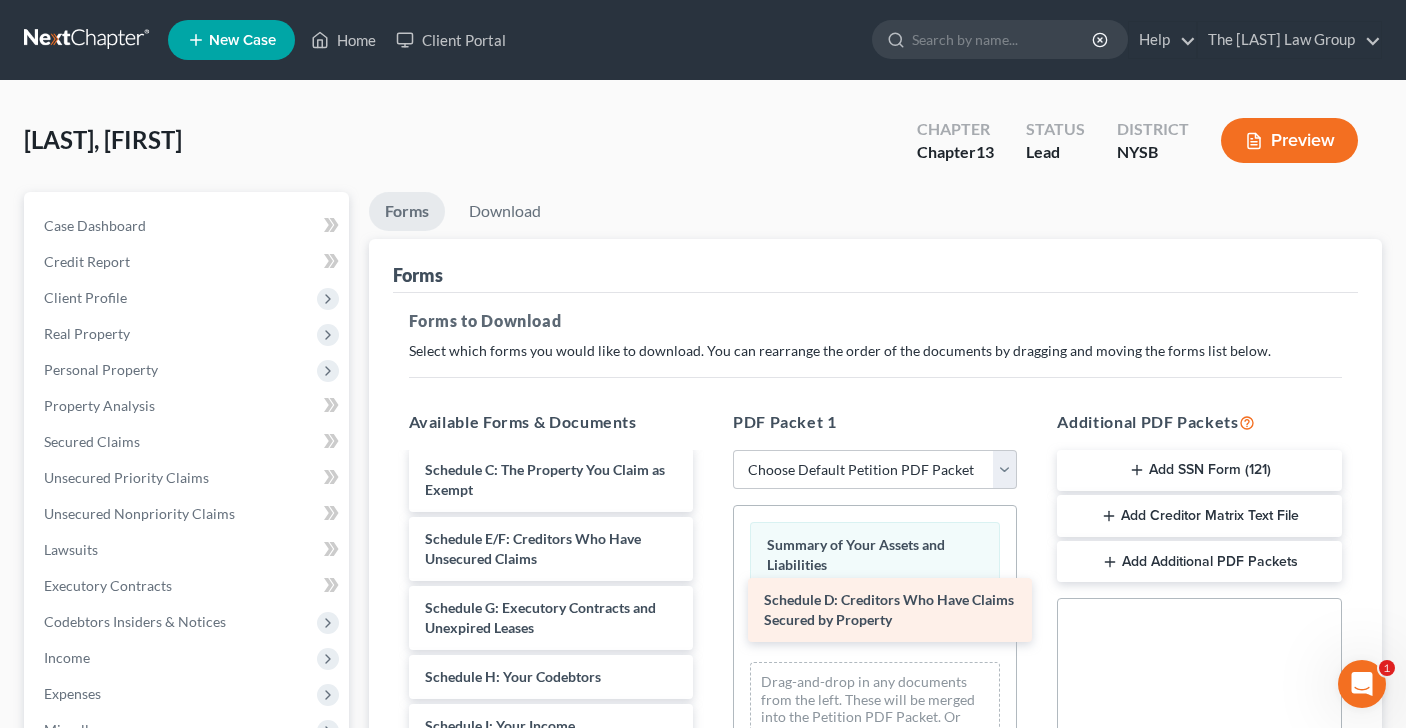 drag, startPoint x: 599, startPoint y: 540, endPoint x: 938, endPoint y: 602, distance: 344.623 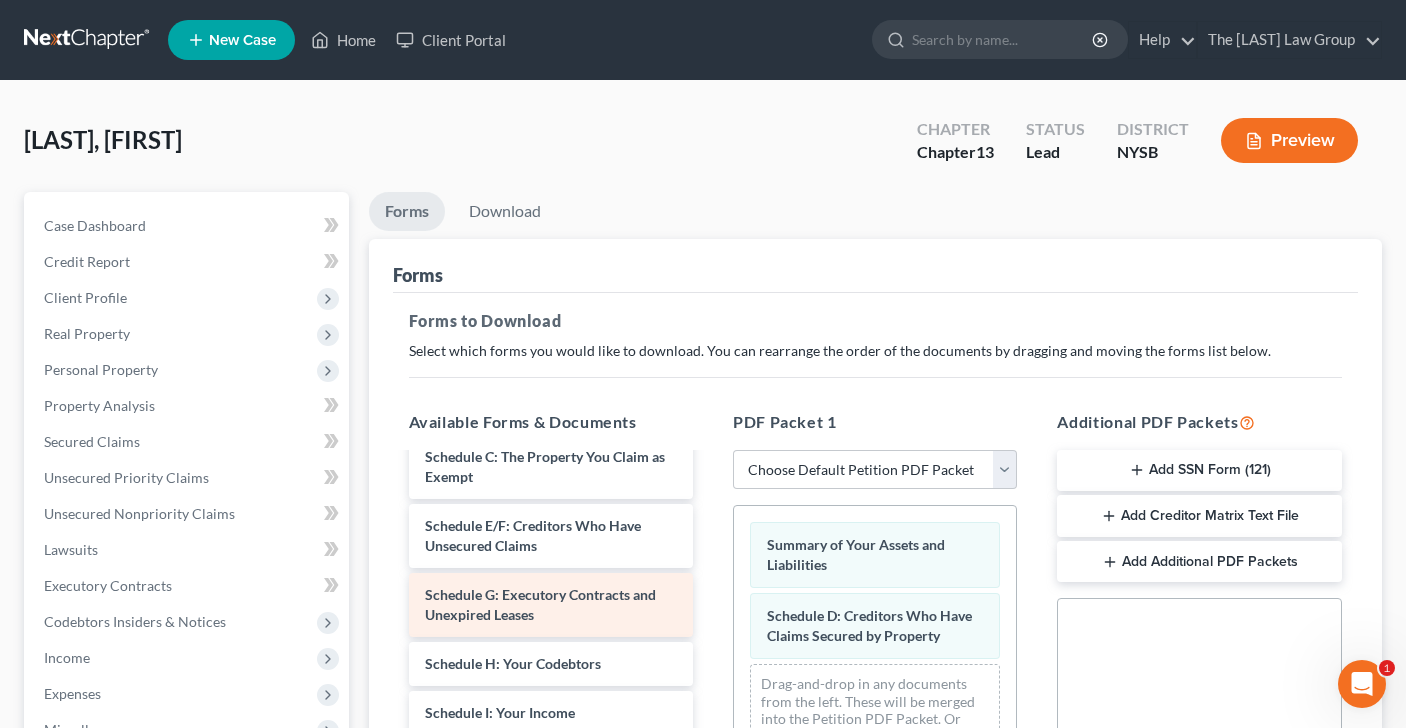 scroll, scrollTop: 136, scrollLeft: 0, axis: vertical 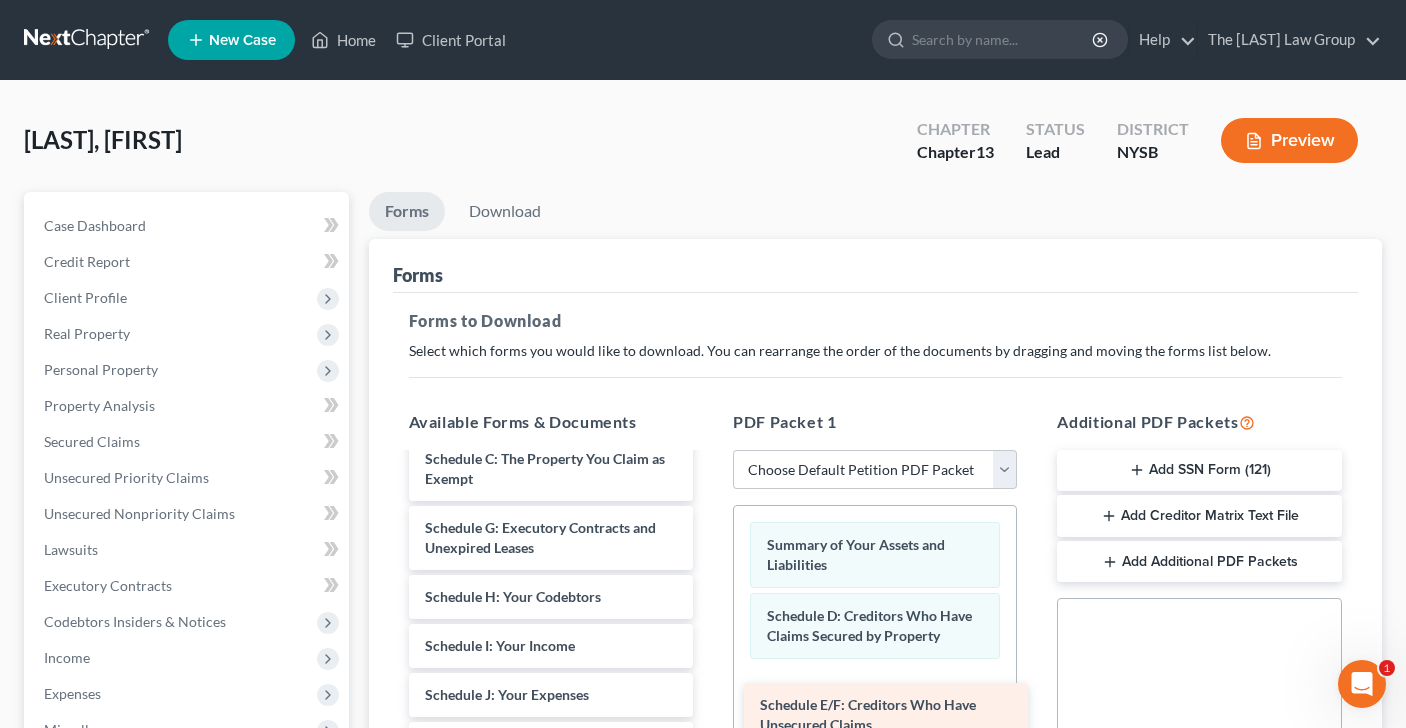 drag, startPoint x: 556, startPoint y: 542, endPoint x: 892, endPoint y: 718, distance: 379.30463 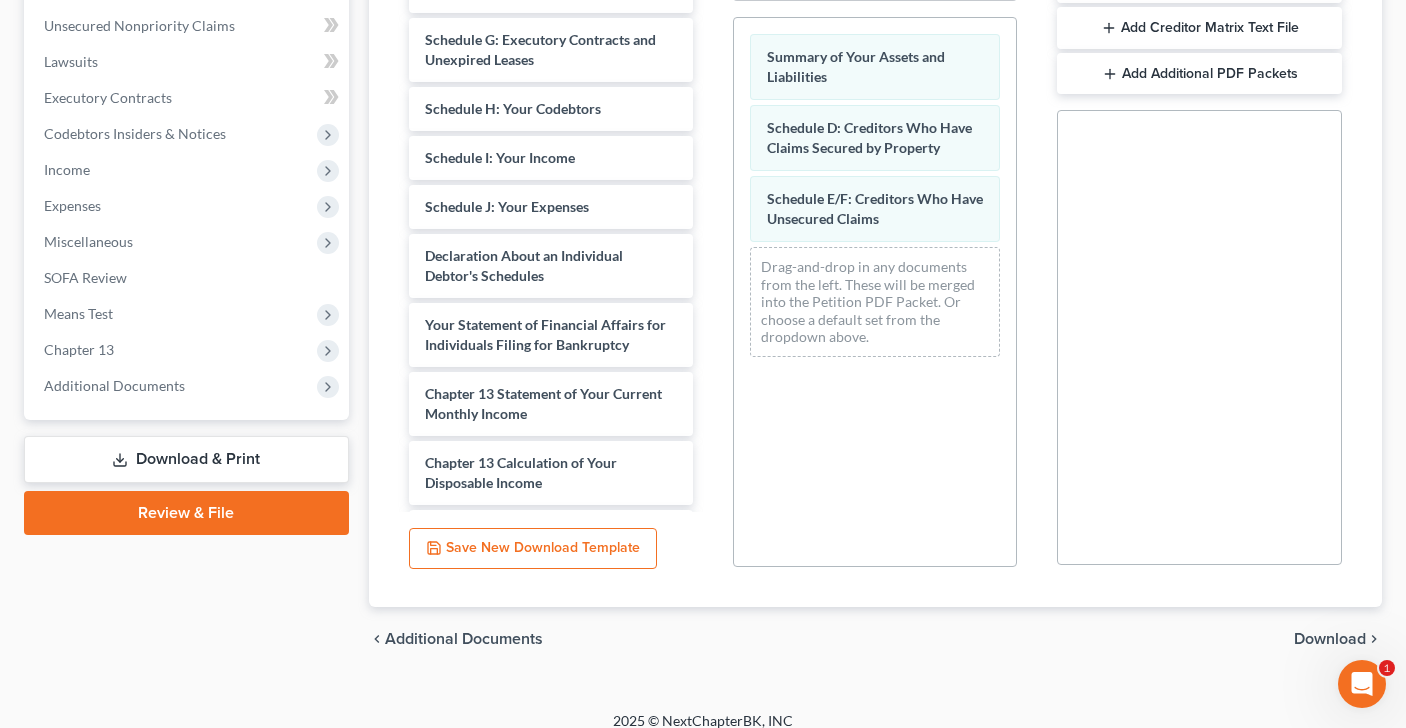 scroll, scrollTop: 506, scrollLeft: 0, axis: vertical 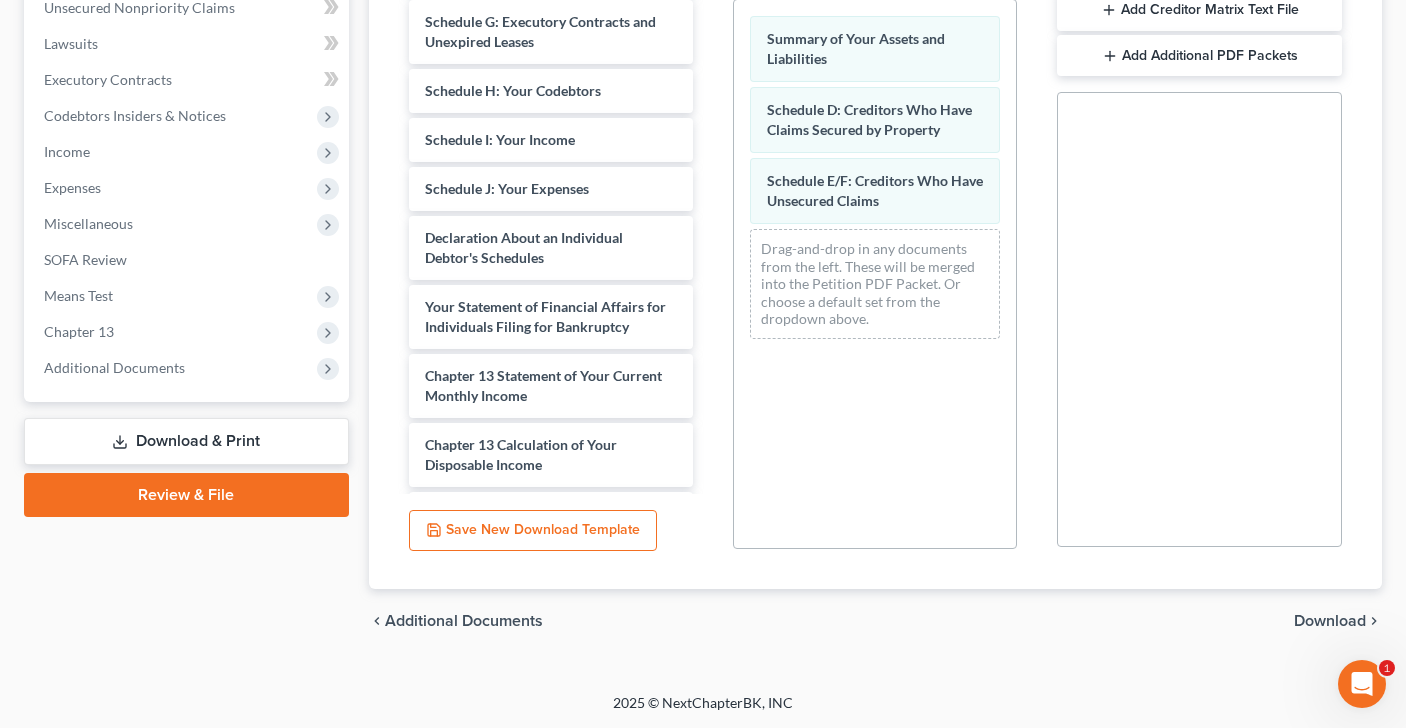click on "Download" at bounding box center [1330, 621] 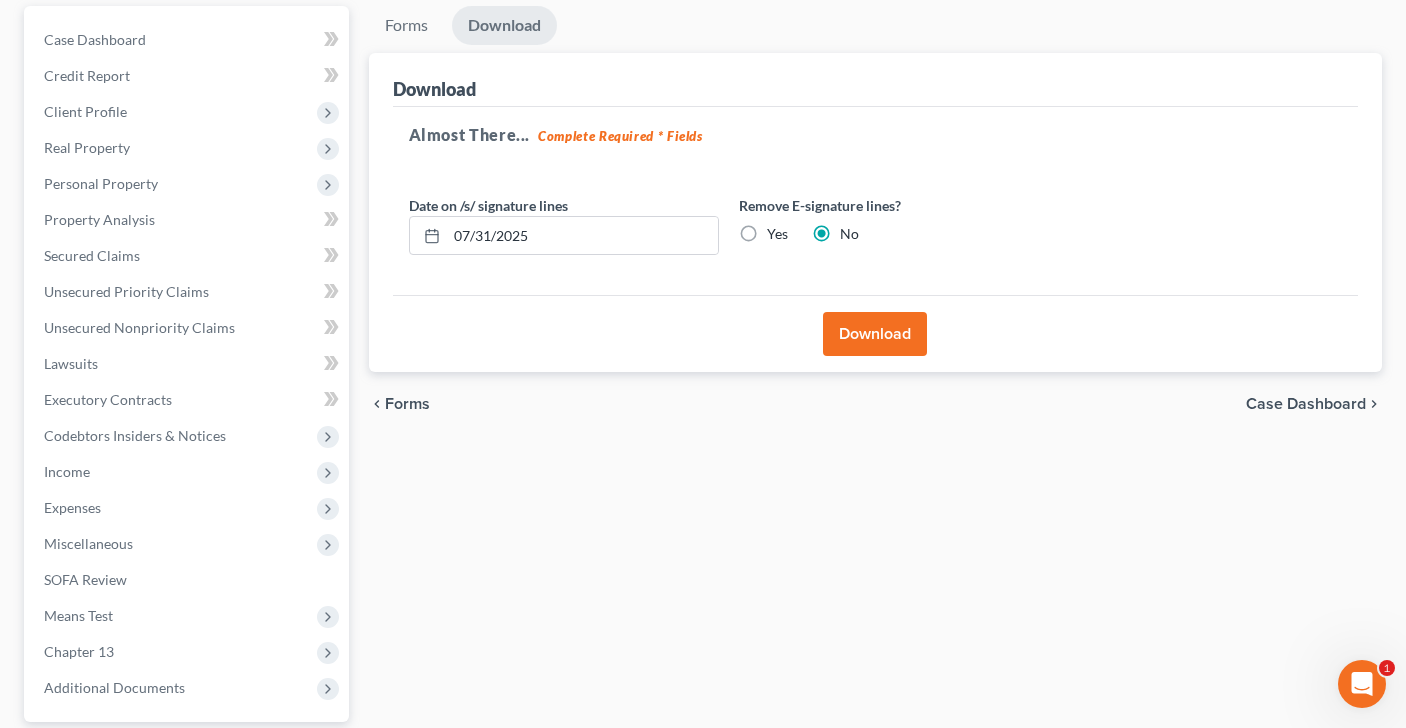 scroll, scrollTop: 0, scrollLeft: 0, axis: both 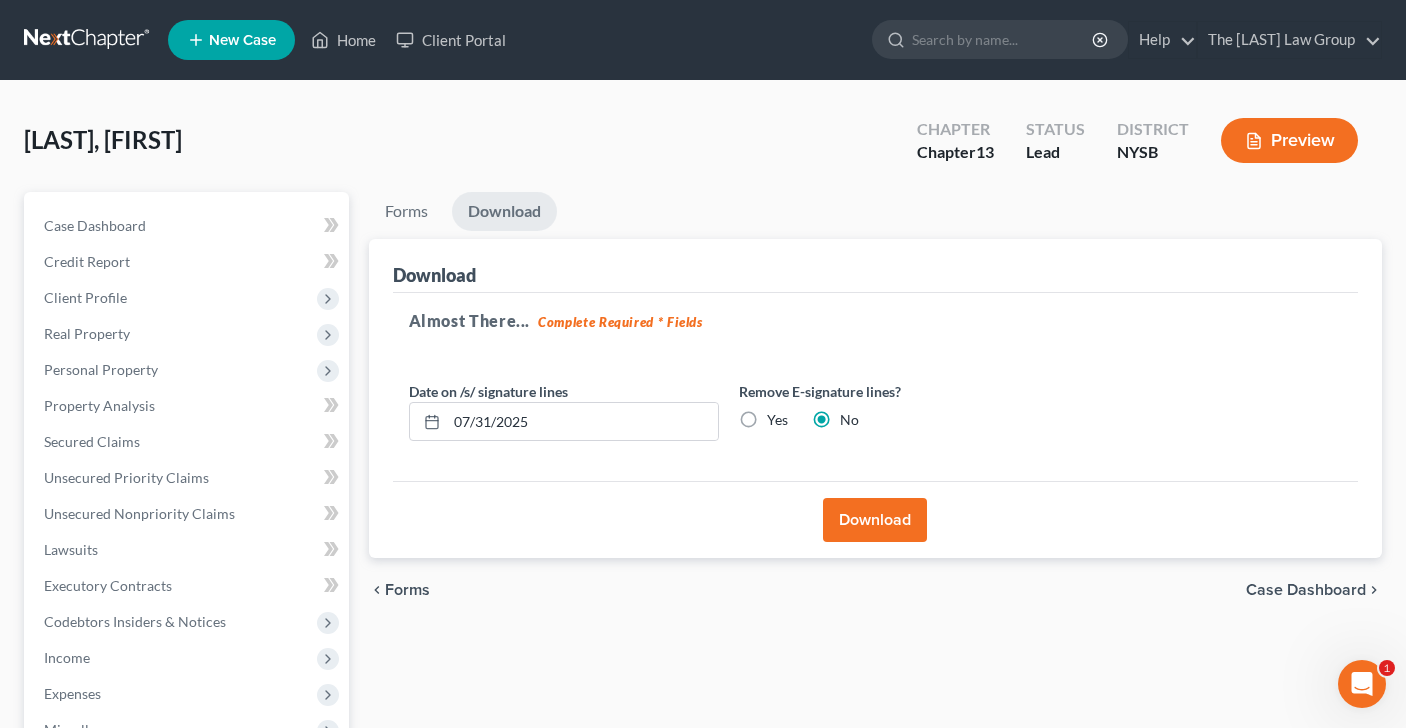 click on "Download" at bounding box center (875, 520) 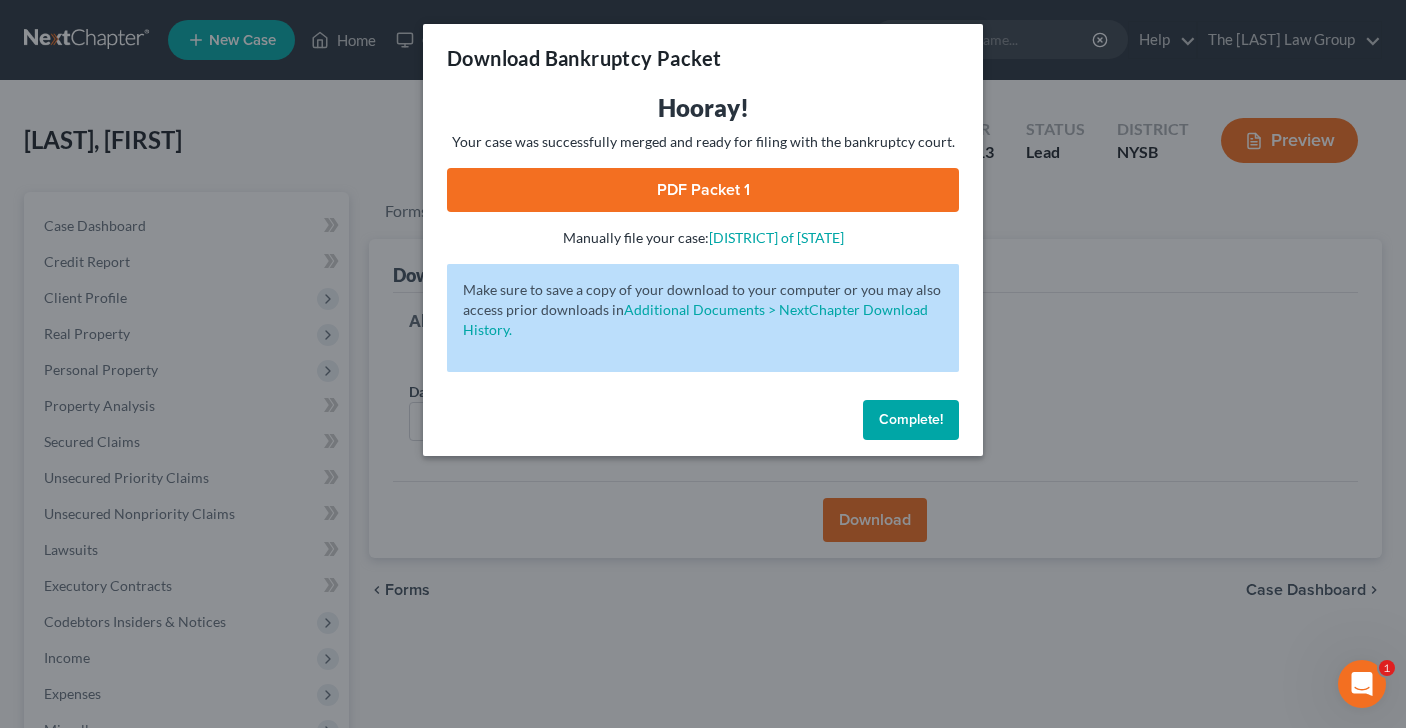 click on "PDF Packet 1" at bounding box center [703, 190] 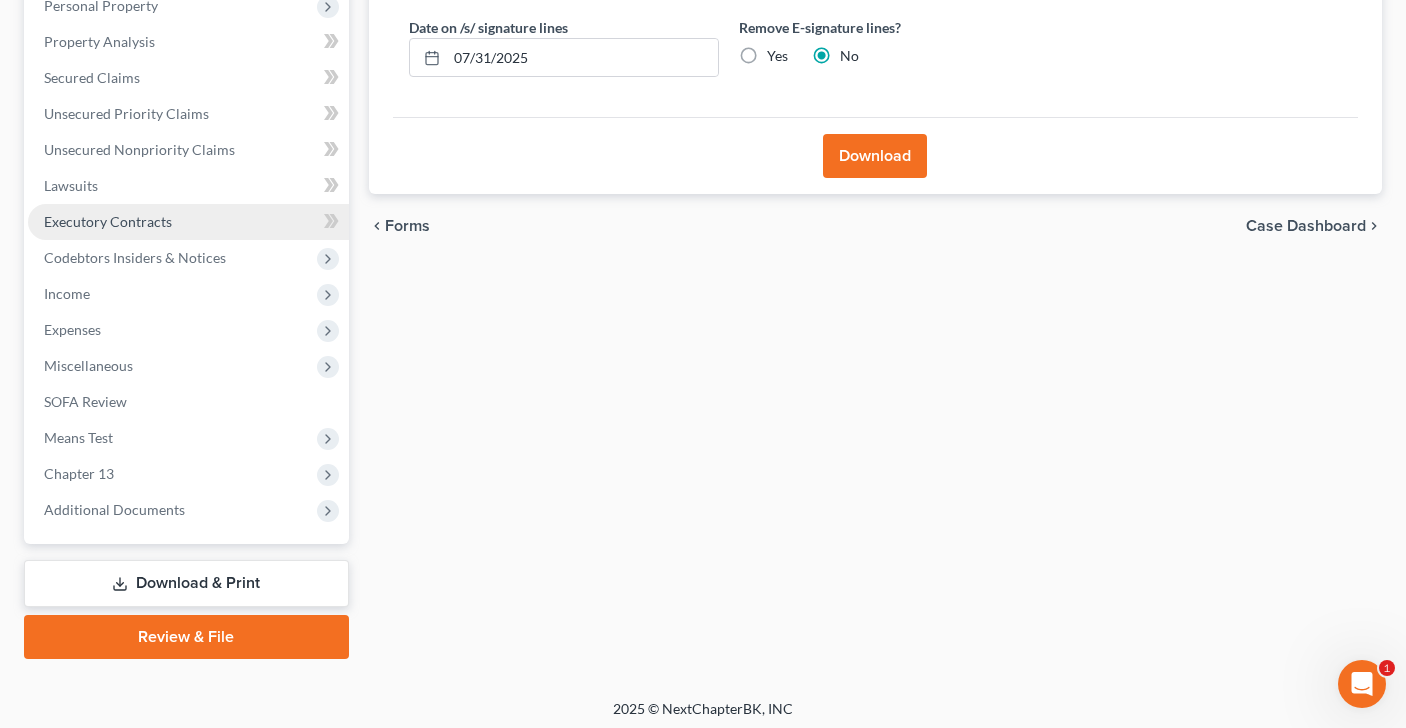 scroll, scrollTop: 369, scrollLeft: 0, axis: vertical 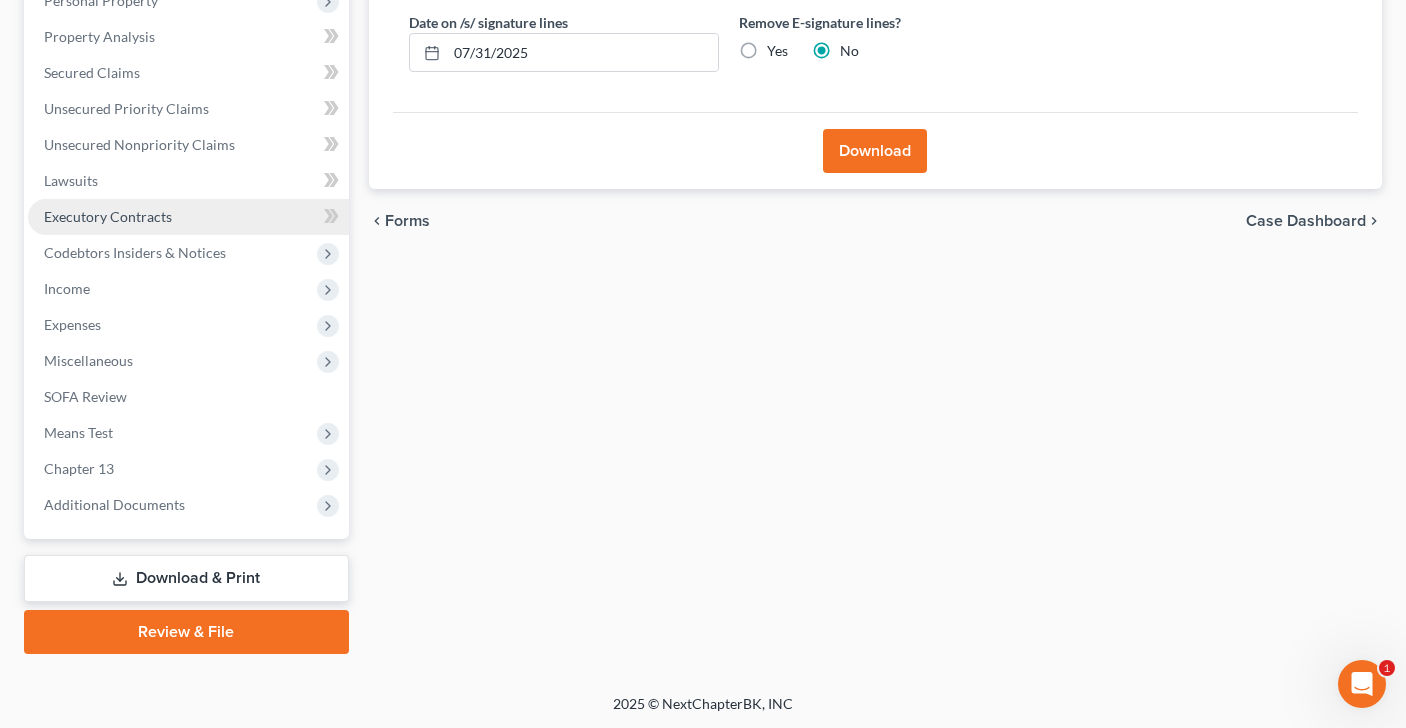 click on "Download & Print" at bounding box center [186, 578] 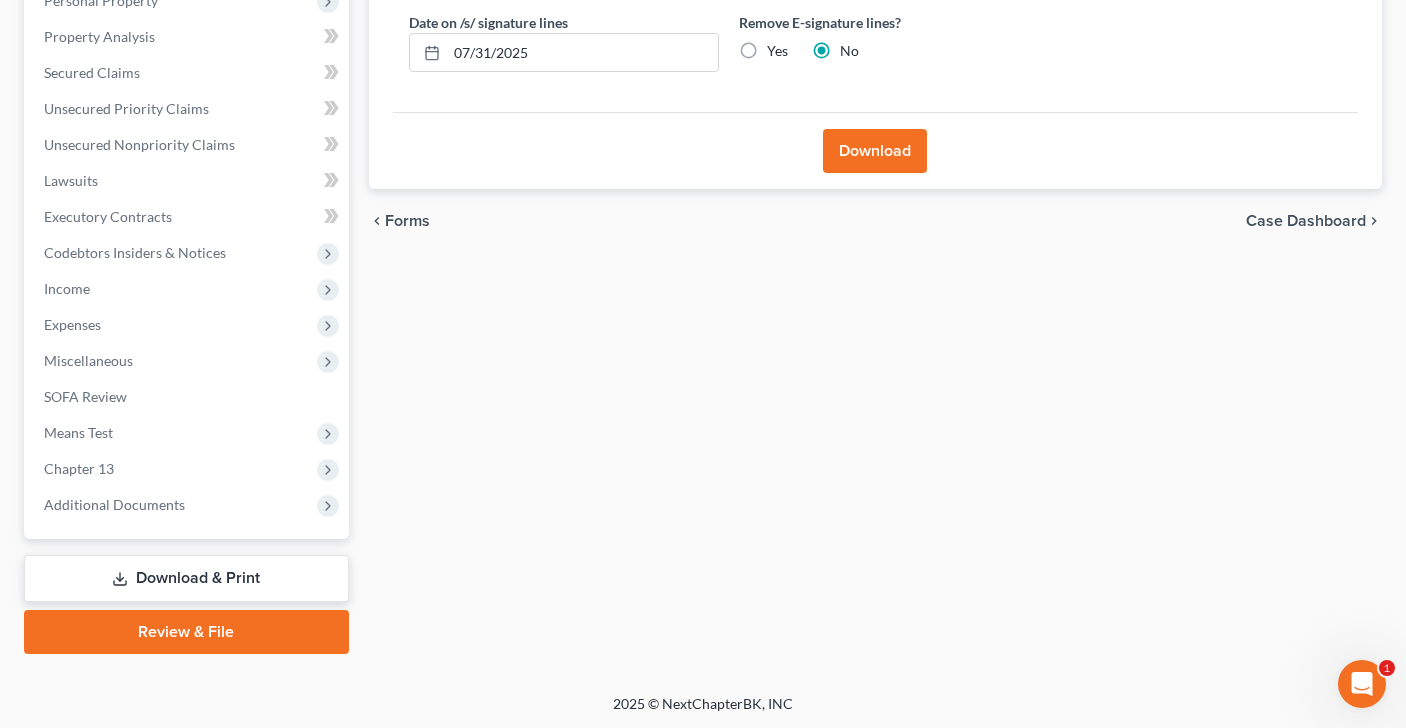 click on "Review & File" at bounding box center [186, 632] 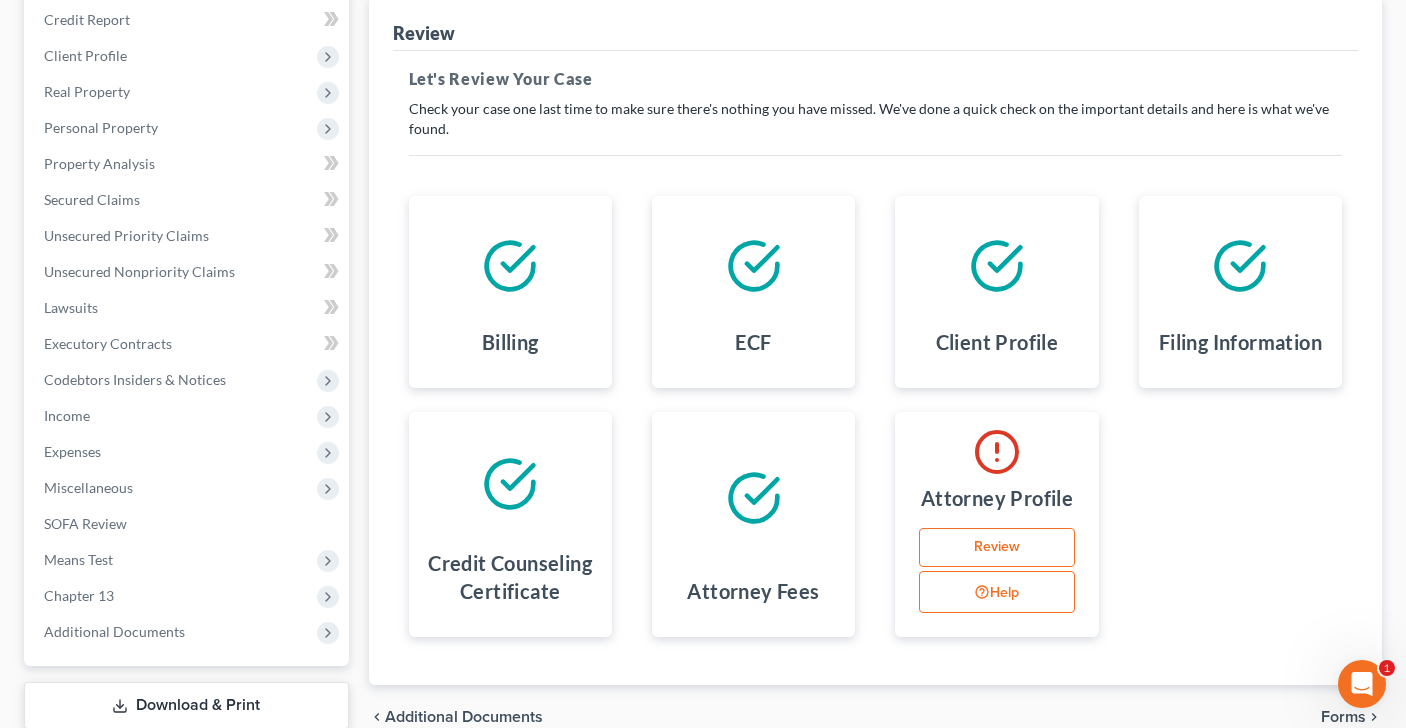 scroll, scrollTop: 271, scrollLeft: 0, axis: vertical 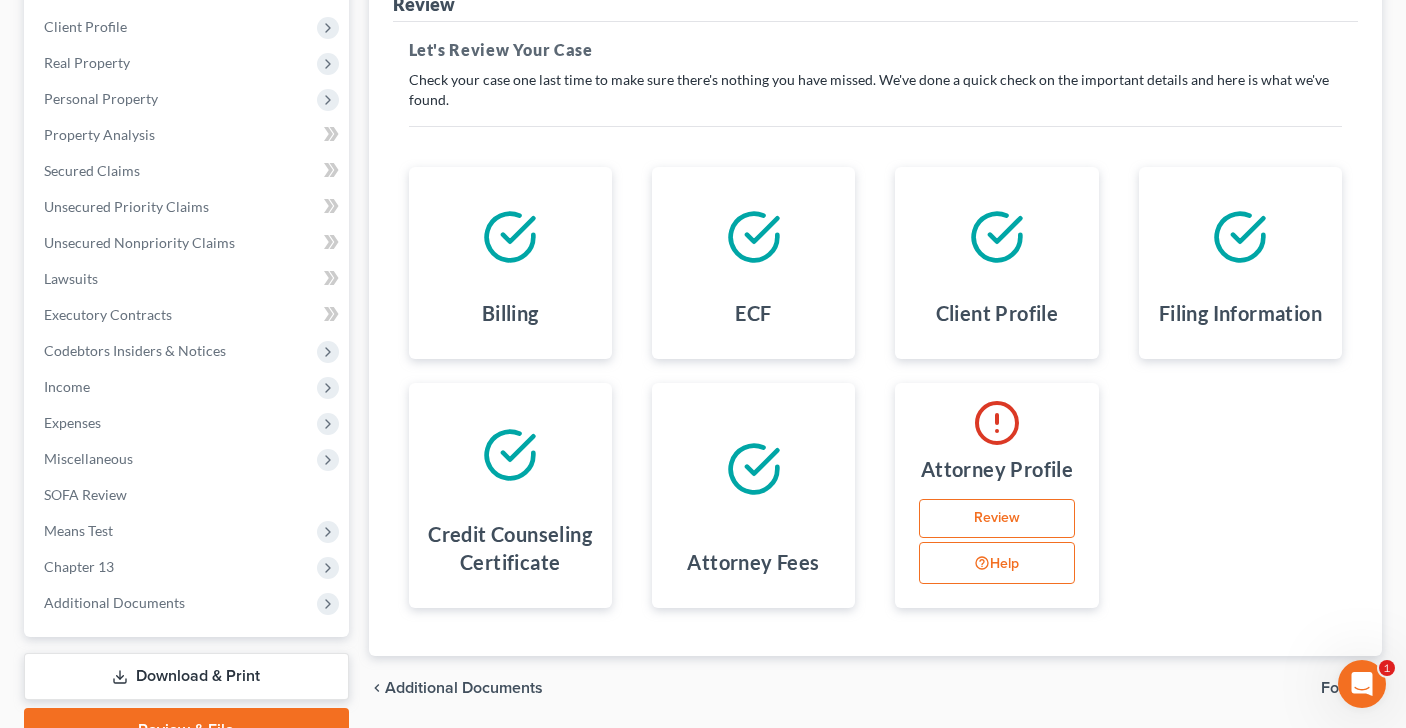 click on "Review" at bounding box center (996, 519) 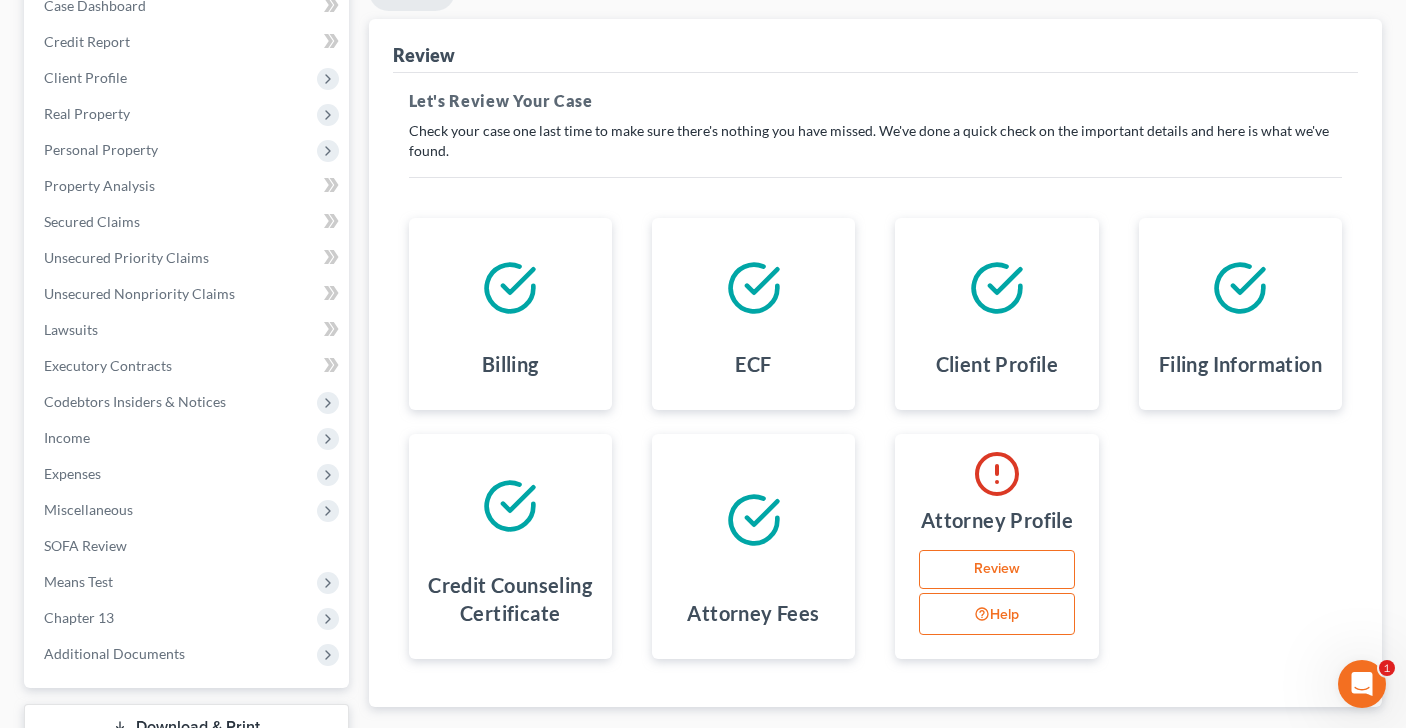select on "35" 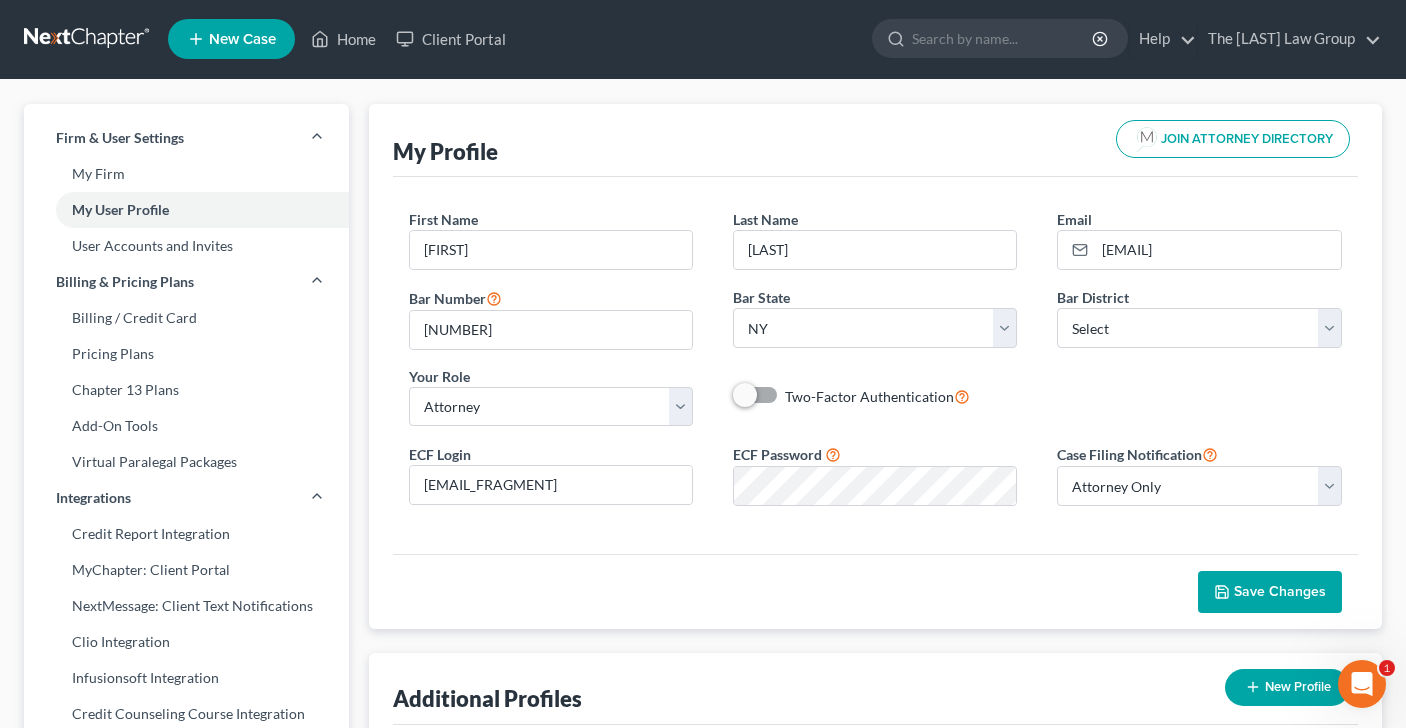 scroll, scrollTop: 0, scrollLeft: 0, axis: both 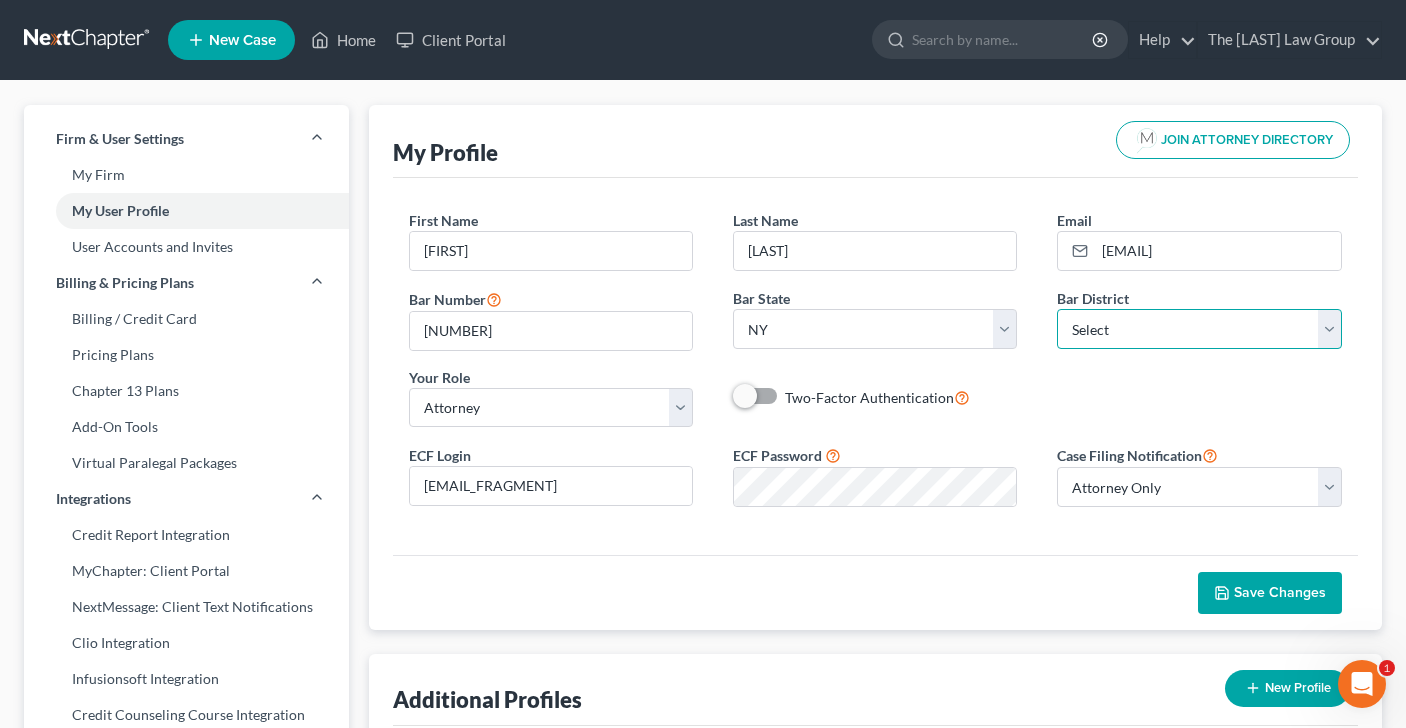 click on "Select Alabama - Middle Alabama - Northern Alabama - Southern Alaska Arizona Arkansas - Eastern Arkansas - Western California - Central California - Eastern California - Northern California - Southern Colorado Connecticut Delaware District of Columbia Florida - Middle Florida - Northern Florida - Southern Georgia - Middle Georgia - Northern Georgia - Southern Guam Hawaii Idaho Illinois - Central Illinois - Northern Illinois - Southern Indiana - Northern Indiana - Southern Iowa - Northern Iowa - Southern Kansas Kentucky - Eastern Kentucky - Western Louisiana - Eastern Louisiana - Middle Louisiana - Western Maine Maryland Massachusetts Michigan - Eastern Michigan - Western Minnesota Mississippi - Northern Mississippi - Southern Missouri - Eastern Missouri - Western Montana Nebraska Nevada New Hampshire New Jersey New Mexico New York - Eastern New York - Northern New York - Southern New York - Western North Carolina - Eastern North Carolina - Middle North Carolina - Western North Dakota Ohio - Northern Oregon" at bounding box center (1199, 329) 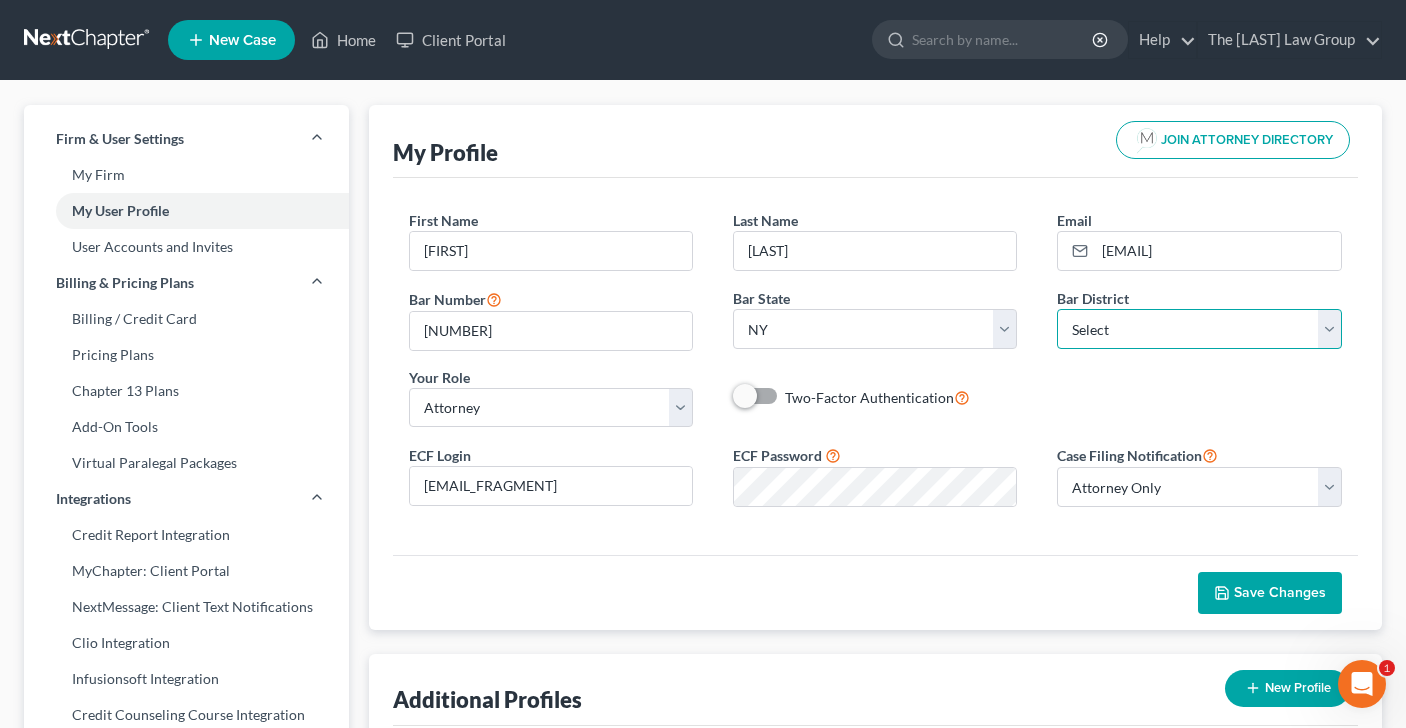 select on "55" 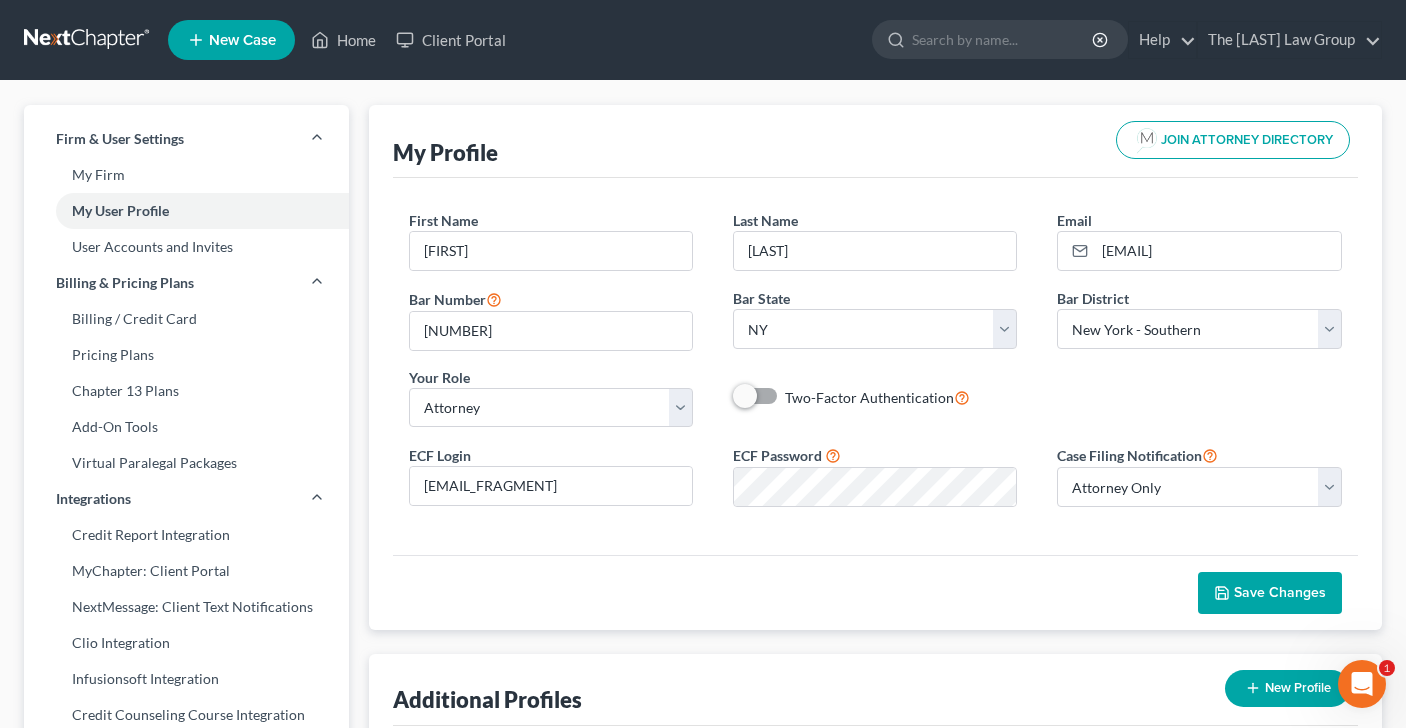 click on "Save Changes" at bounding box center (1280, 592) 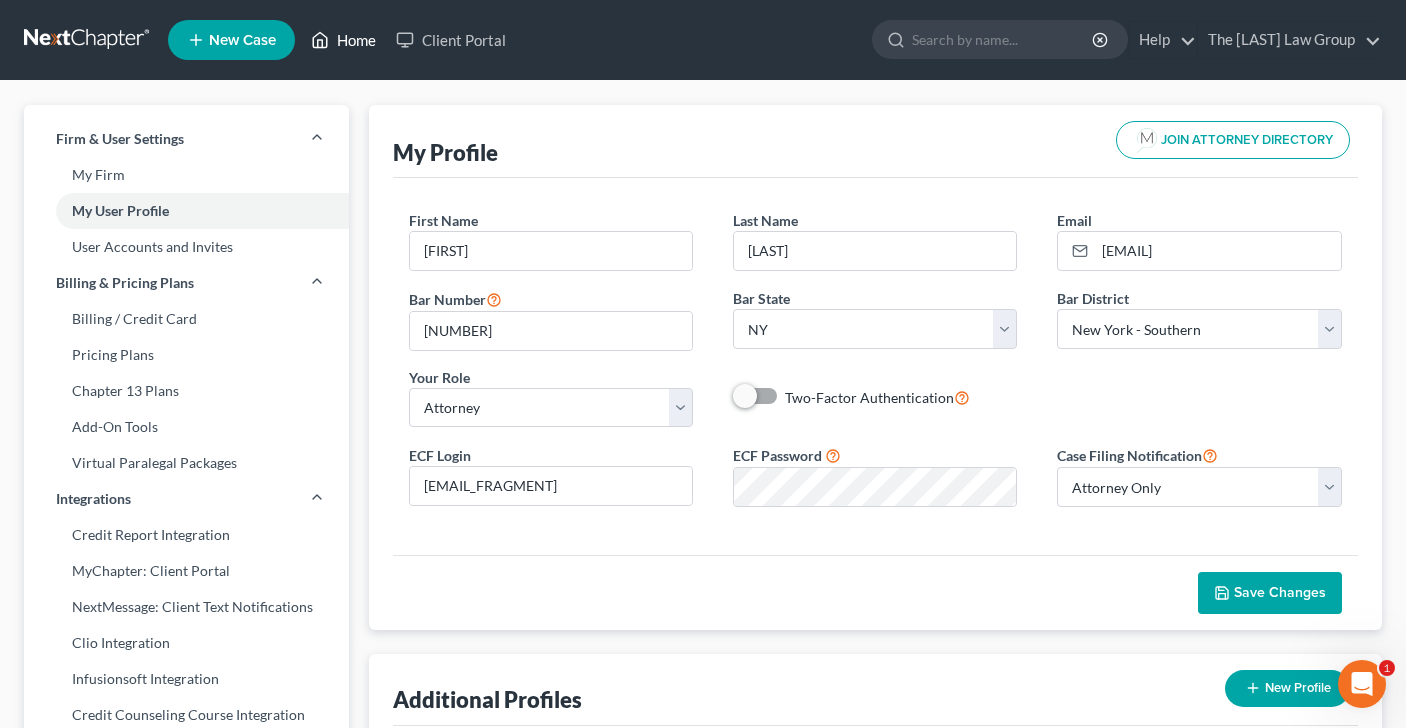 click on "Home" at bounding box center (343, 40) 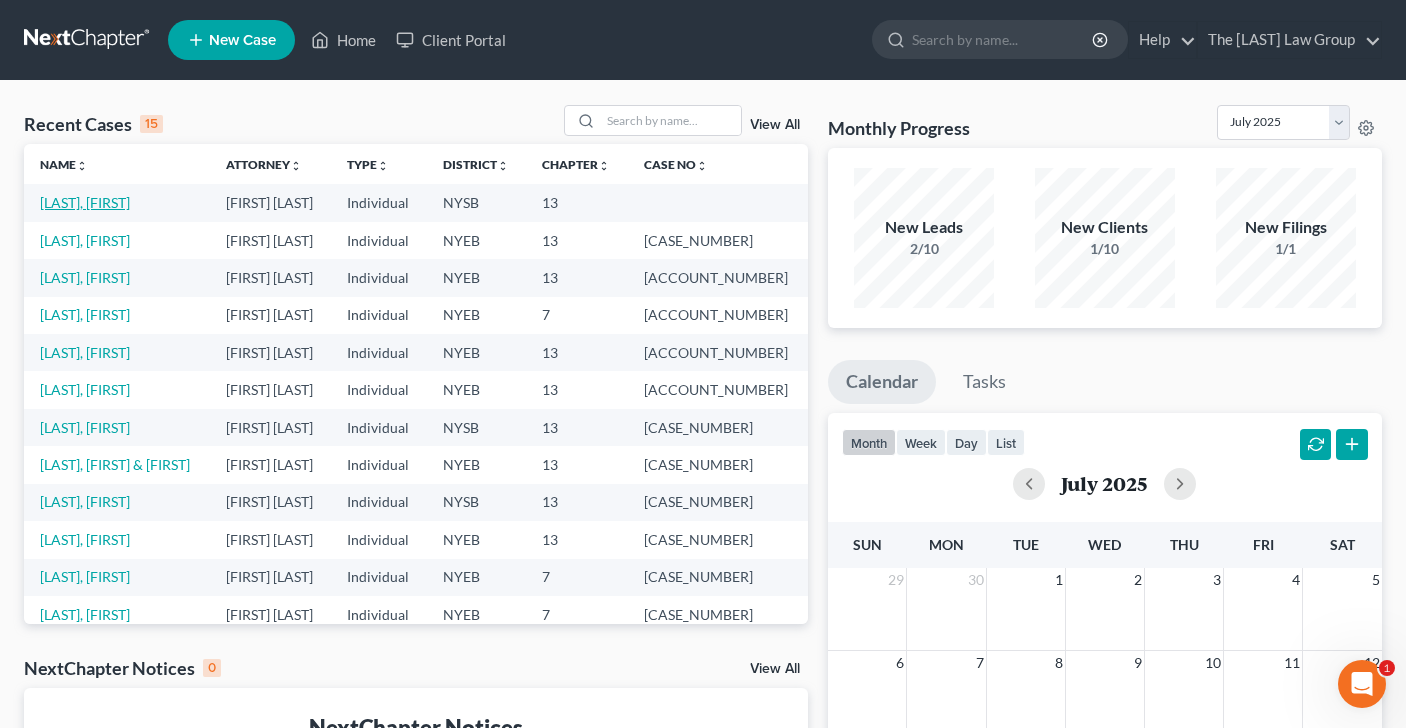 click on "[LAST], [FIRST]" at bounding box center [85, 202] 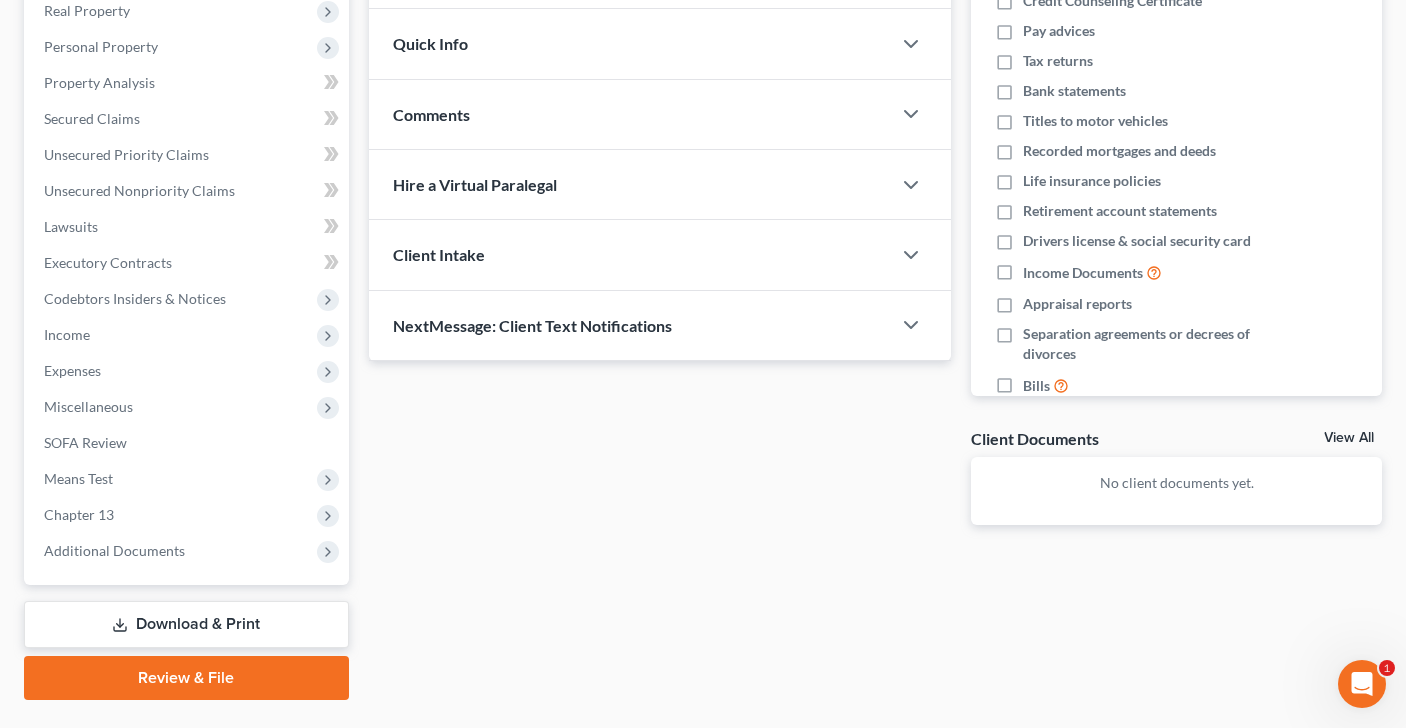 scroll, scrollTop: 369, scrollLeft: 0, axis: vertical 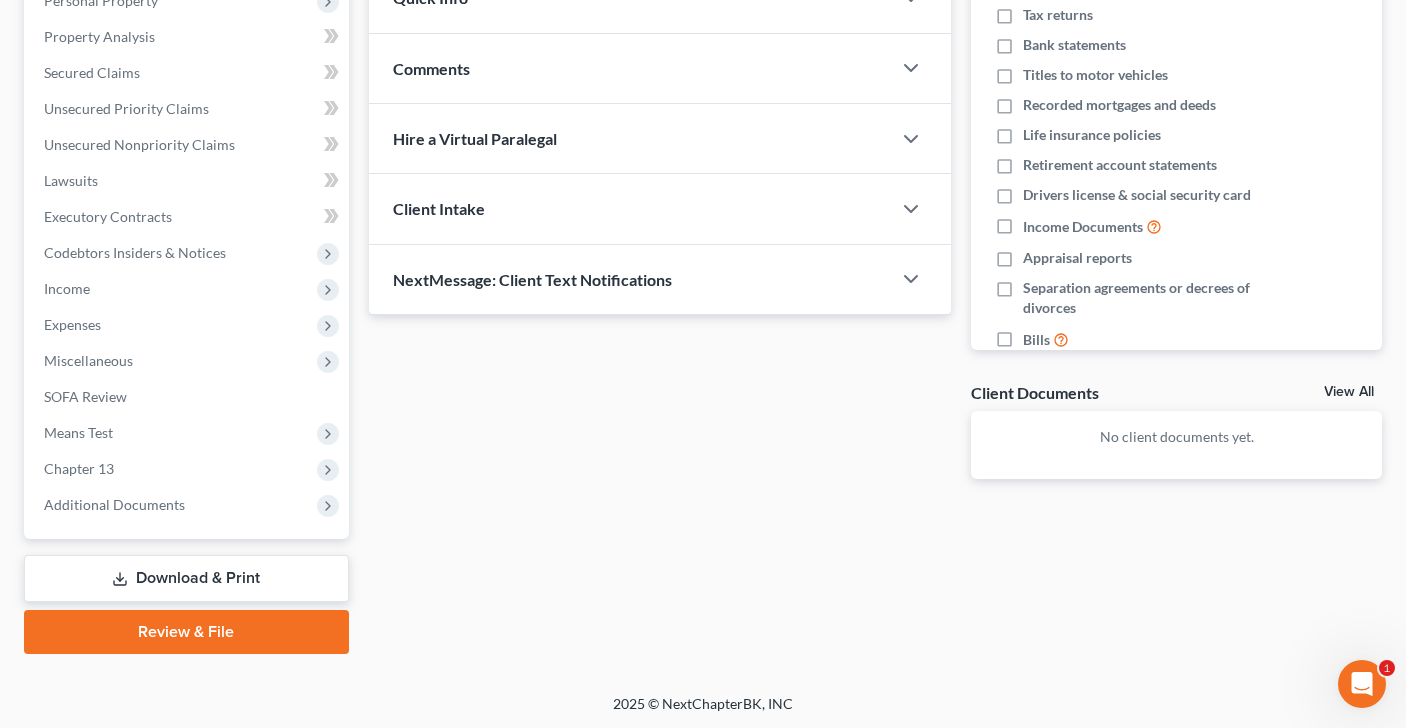 click on "Review & File" at bounding box center [186, 632] 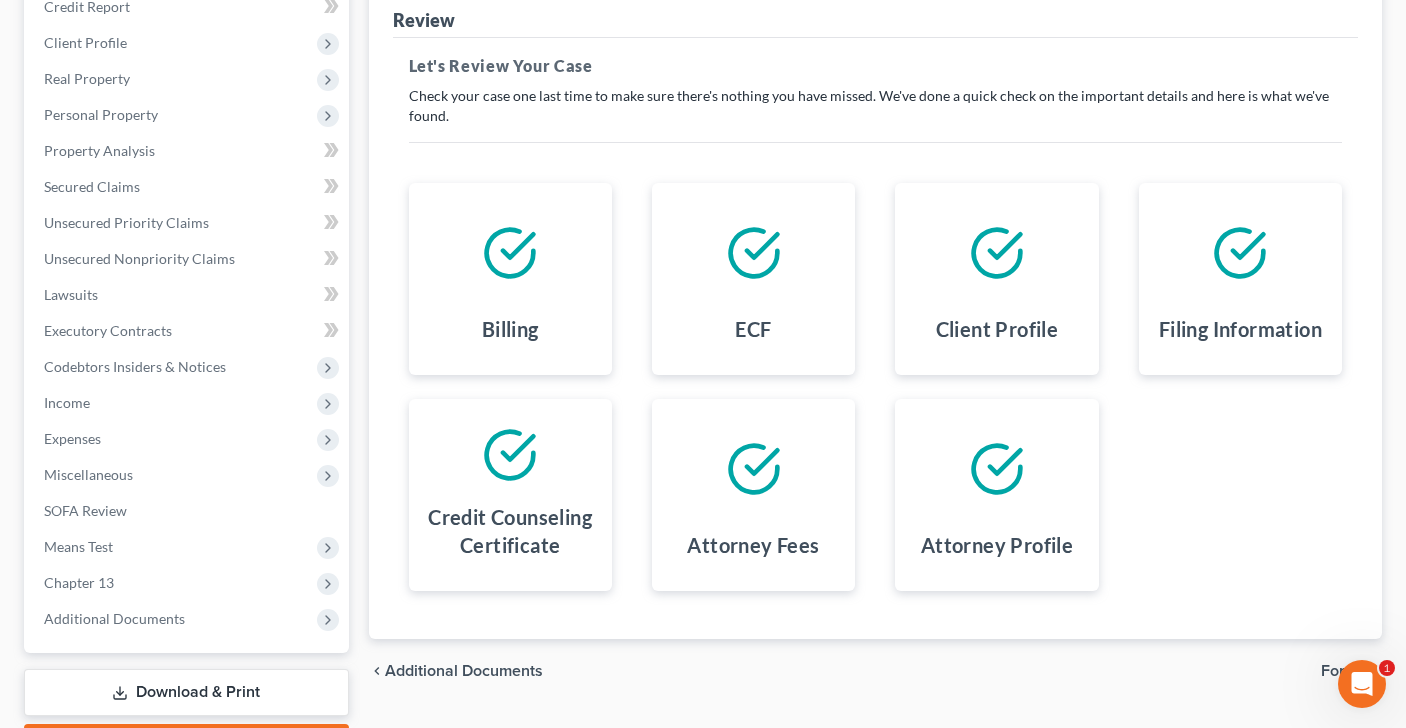 scroll, scrollTop: 369, scrollLeft: 0, axis: vertical 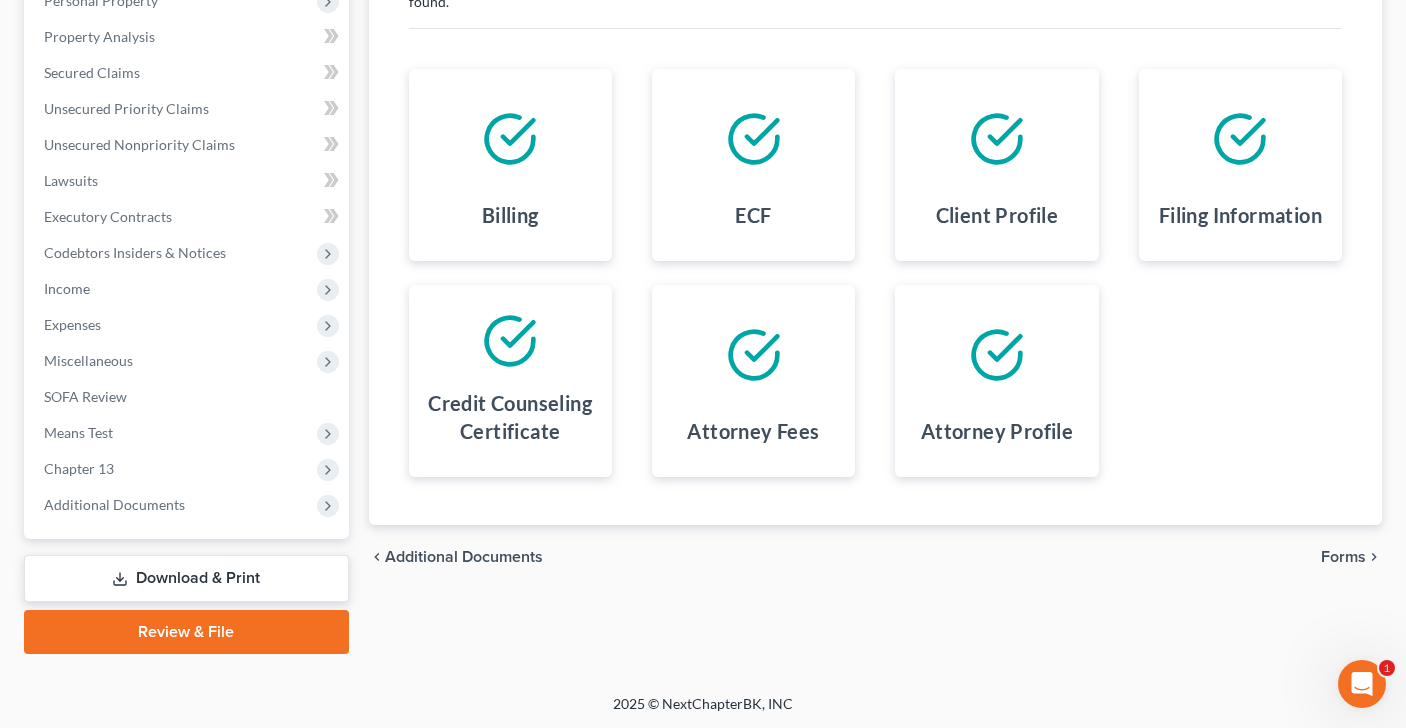 click on "Forms" at bounding box center [1343, 557] 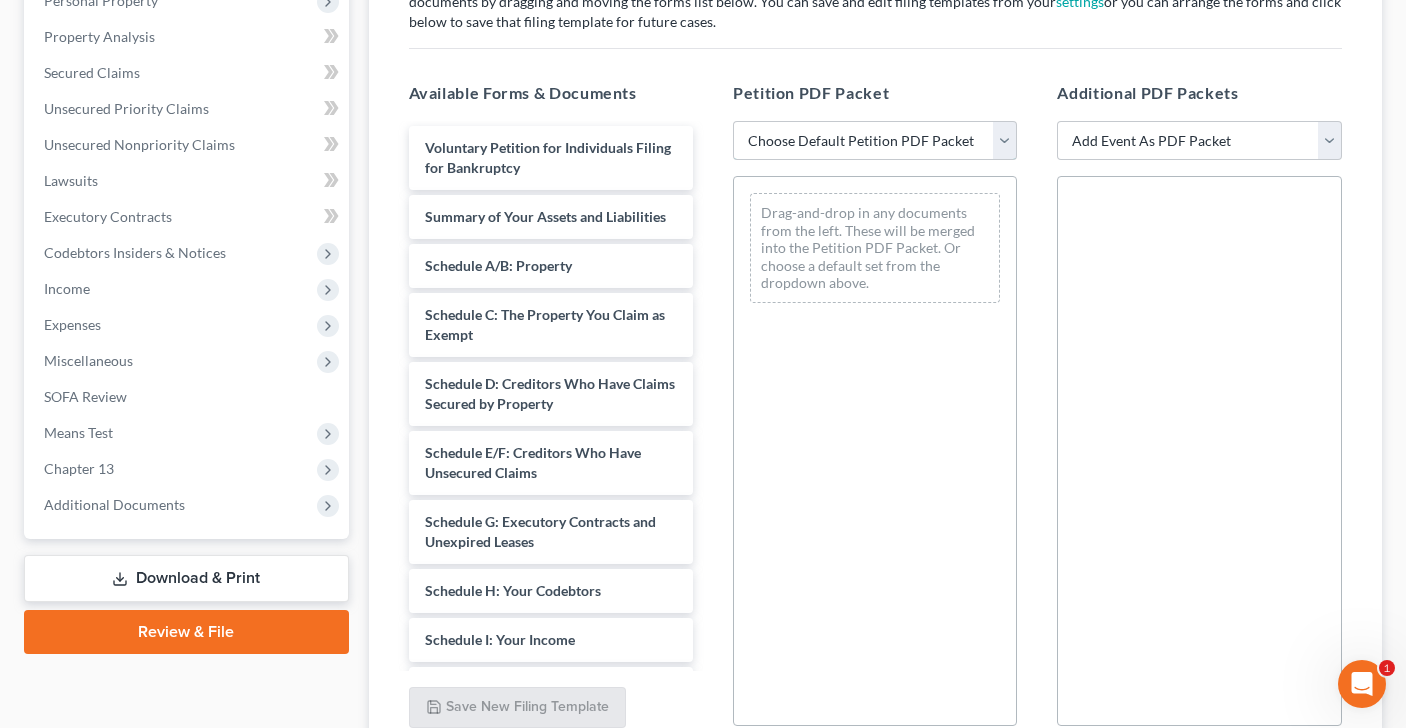 click on "Choose Default Petition PDF Packet Emergency Filing (Voluntary Petition and Creditor List Only) Chapter 13 Template" at bounding box center [875, 141] 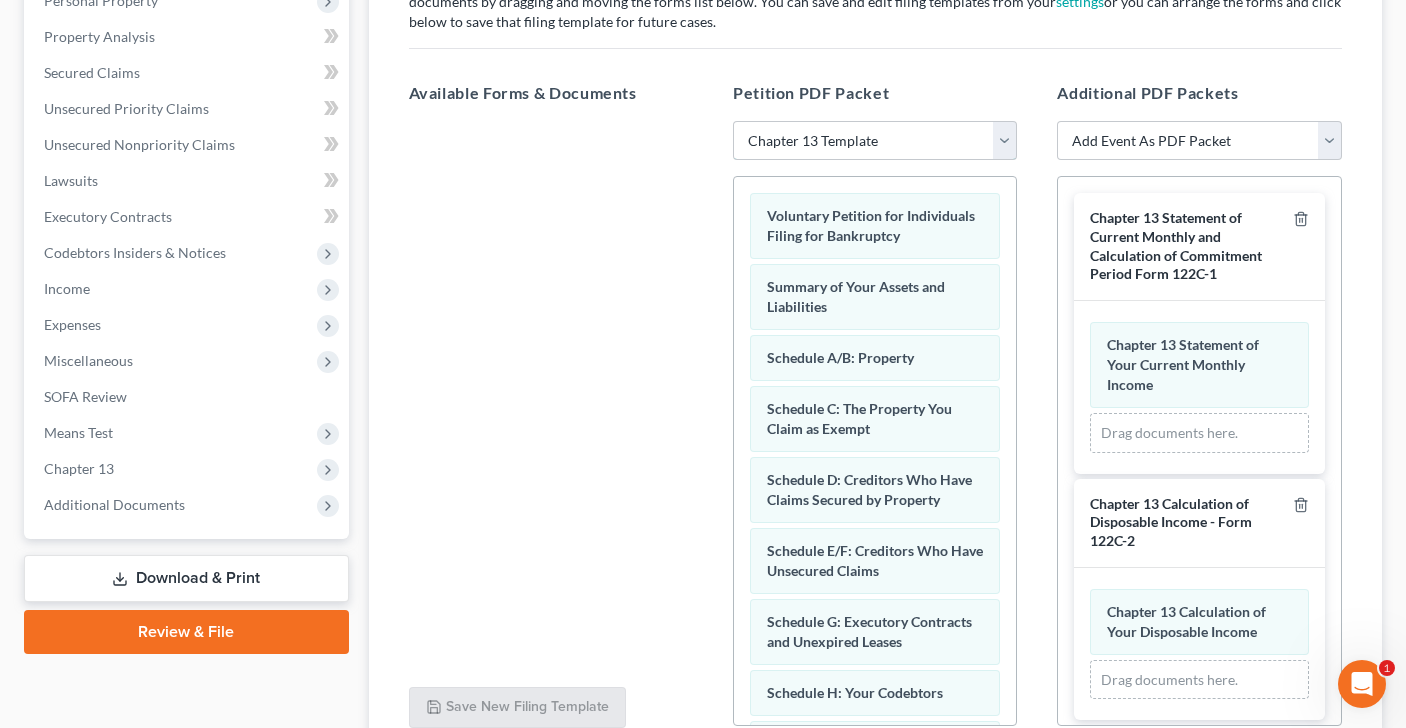 scroll, scrollTop: 367, scrollLeft: 0, axis: vertical 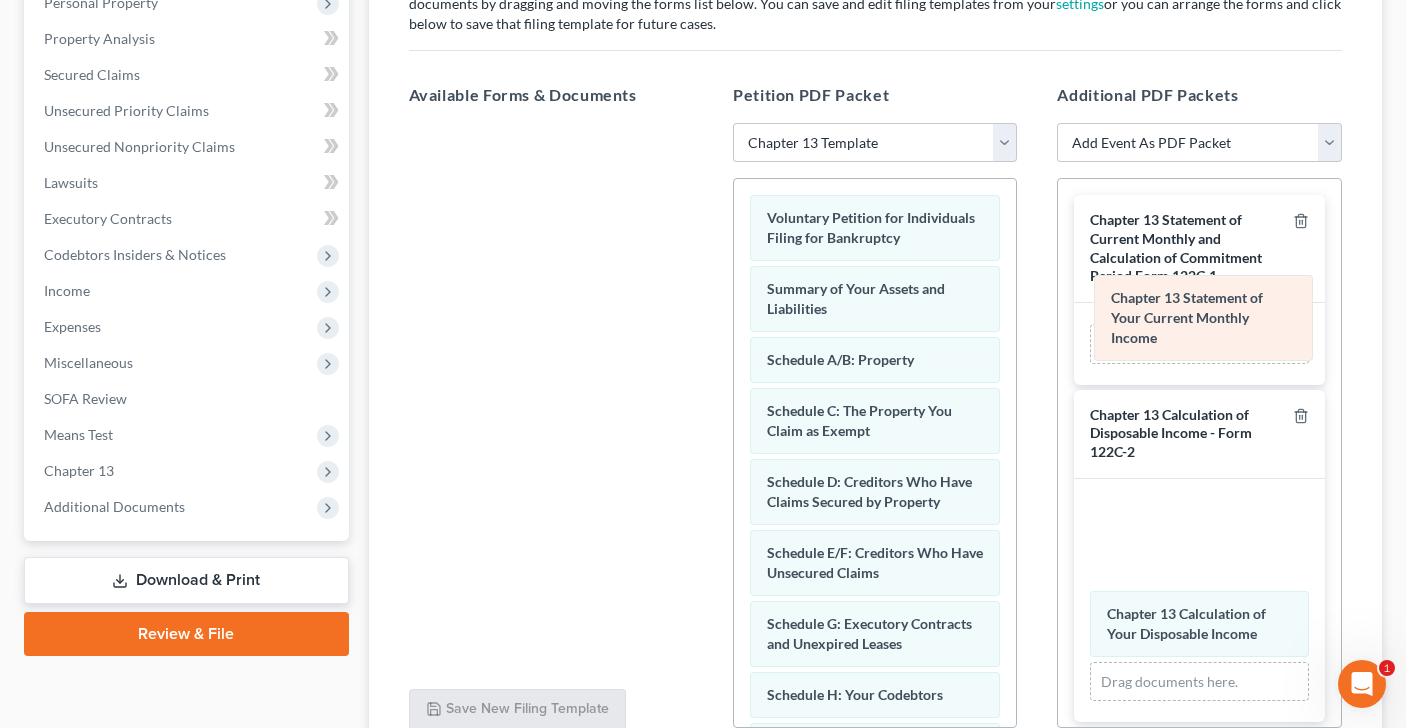 drag, startPoint x: 1202, startPoint y: 366, endPoint x: 1206, endPoint y: 318, distance: 48.166378 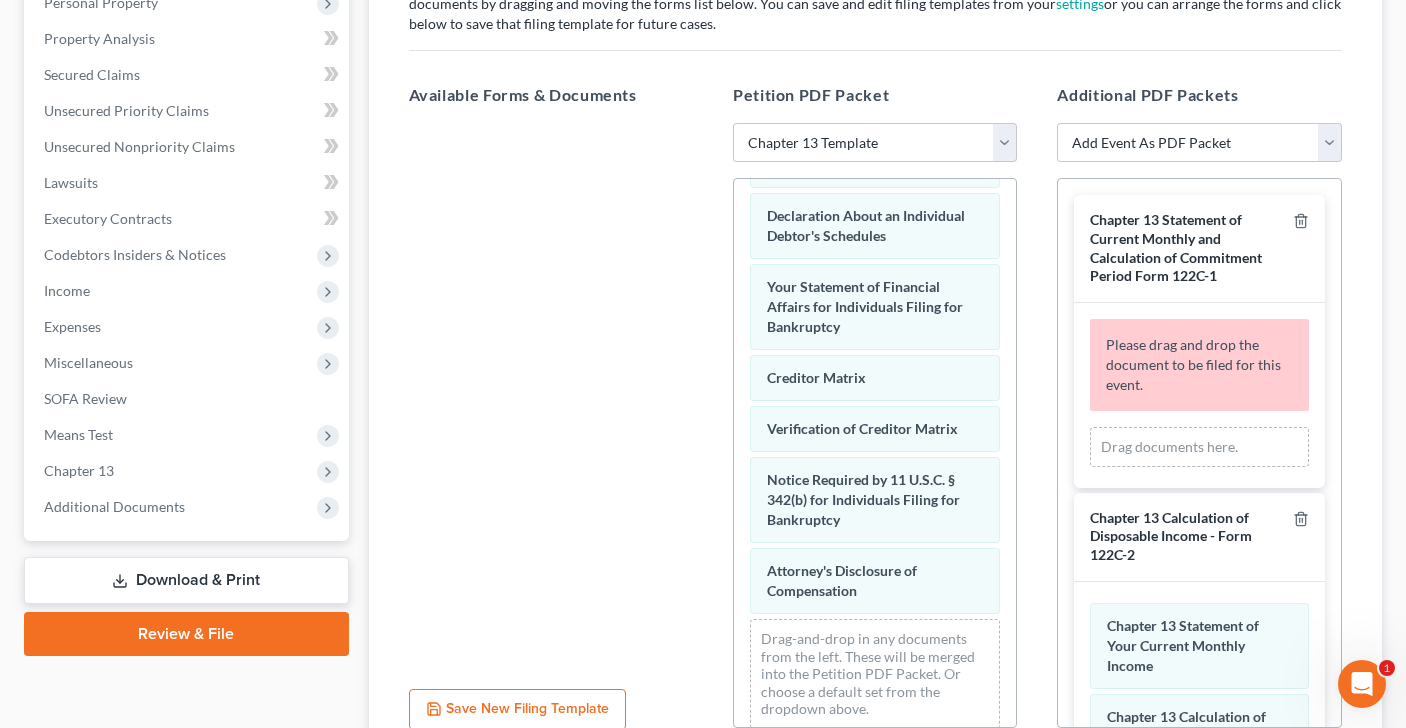scroll, scrollTop: 649, scrollLeft: 0, axis: vertical 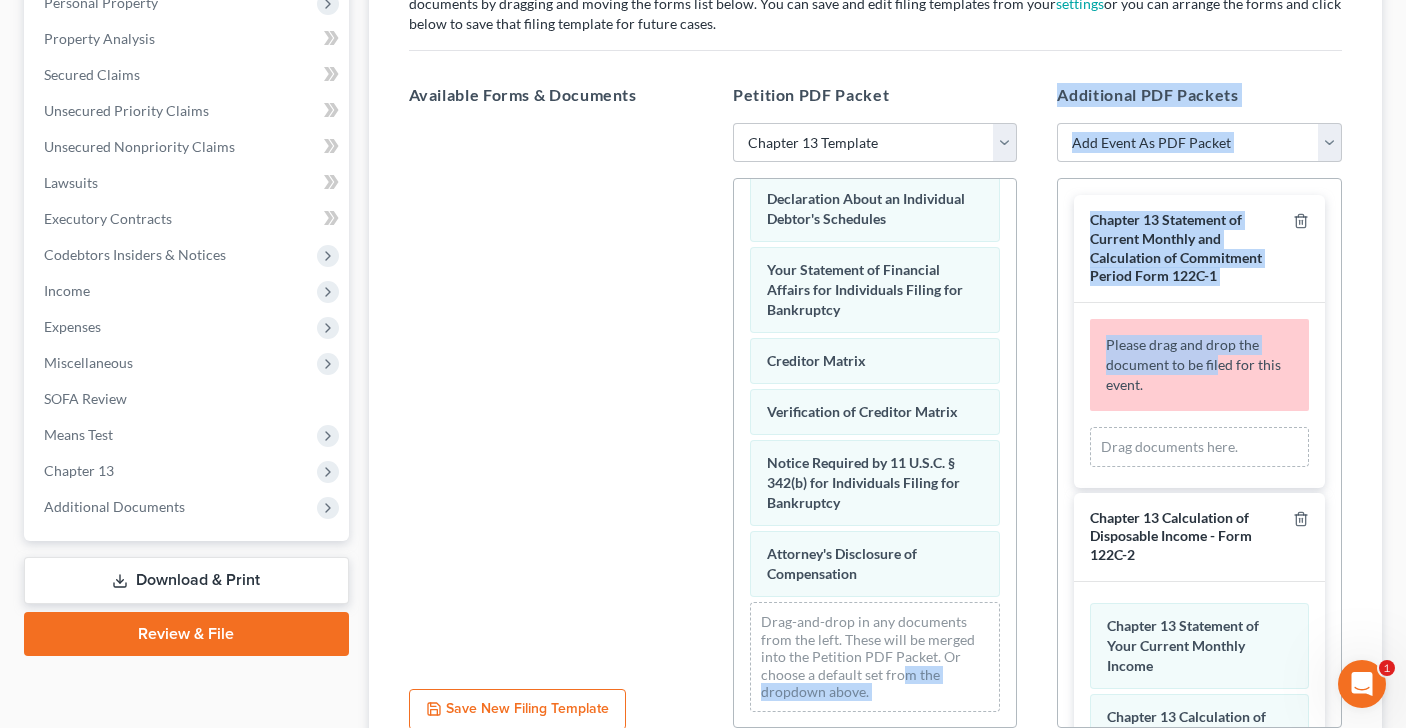 drag, startPoint x: 1216, startPoint y: 357, endPoint x: 900, endPoint y: 672, distance: 446.18494 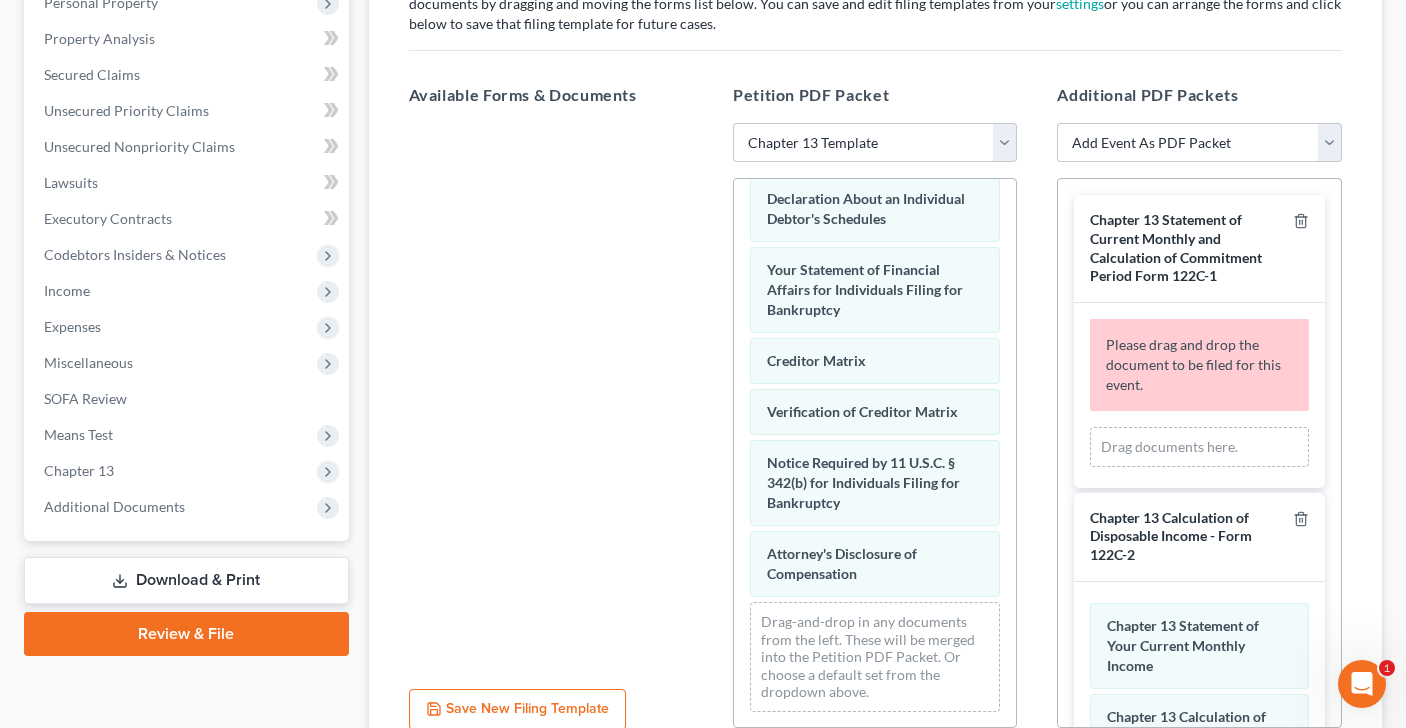 click on "Chapter 13 Statement of Current Monthly and Calculation of Commitment Period Form 122C-1" at bounding box center (1176, 247) 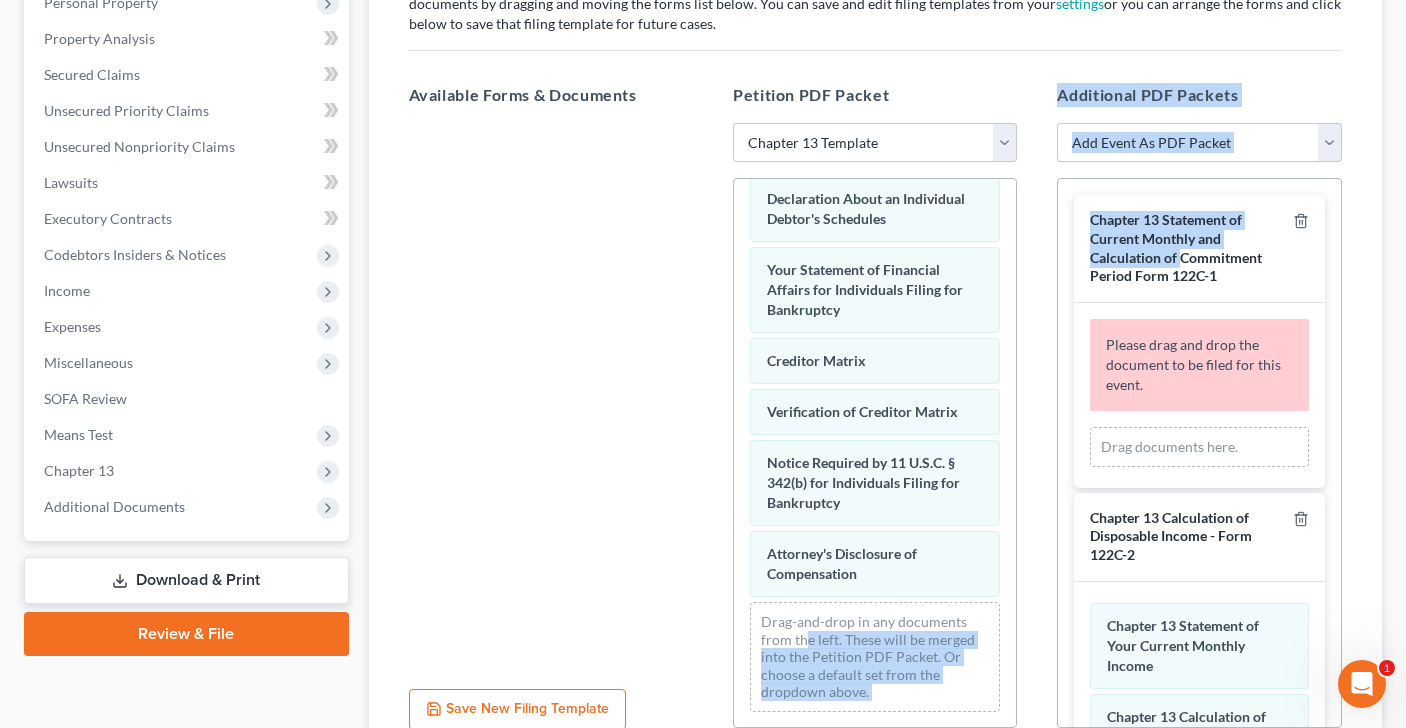 drag, startPoint x: 1182, startPoint y: 252, endPoint x: 803, endPoint y: 644, distance: 545.25684 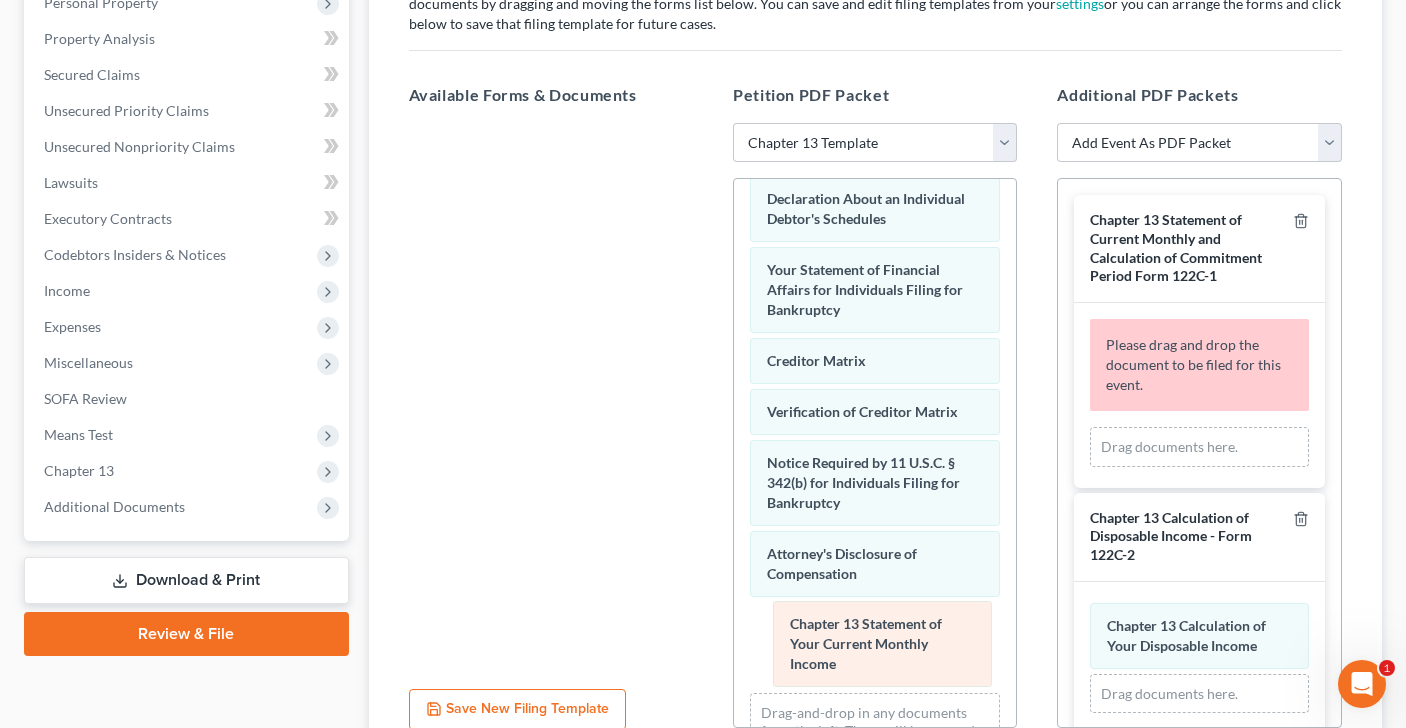 drag, startPoint x: 1177, startPoint y: 632, endPoint x: 860, endPoint y: 632, distance: 317 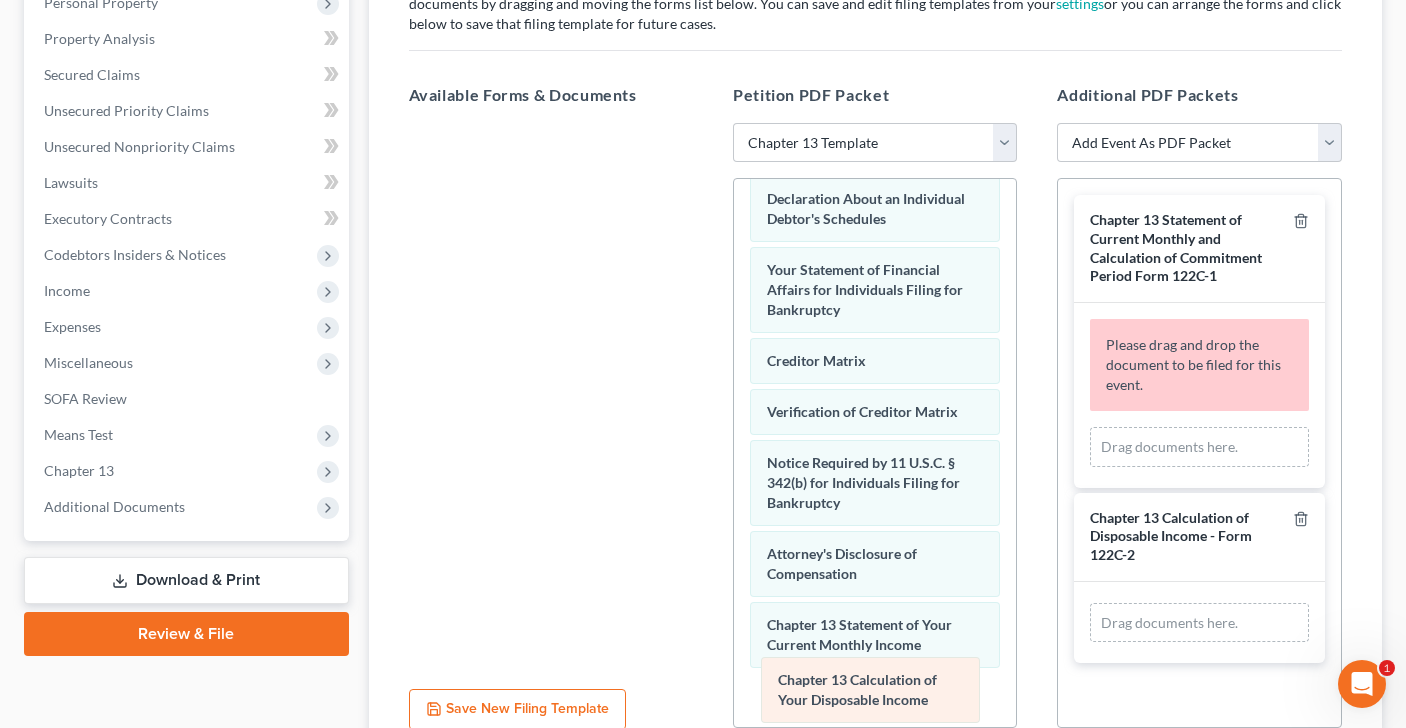 drag, startPoint x: 1180, startPoint y: 625, endPoint x: 851, endPoint y: 681, distance: 333.73193 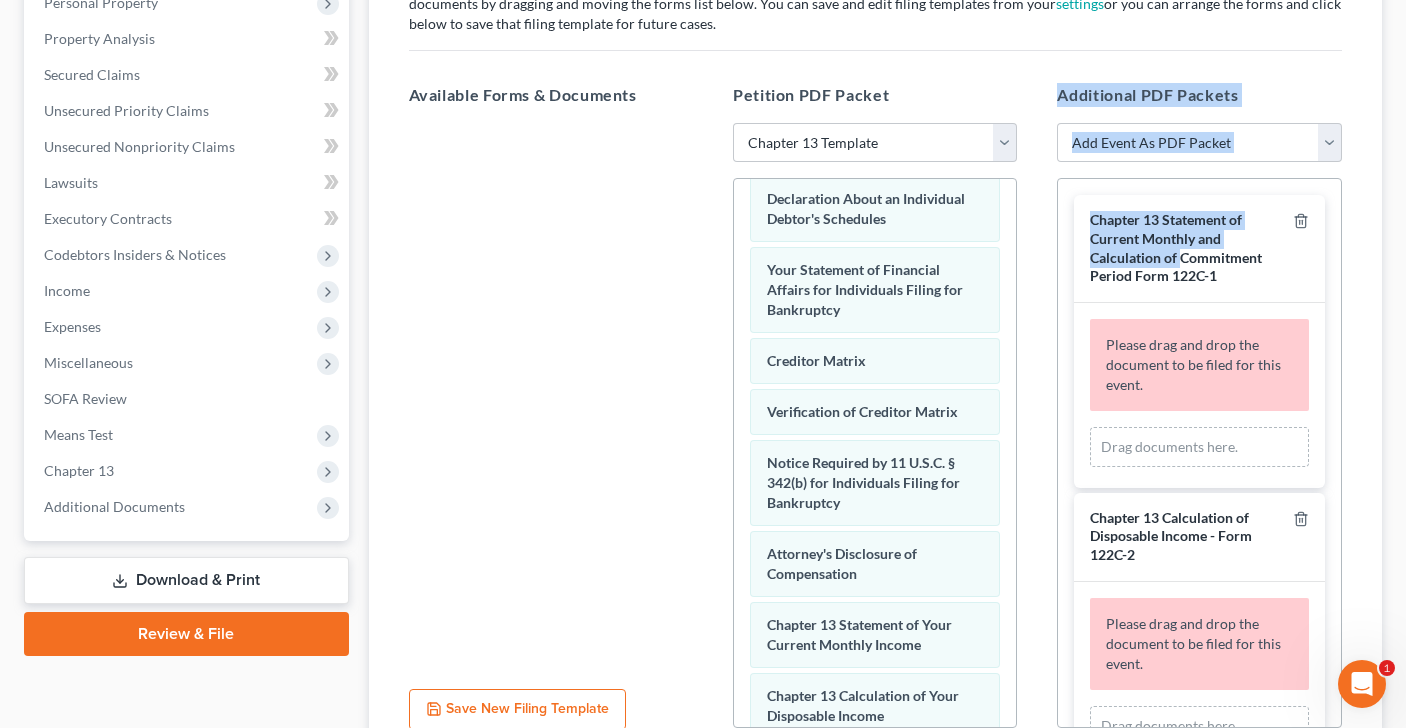 scroll, scrollTop: 54, scrollLeft: 0, axis: vertical 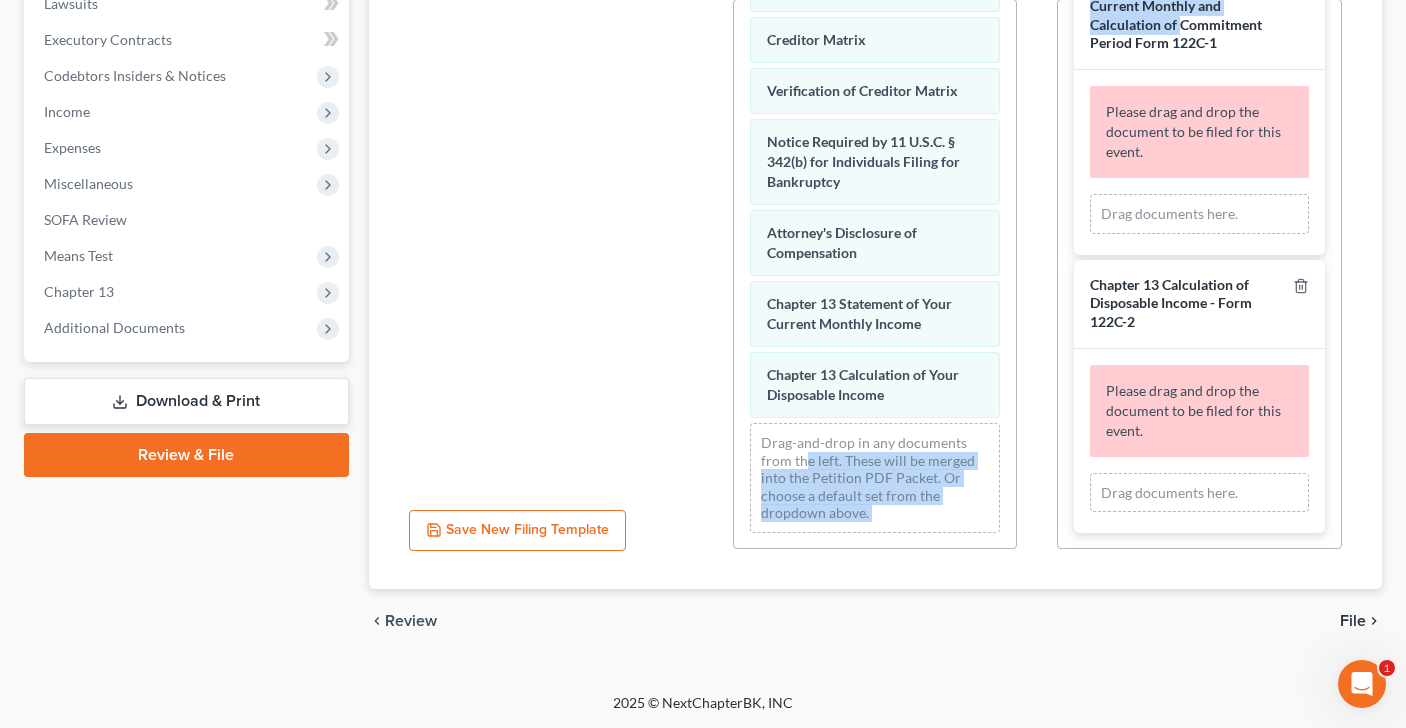 click on "File" at bounding box center [1353, 621] 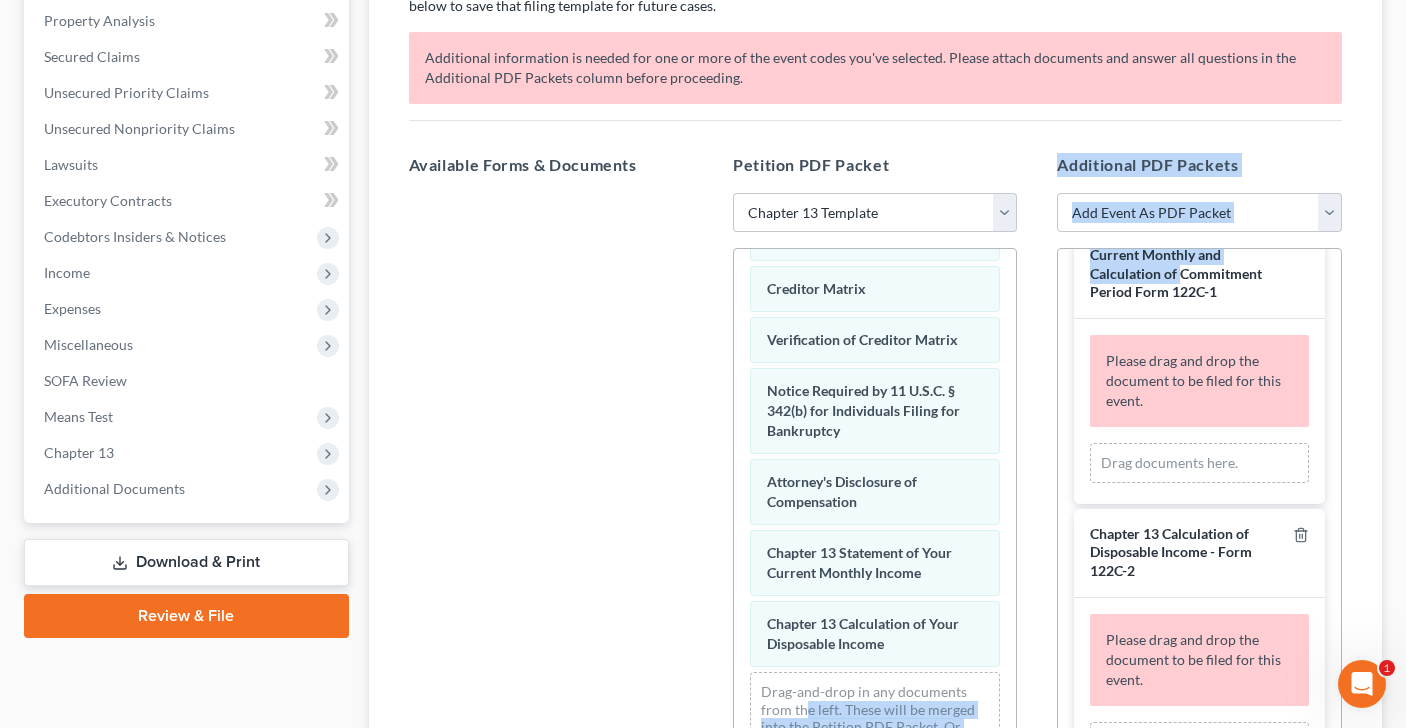 scroll, scrollTop: 380, scrollLeft: 0, axis: vertical 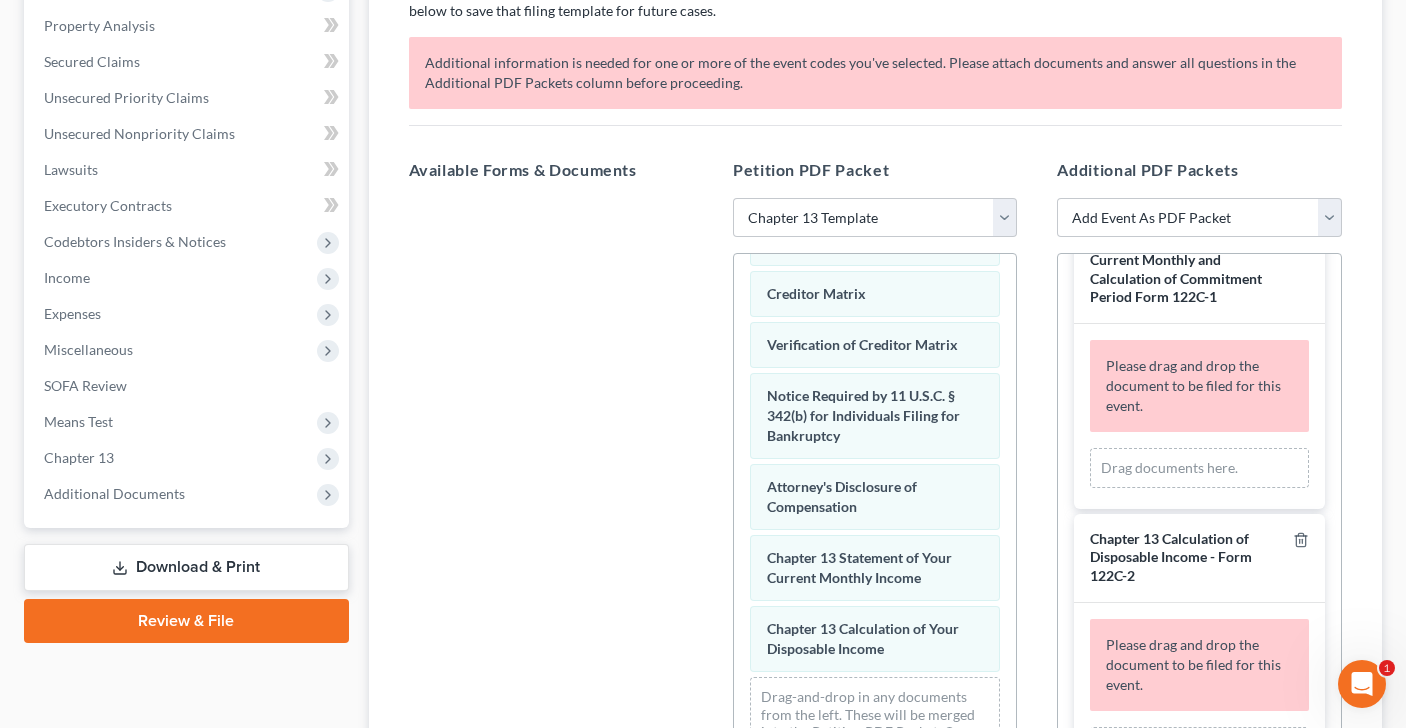 click on "Additional PDF Packets Add Event As PDF Packet Certificate of Credit Counseling Chapter 13 Calculation of Disposable Income - Form 122C-2 Chapter 13 Statement of Current Monthly and Calculation of Commitment Period Form 122C-1 Chapter 7 Means Test Calculation - Form 122A-2 Chapter 7 Statements of Monthly Income (122A-1) / Exemption Presumption of Abuse (122A-1Supp) Chapter 13 Statement of Current Monthly and Calculation of Commitment Period Form 122C-1        Please drag and drop the document to be filed for this event.      Drag documents here. Chapter 13 Calculation of Disposable Income - Form 122C-2        Please drag and drop the document to be filed for this event.      Drag documents here." at bounding box center (1199, 481) 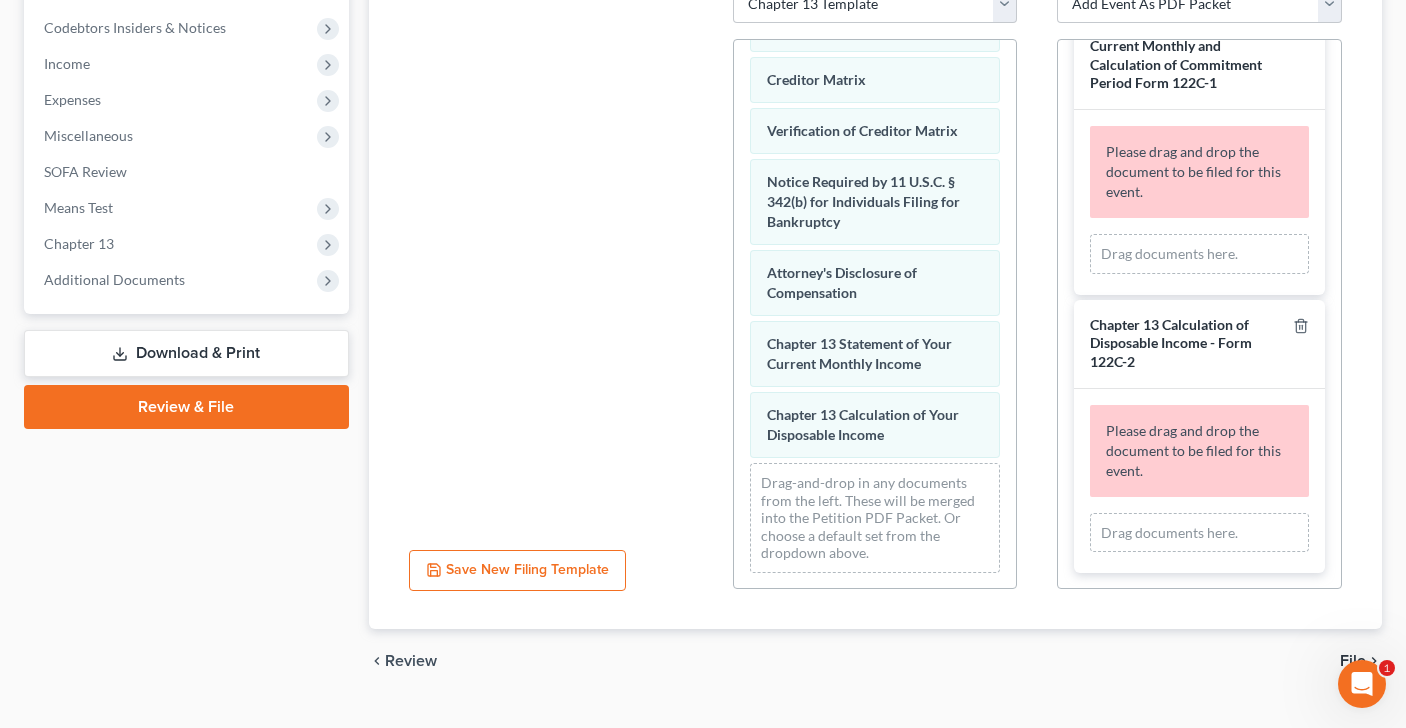 scroll, scrollTop: 634, scrollLeft: 0, axis: vertical 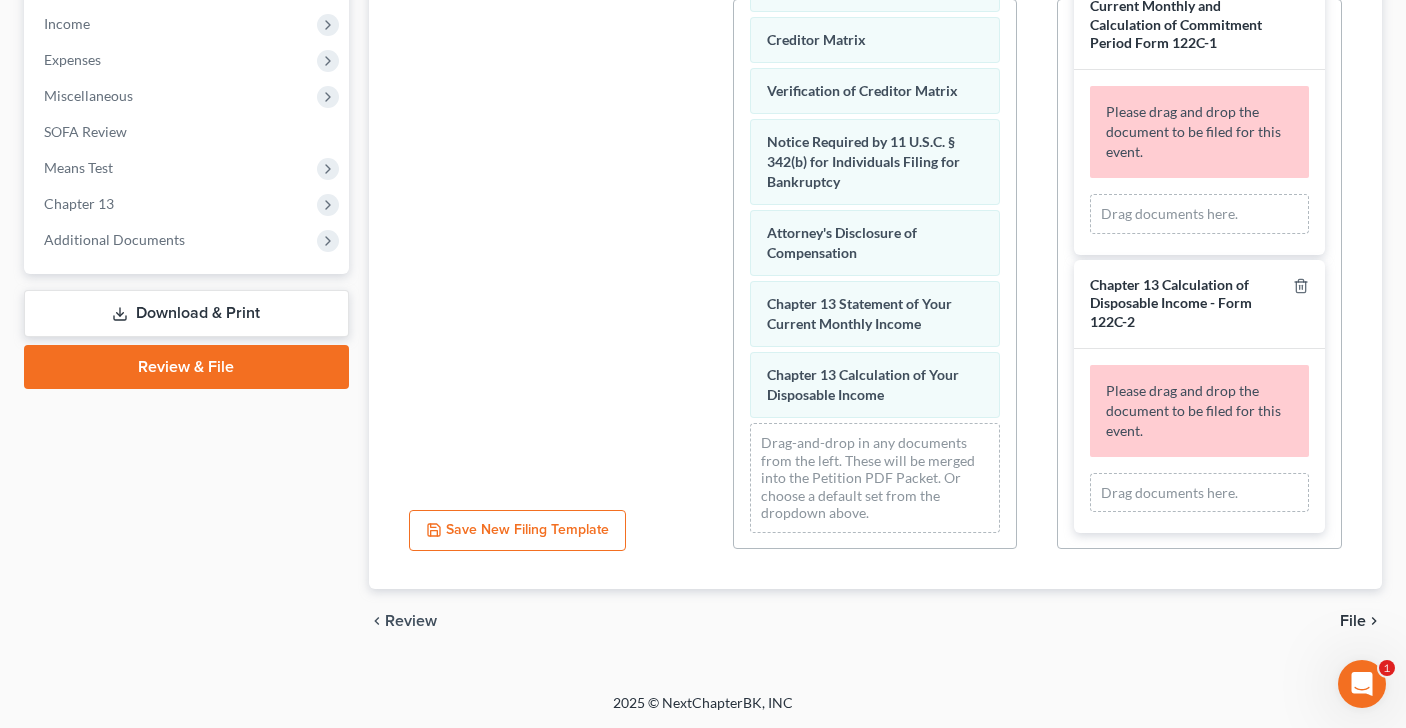 click on "File" at bounding box center (1353, 621) 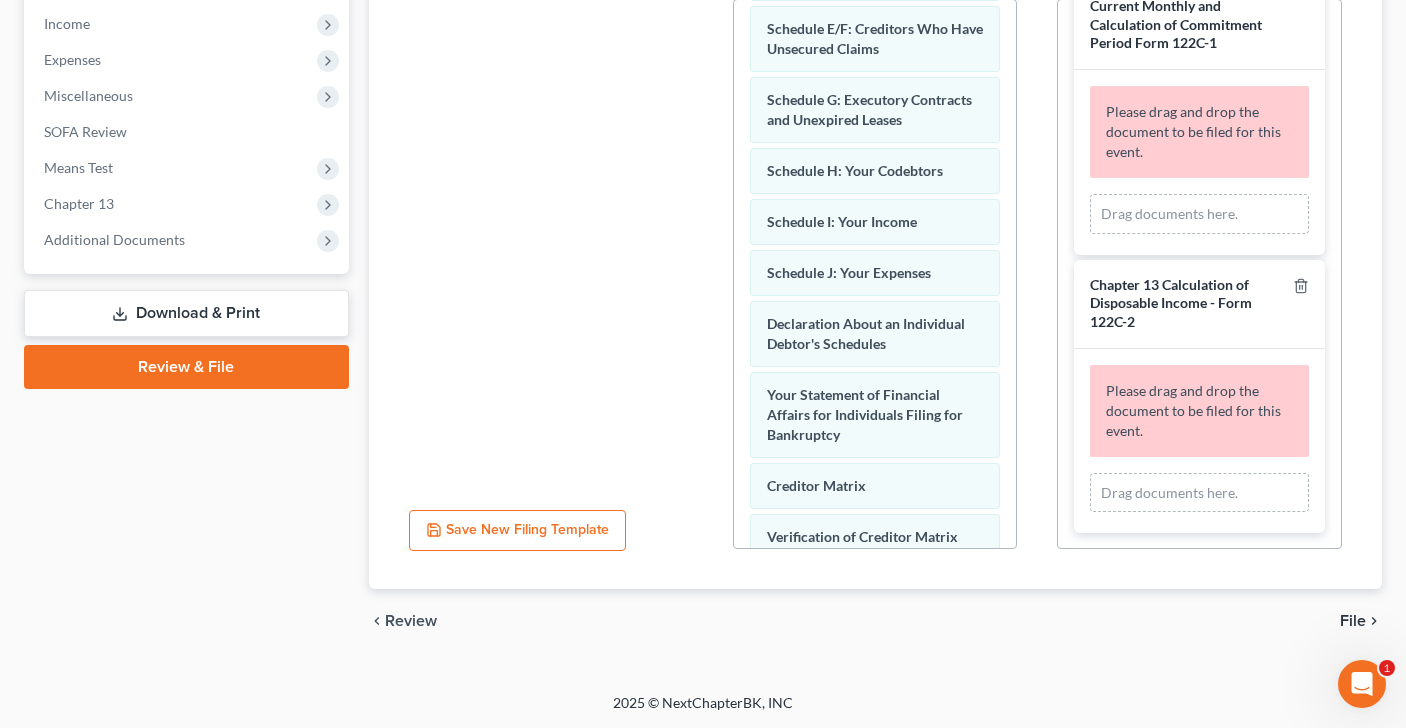 scroll, scrollTop: 0, scrollLeft: 0, axis: both 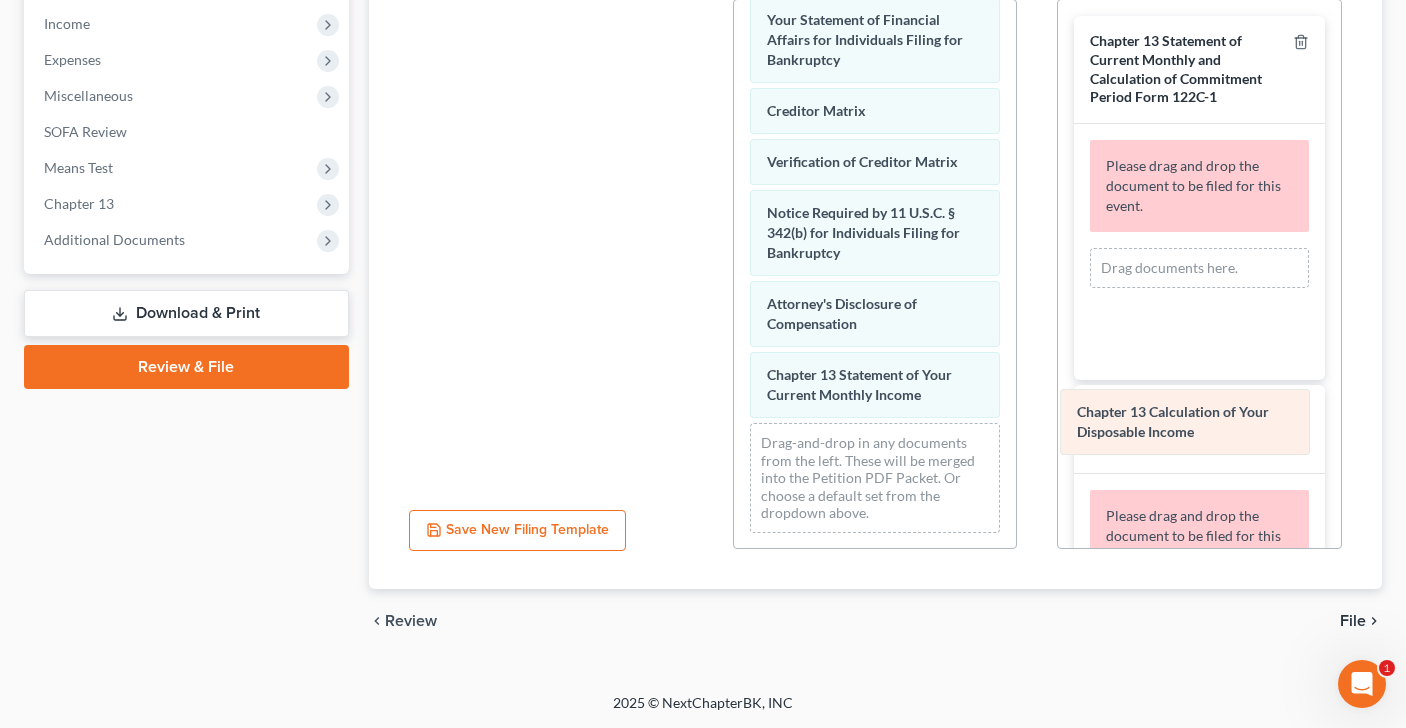 drag, startPoint x: 874, startPoint y: 372, endPoint x: 1184, endPoint y: 411, distance: 312.4436 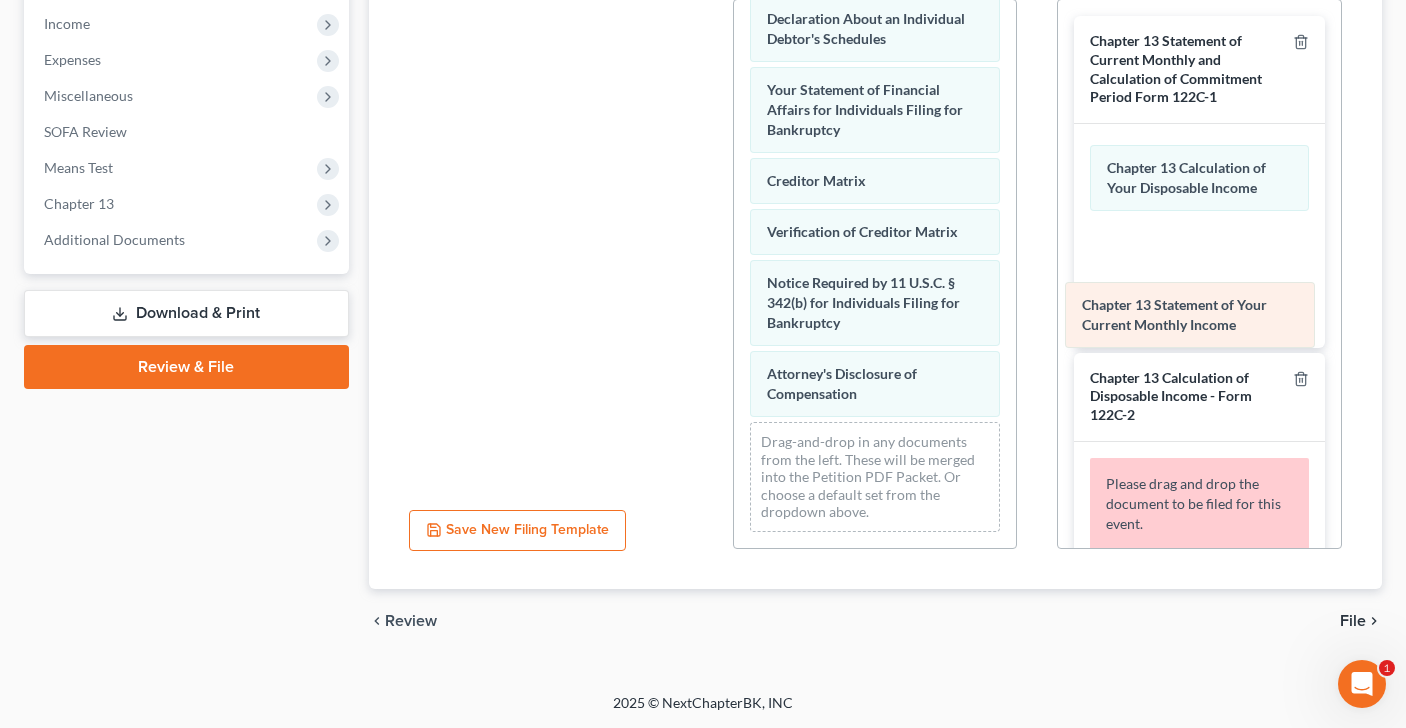 scroll, scrollTop: 649, scrollLeft: 0, axis: vertical 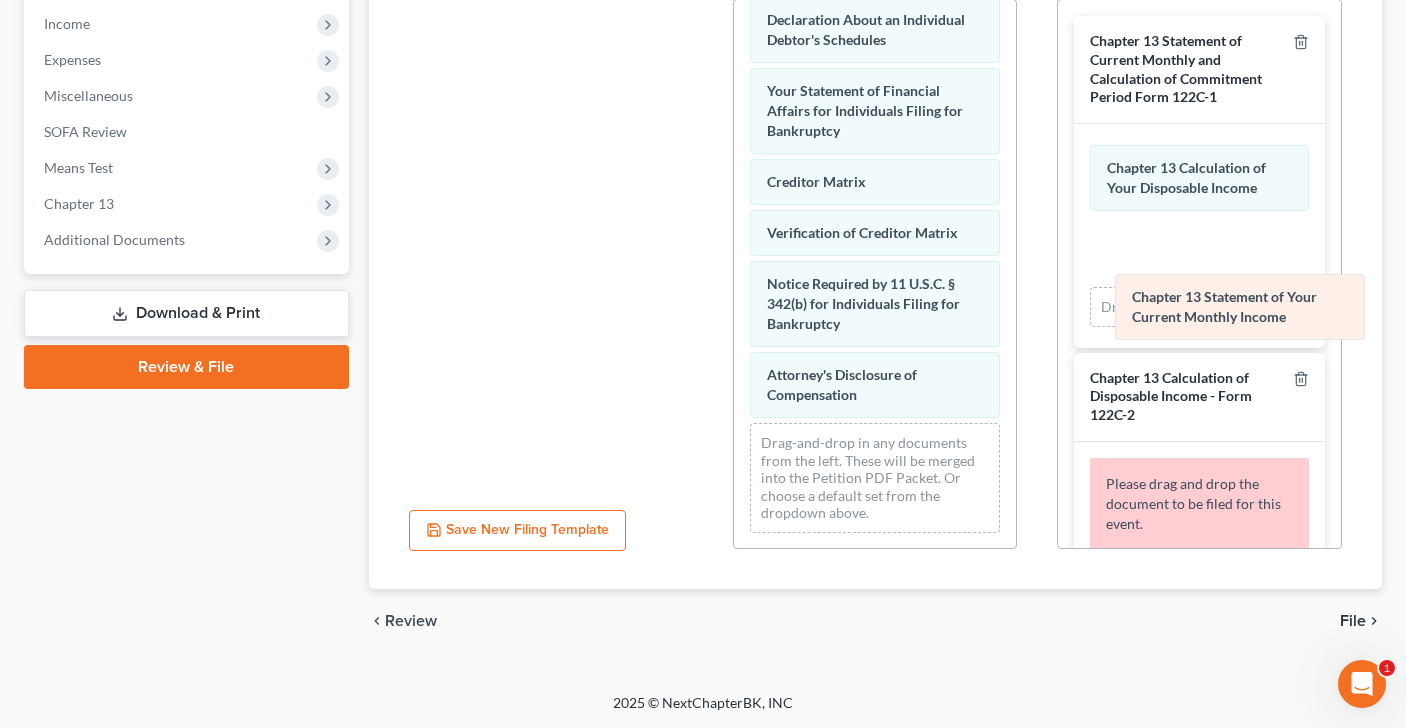 drag, startPoint x: 882, startPoint y: 378, endPoint x: 1238, endPoint y: 302, distance: 364.02197 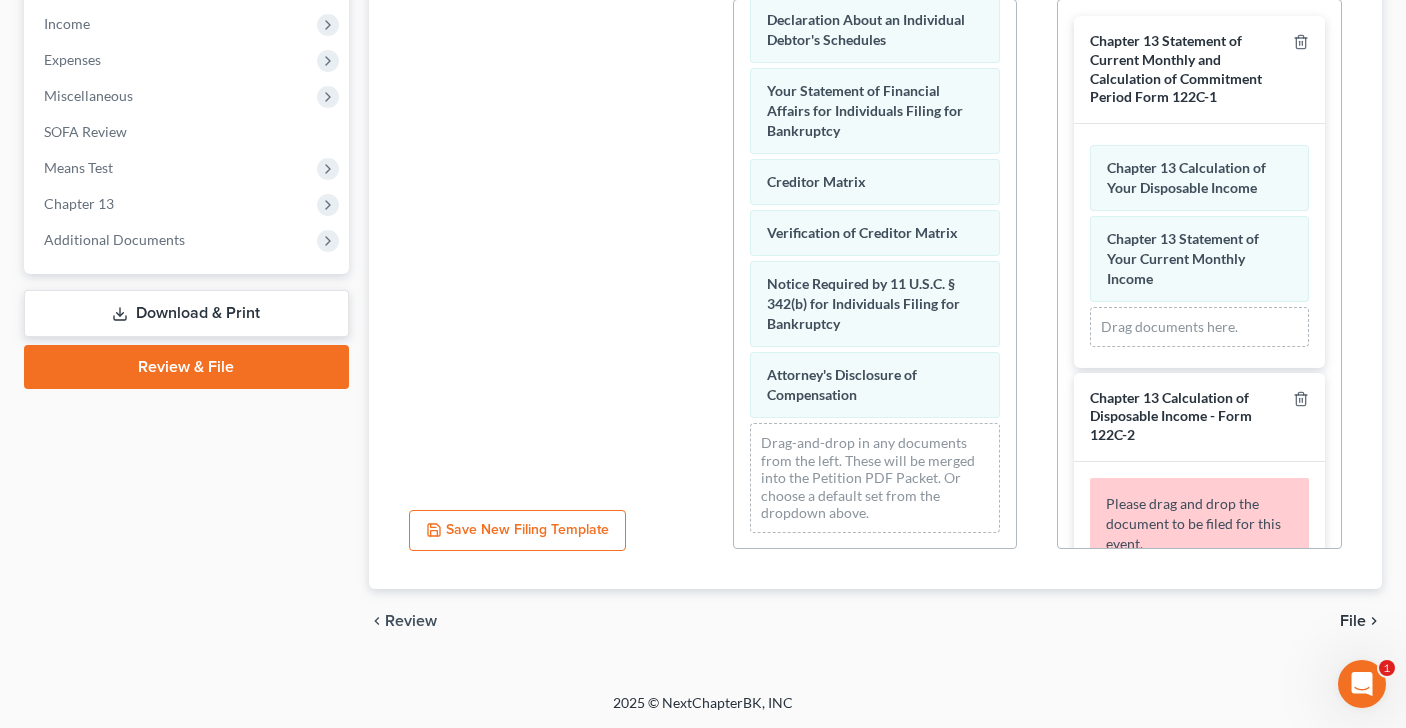 click on "File" at bounding box center (1353, 621) 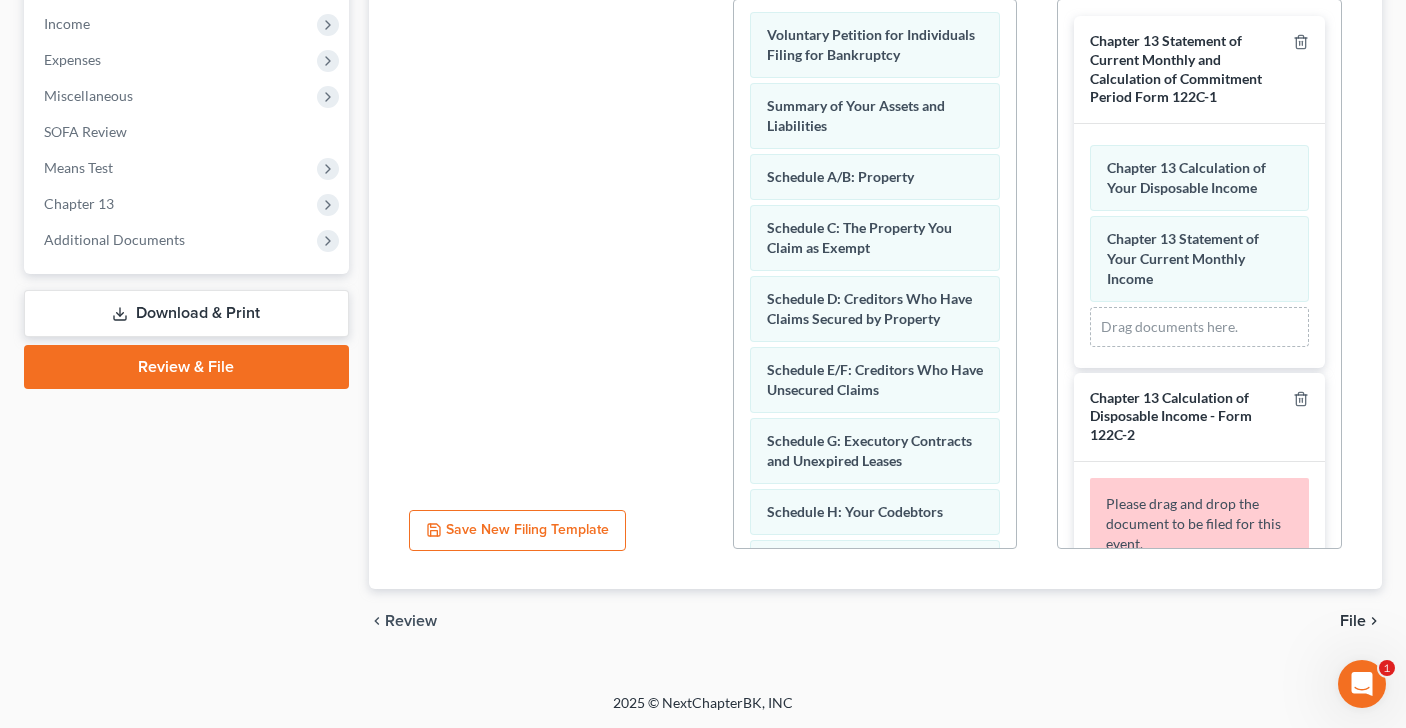 scroll, scrollTop: 0, scrollLeft: 0, axis: both 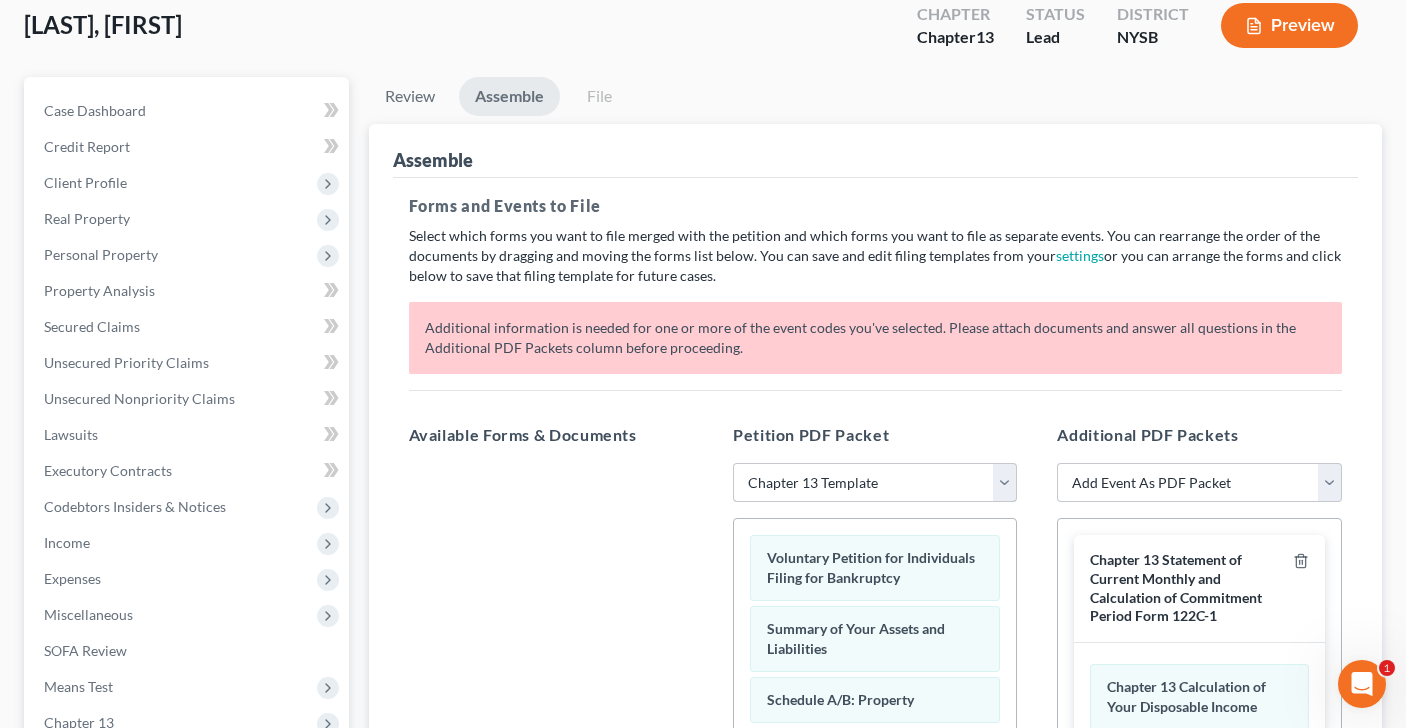 click on "Choose Default Petition PDF Packet Emergency Filing (Voluntary Petition and Creditor List Only) Chapter 13 Template" at bounding box center (875, 483) 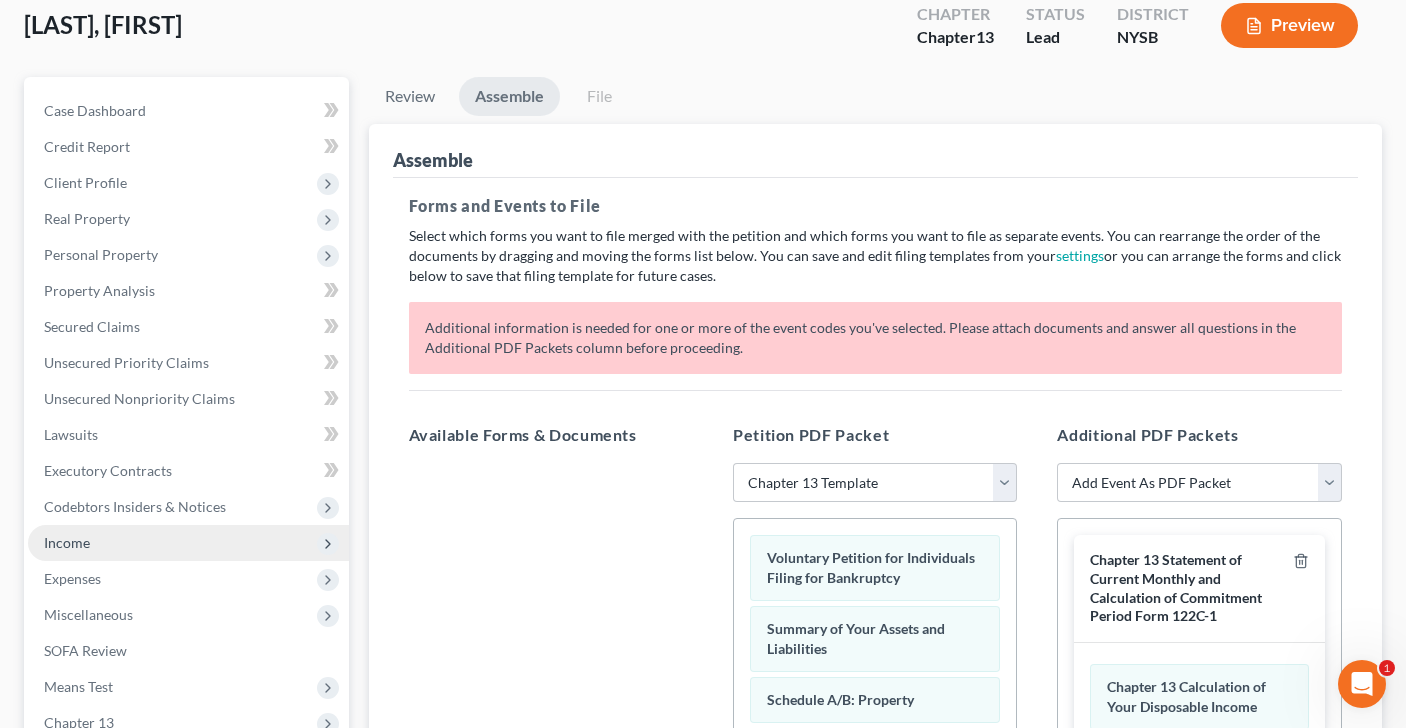 click on "Income" at bounding box center (188, 543) 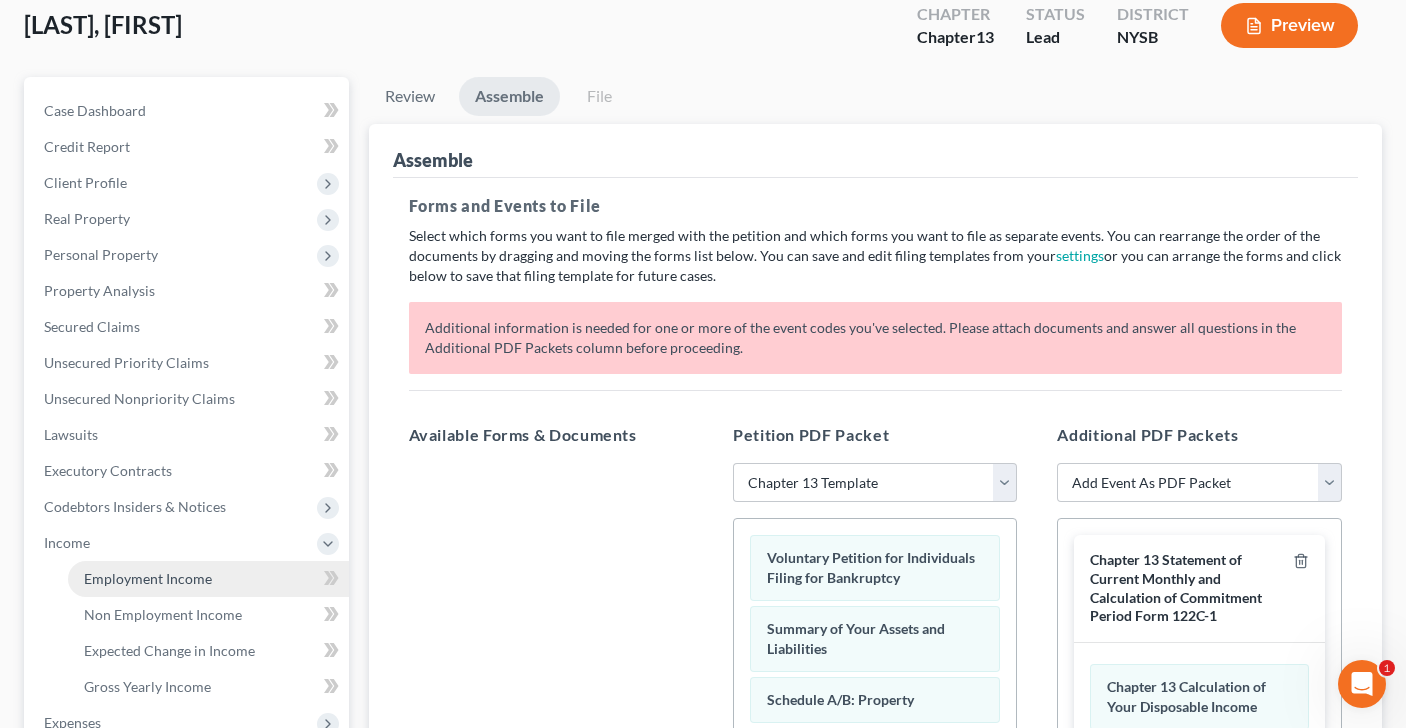 click on "Employment Income" at bounding box center (148, 578) 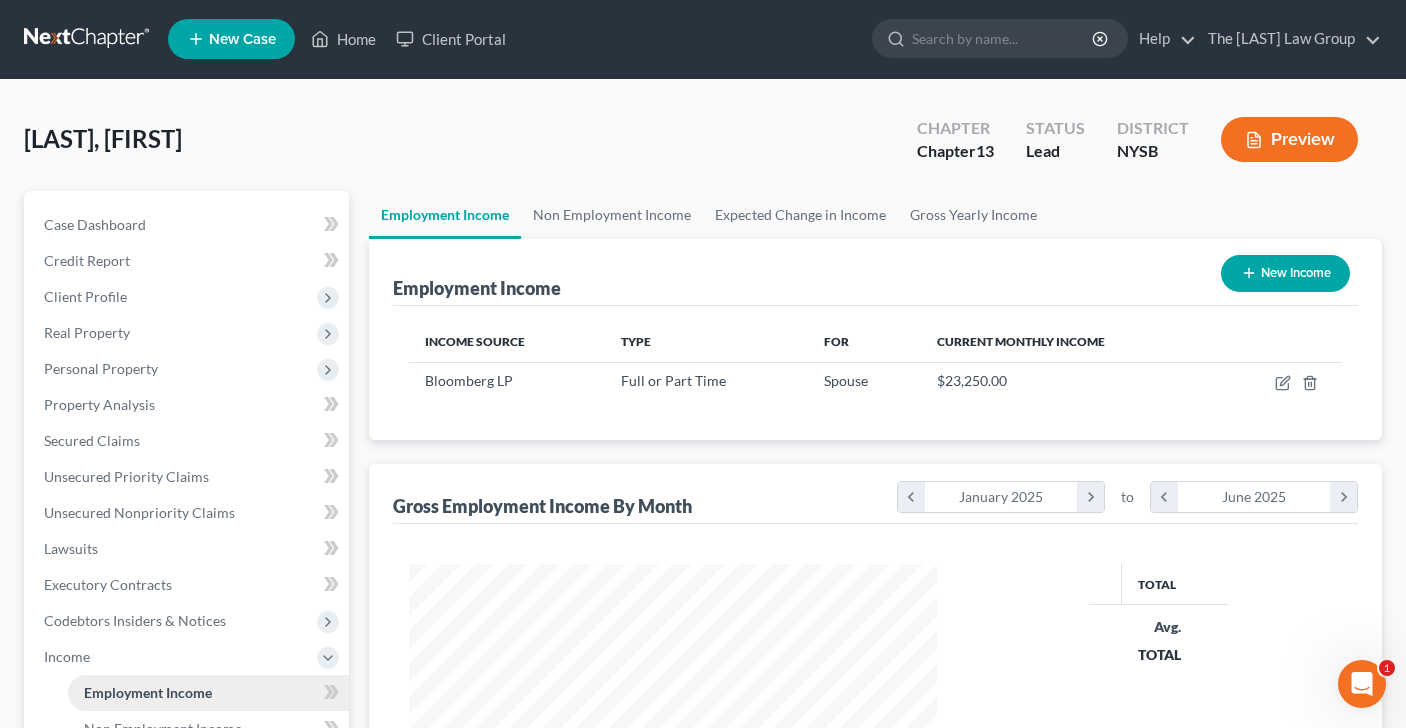 scroll, scrollTop: 0, scrollLeft: 0, axis: both 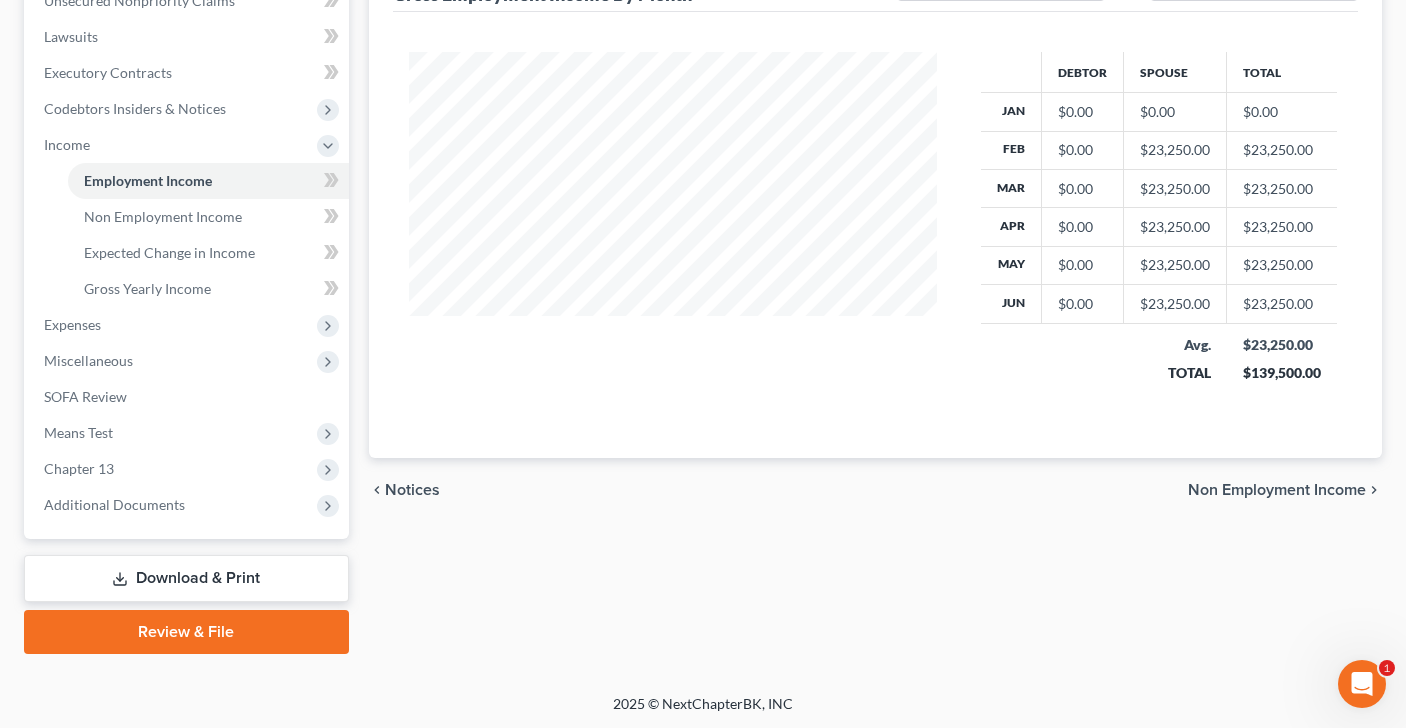 click on "Review & File" at bounding box center [186, 632] 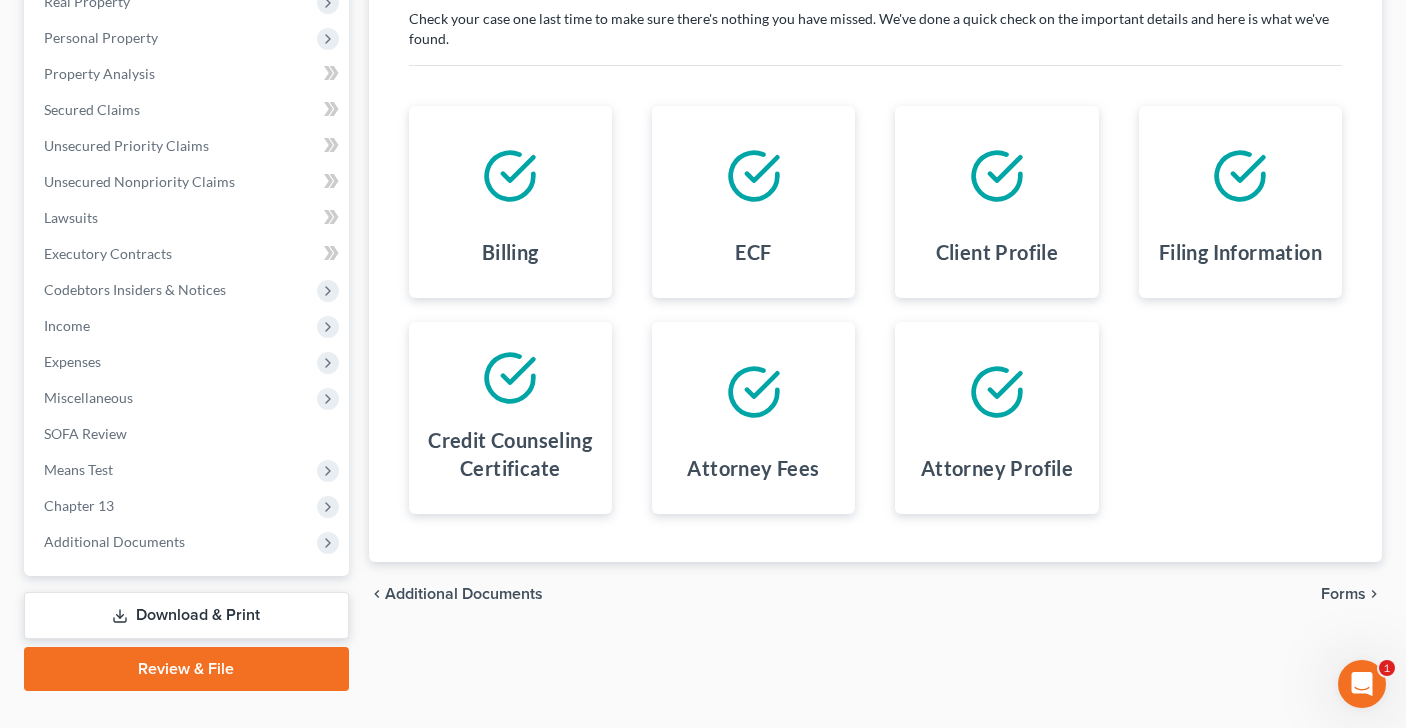scroll, scrollTop: 369, scrollLeft: 0, axis: vertical 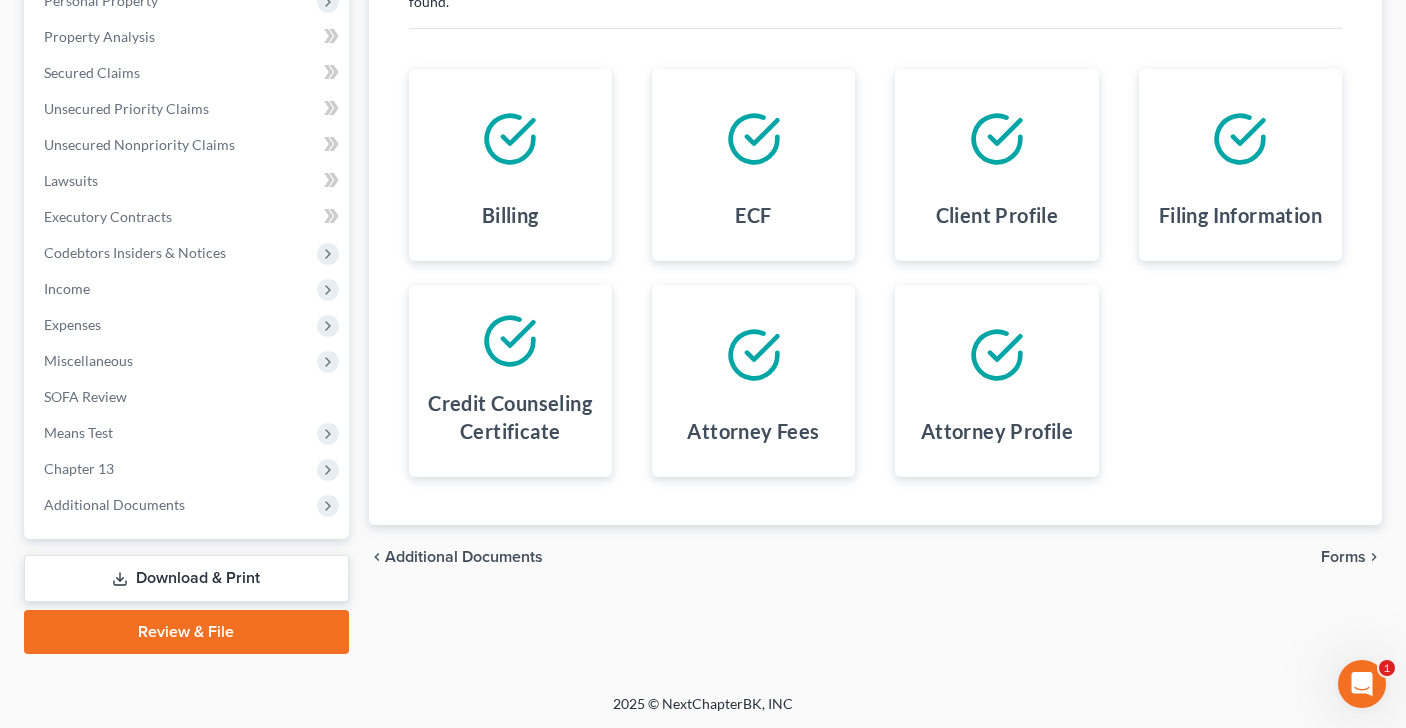 click on "Forms" at bounding box center (1343, 557) 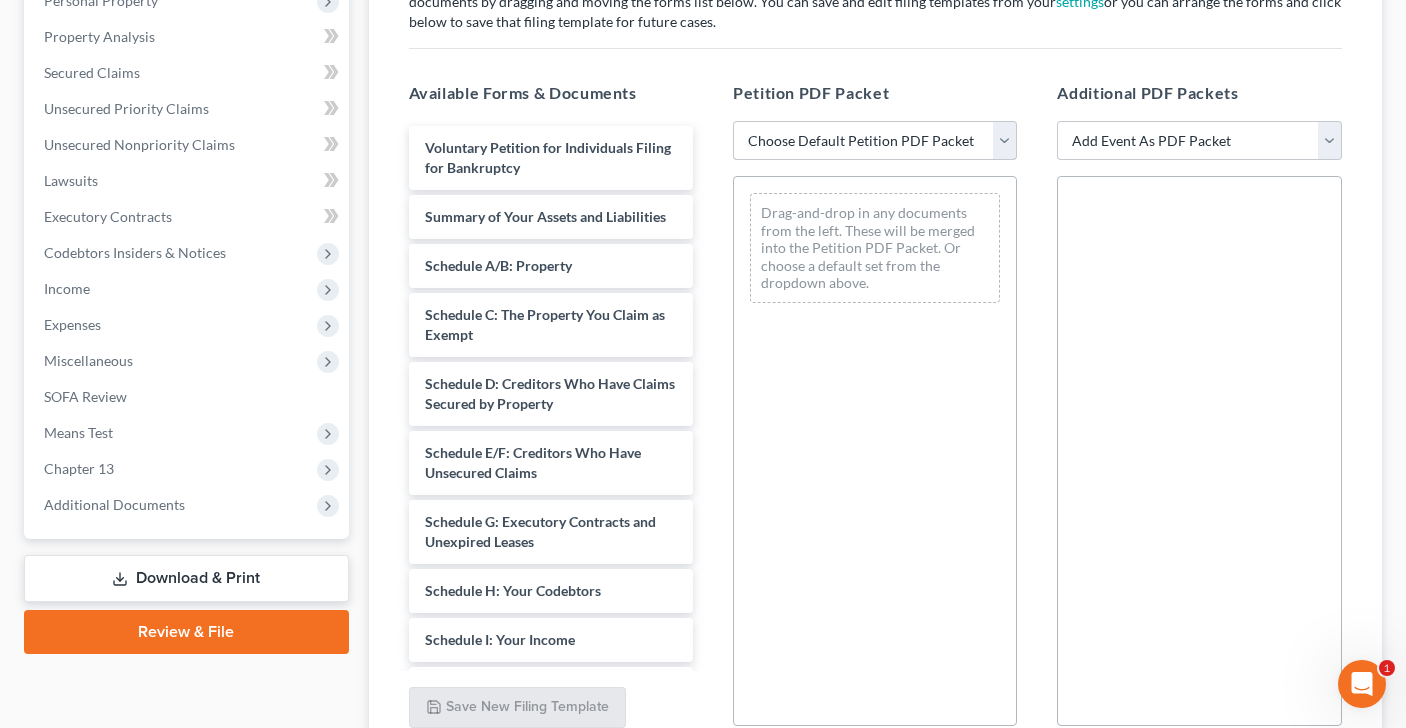 click on "Choose Default Petition PDF Packet Emergency Filing (Voluntary Petition and Creditor List Only) Chapter 13 Template" at bounding box center [875, 141] 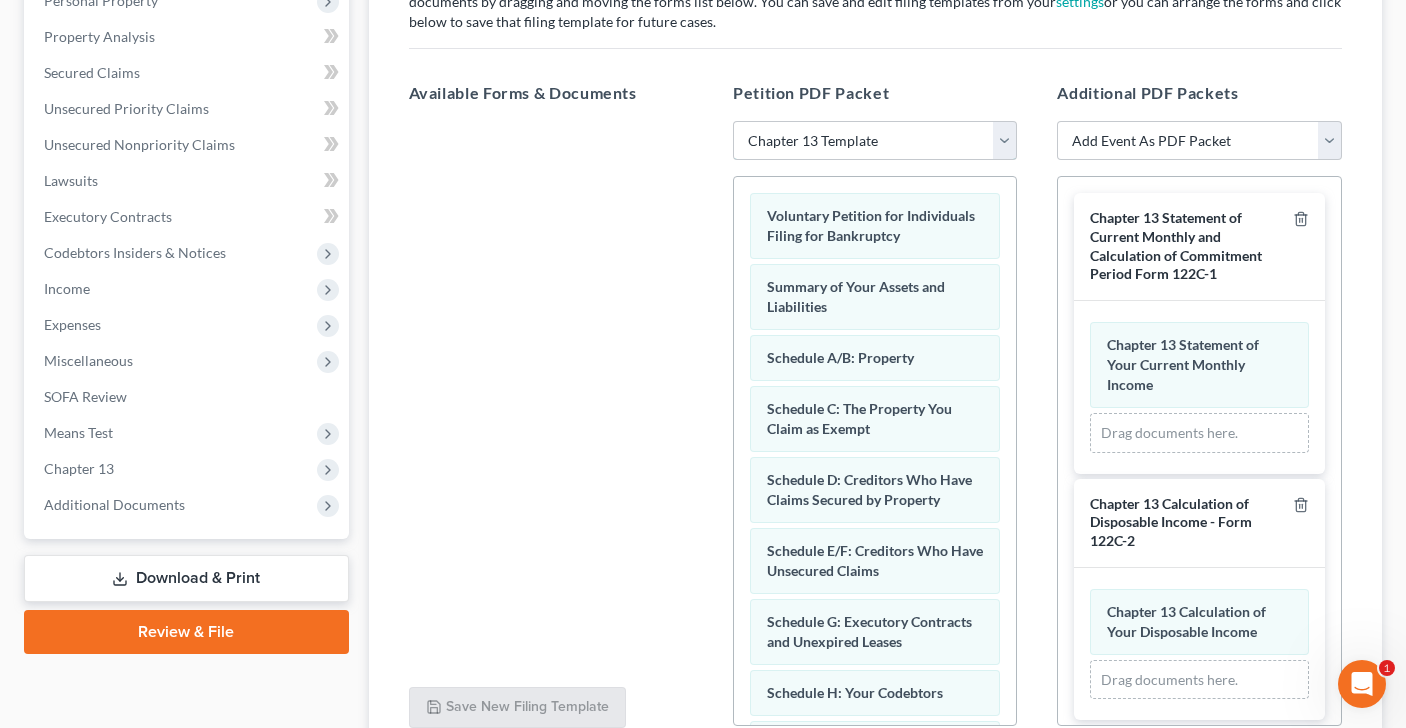 scroll, scrollTop: 10, scrollLeft: 0, axis: vertical 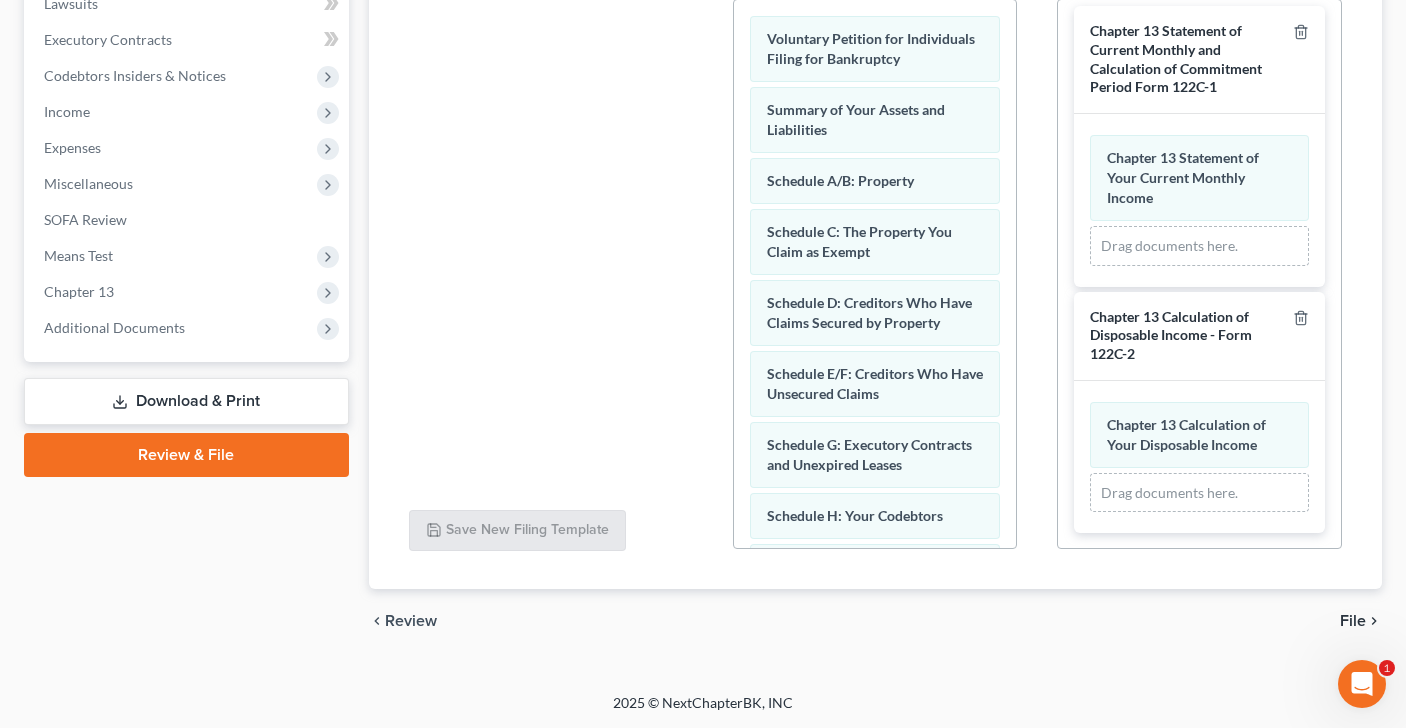 click on "File" at bounding box center (1353, 621) 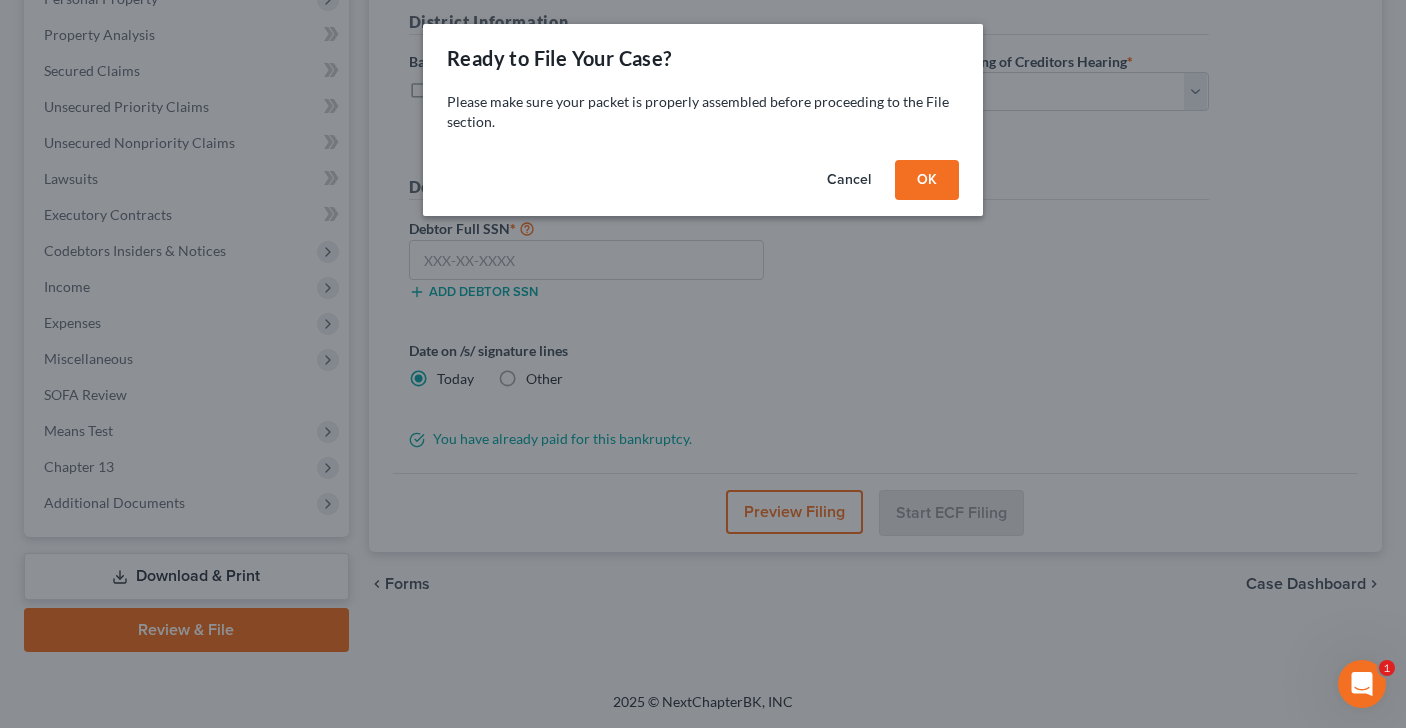 scroll, scrollTop: 369, scrollLeft: 0, axis: vertical 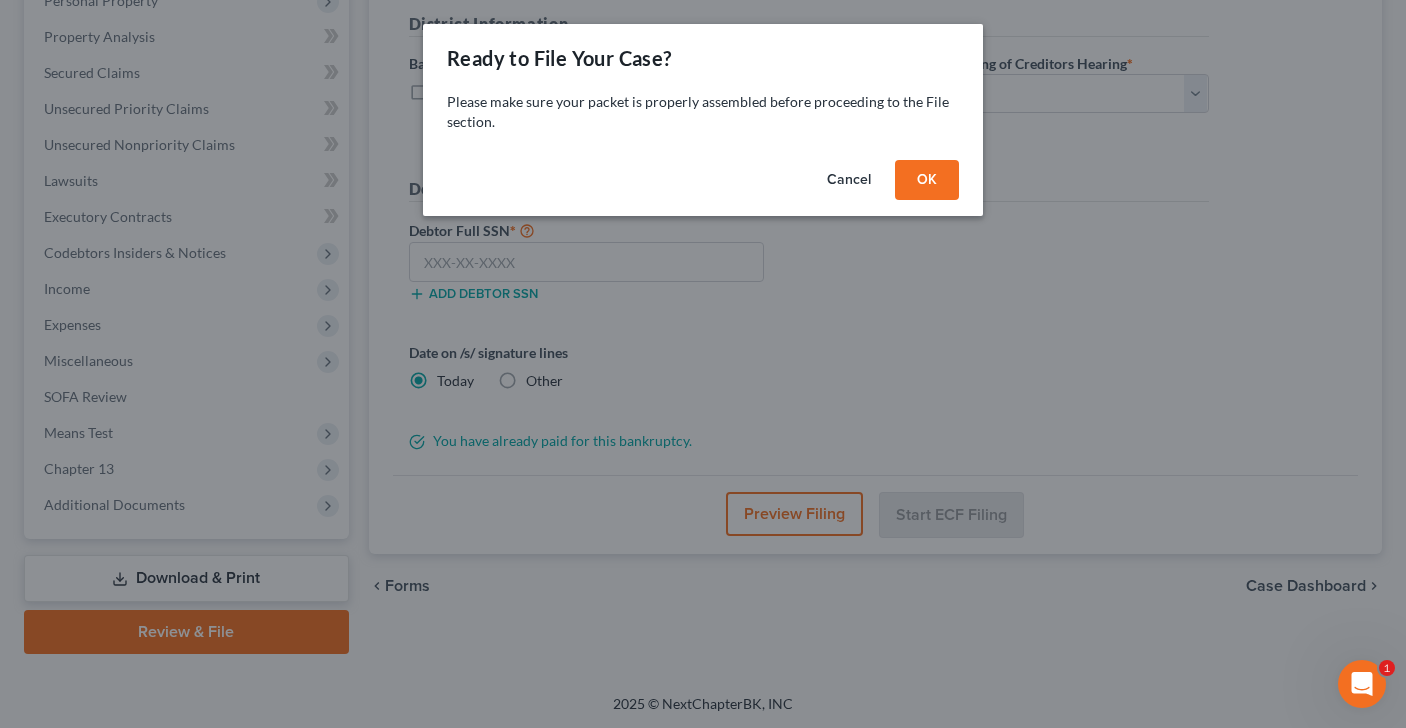 click on "OK" at bounding box center [927, 180] 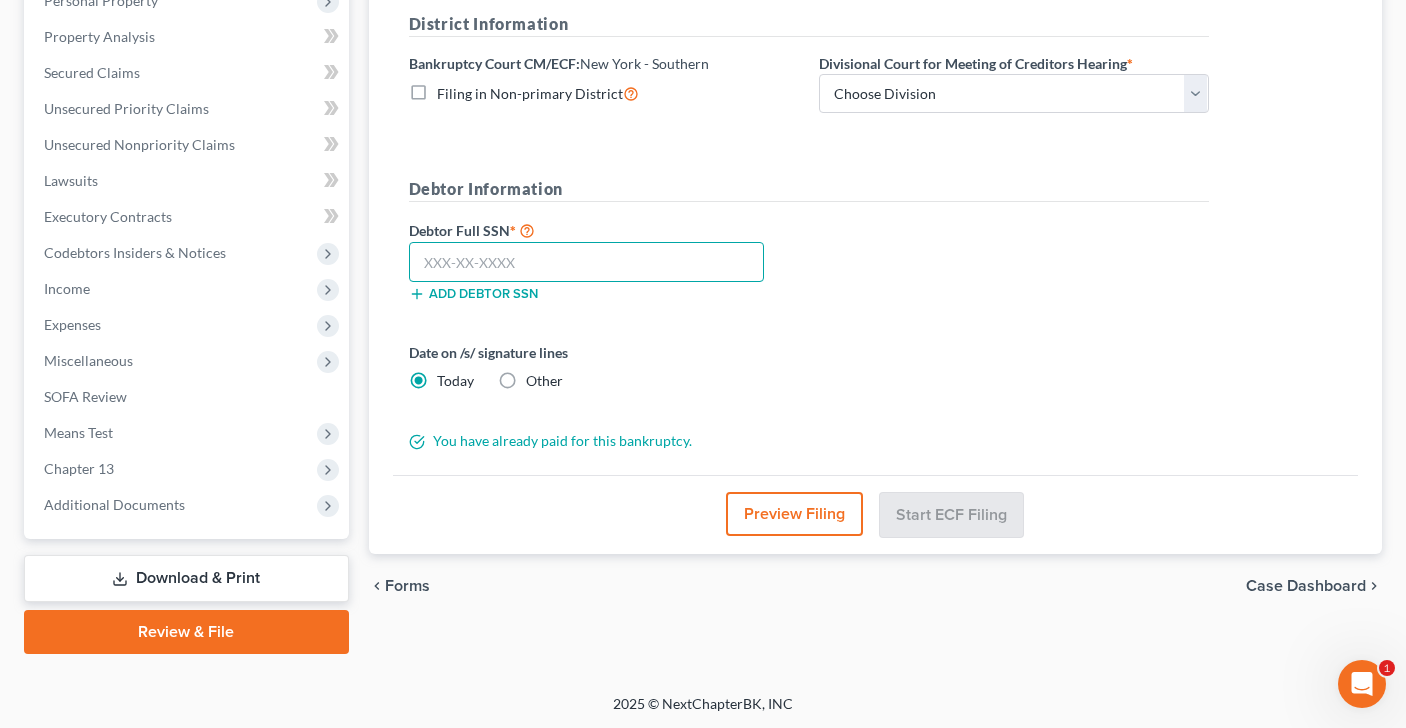 click at bounding box center (587, 262) 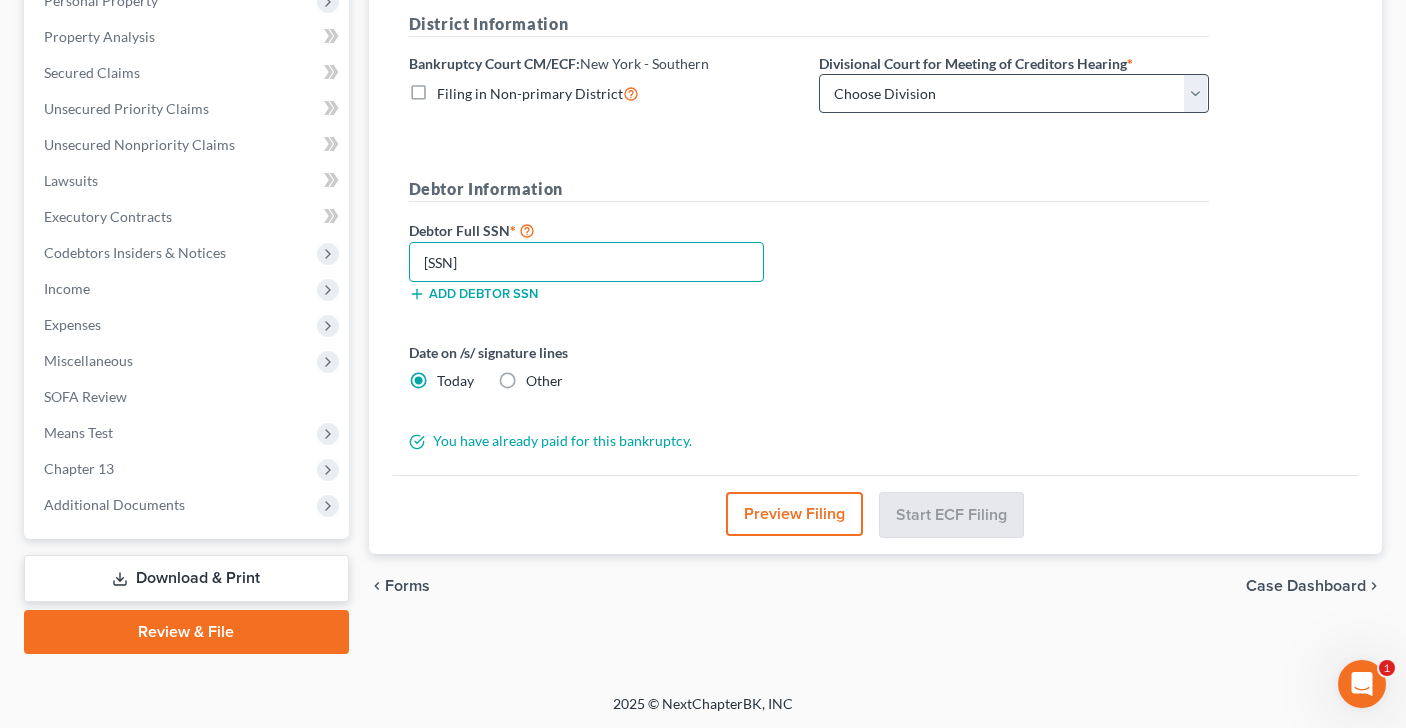 type on "[SSN]" 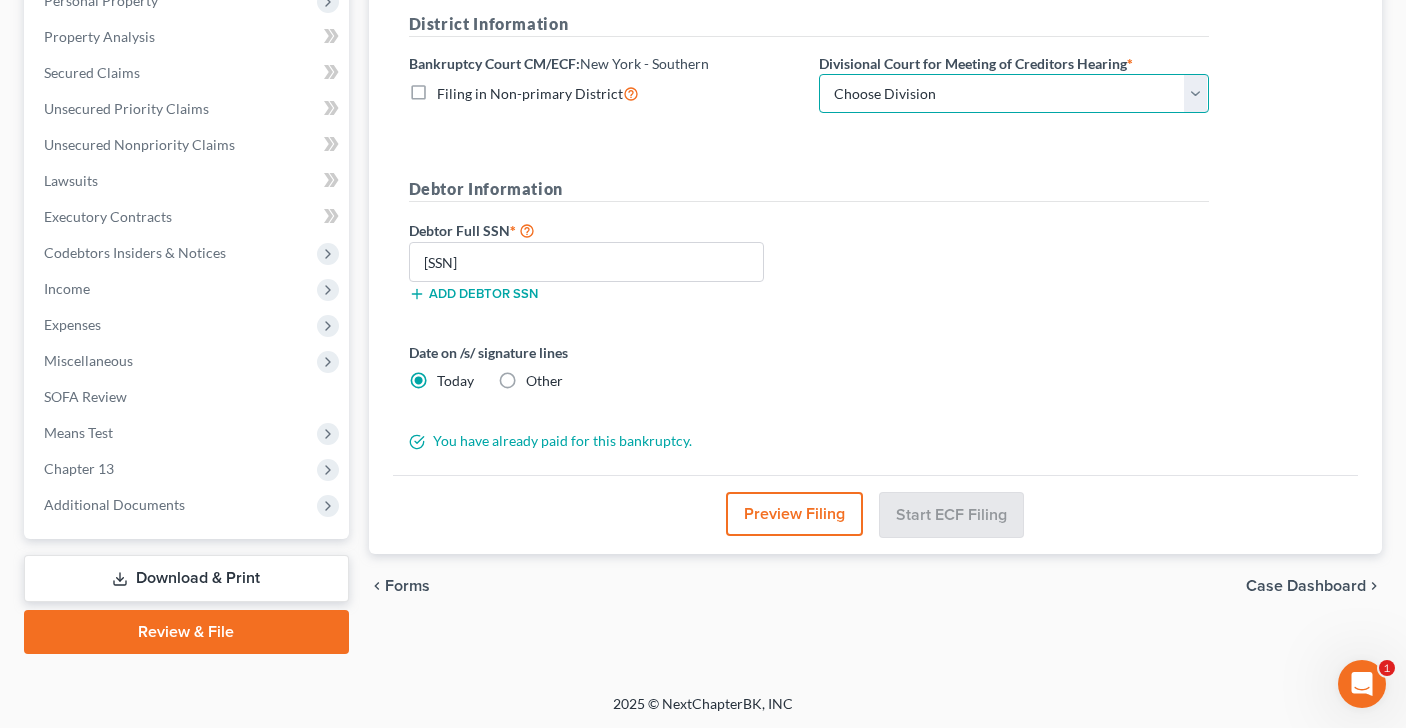 click on "Choose Division [CITY] [CITY] [CITY]" at bounding box center (1014, 94) 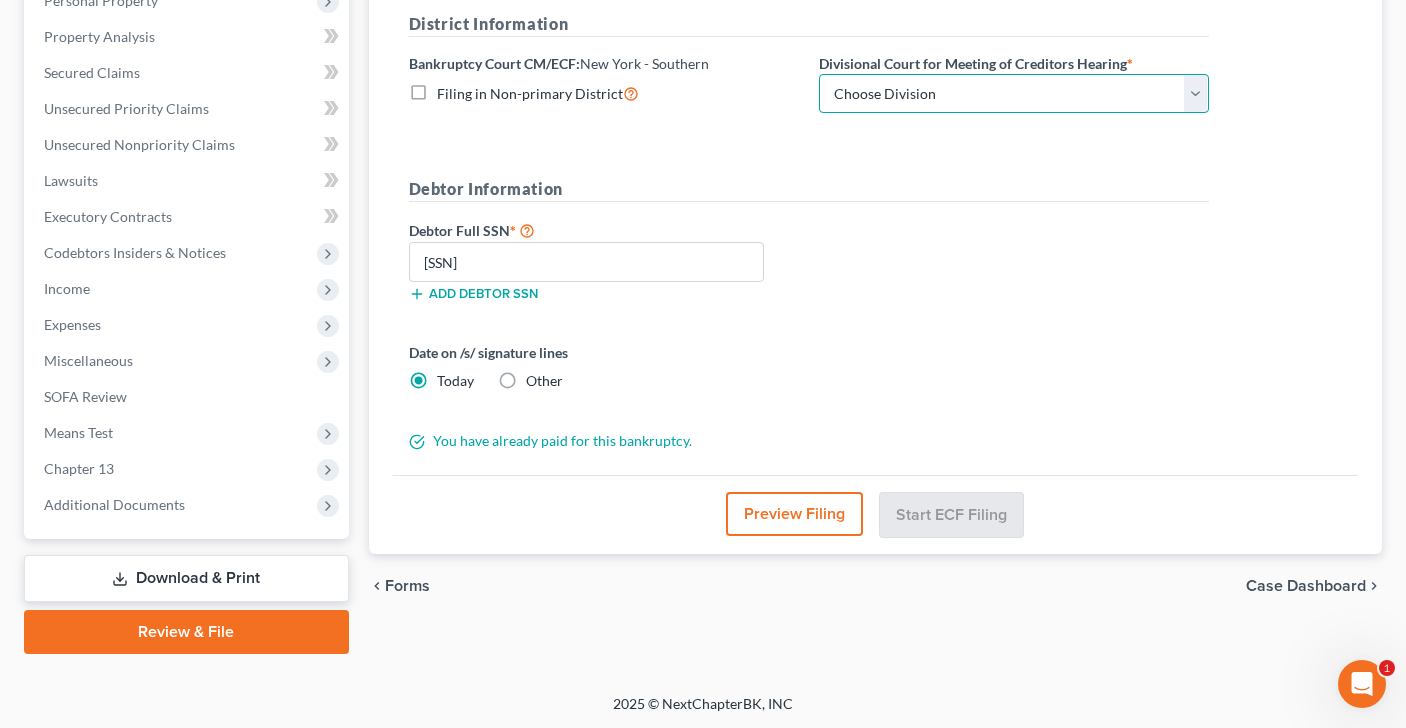select on "0" 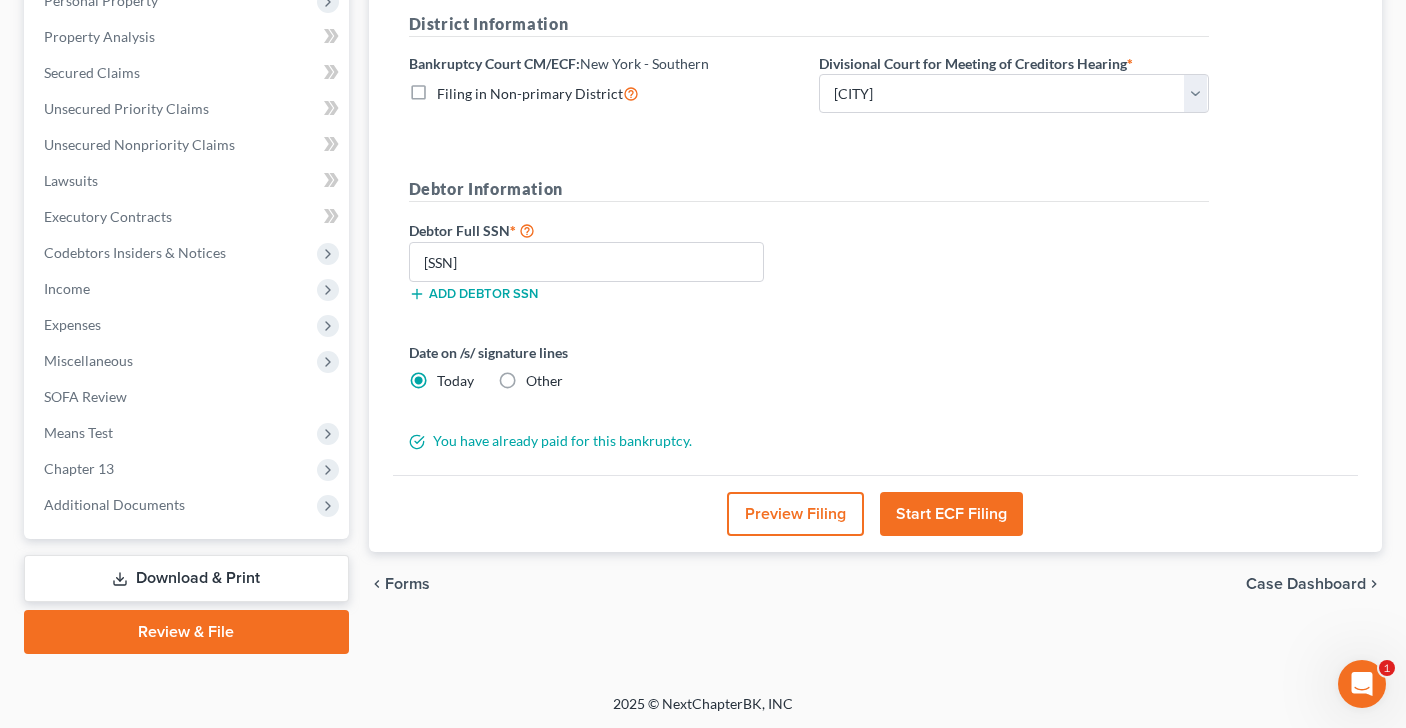 click on "Start ECF Filing" at bounding box center (951, 514) 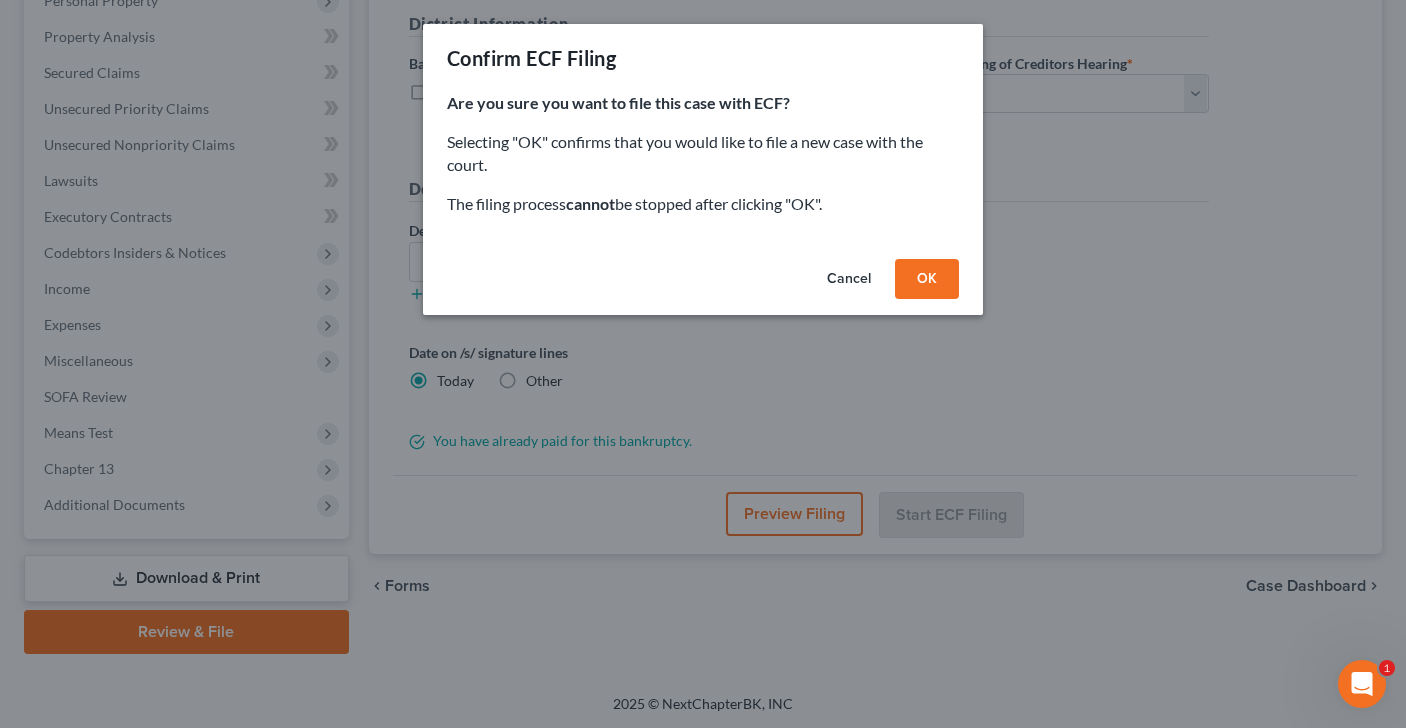 click on "OK" at bounding box center [927, 279] 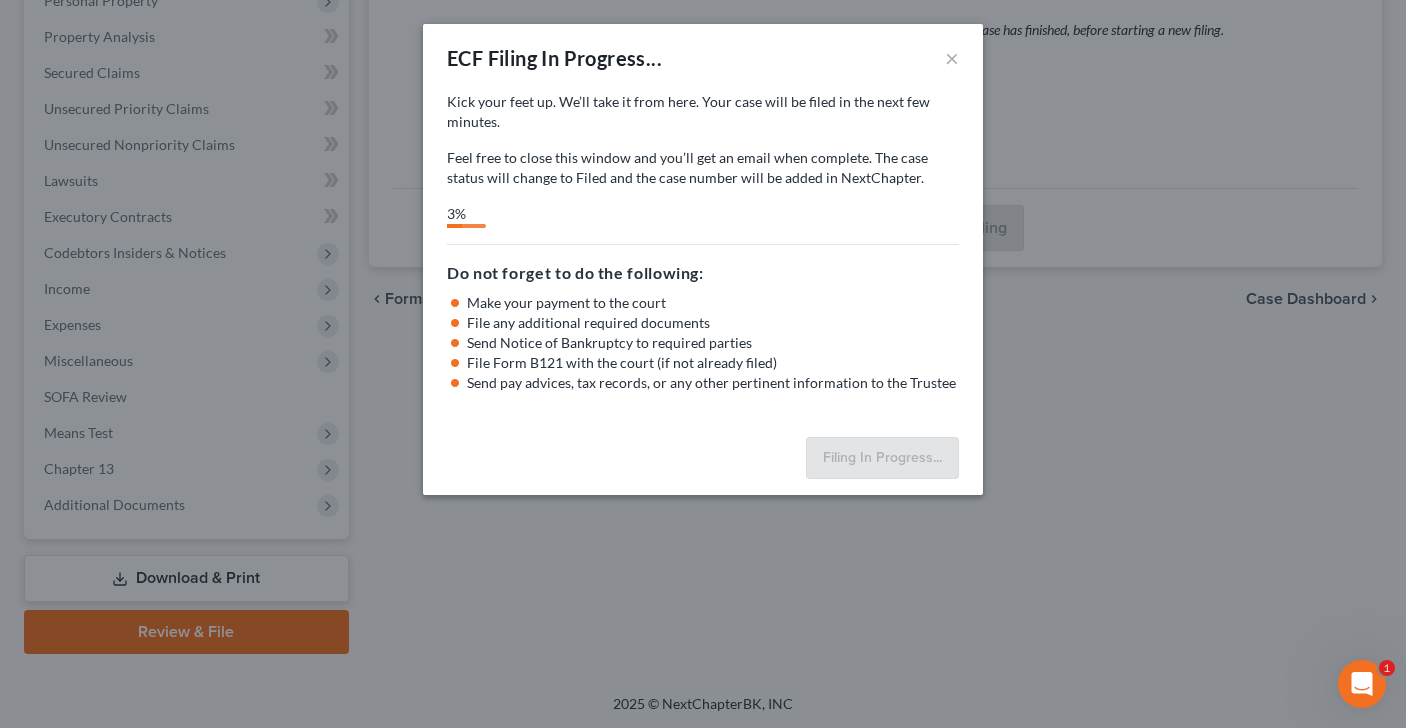 select on "0" 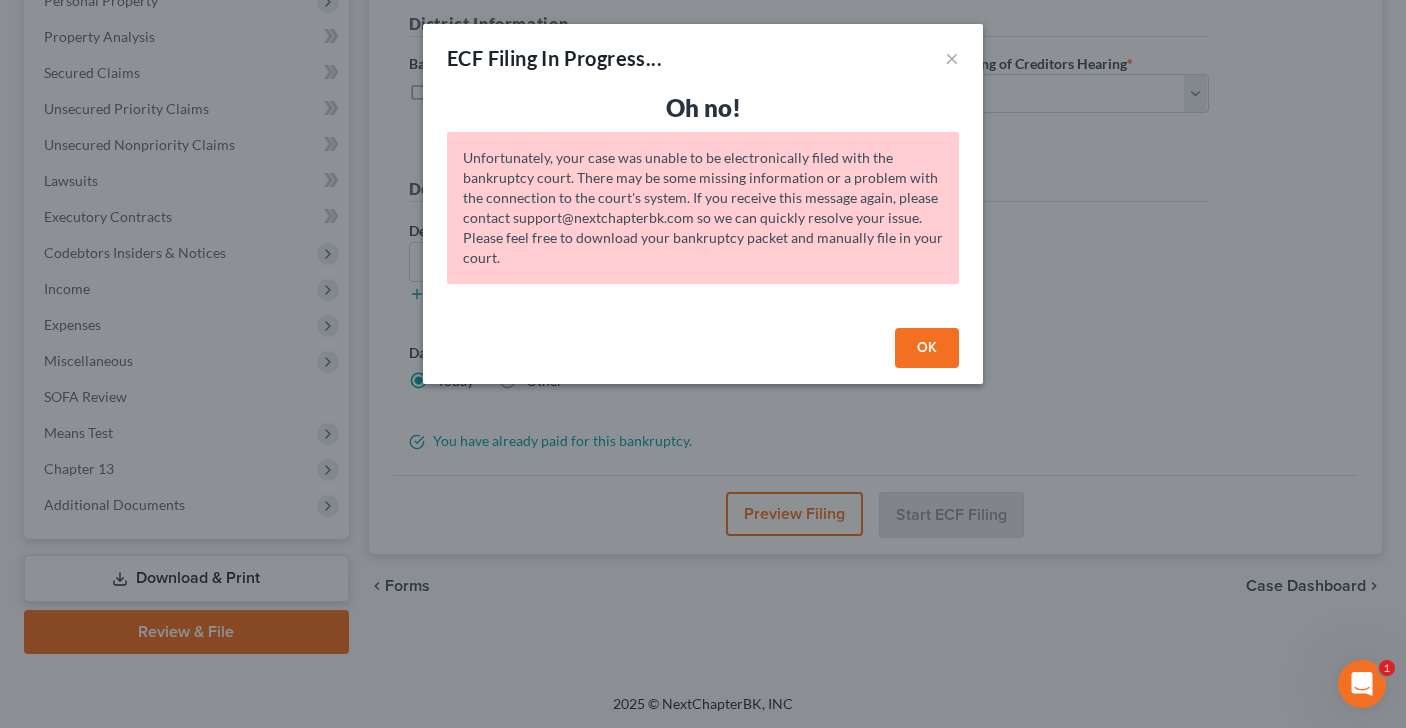 click on "OK" at bounding box center (927, 348) 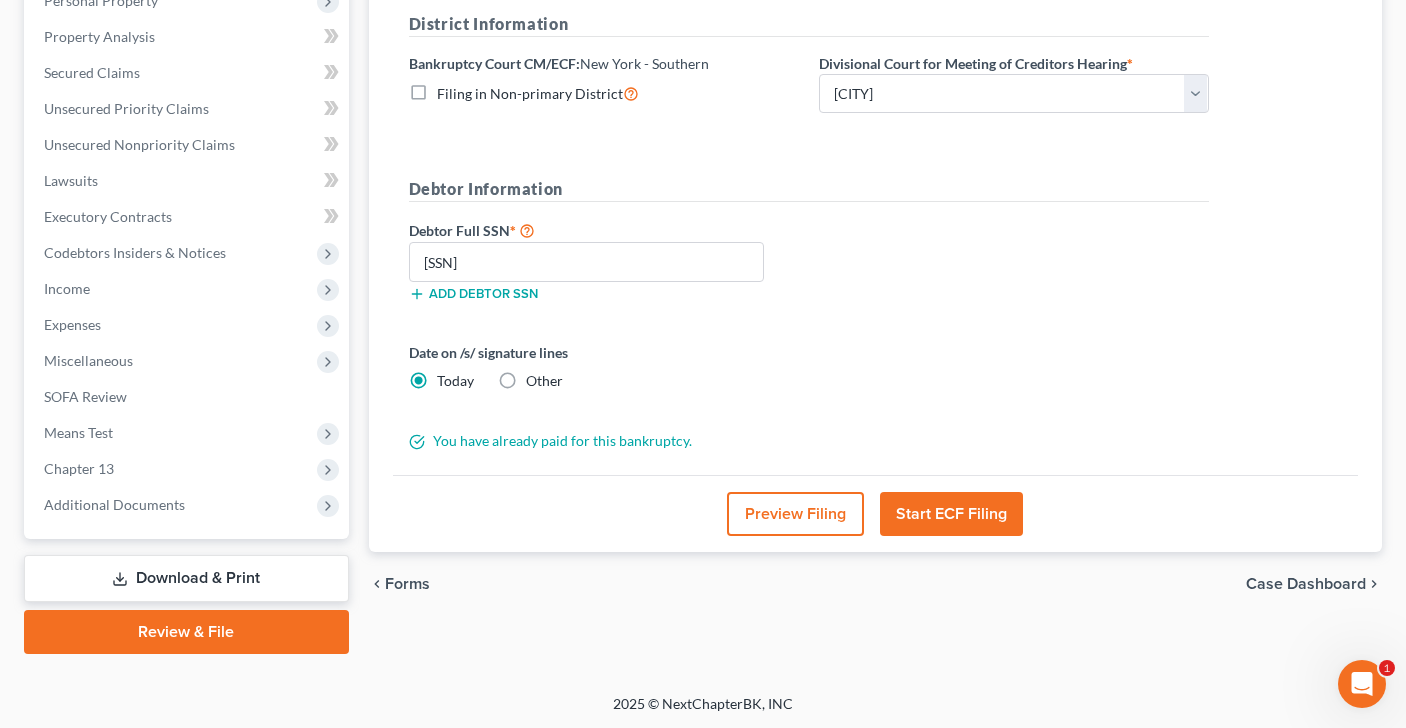 click on "Start ECF Filing" at bounding box center (951, 514) 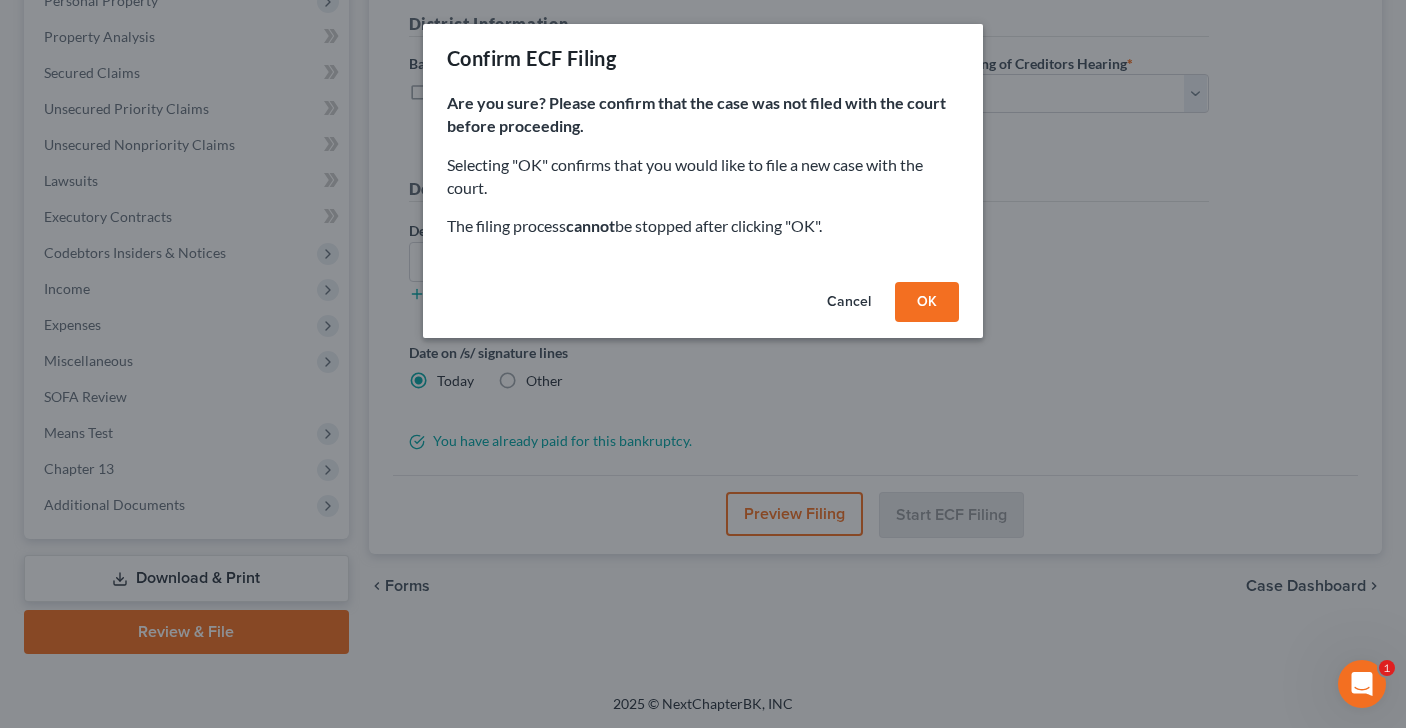 click on "OK" at bounding box center (927, 302) 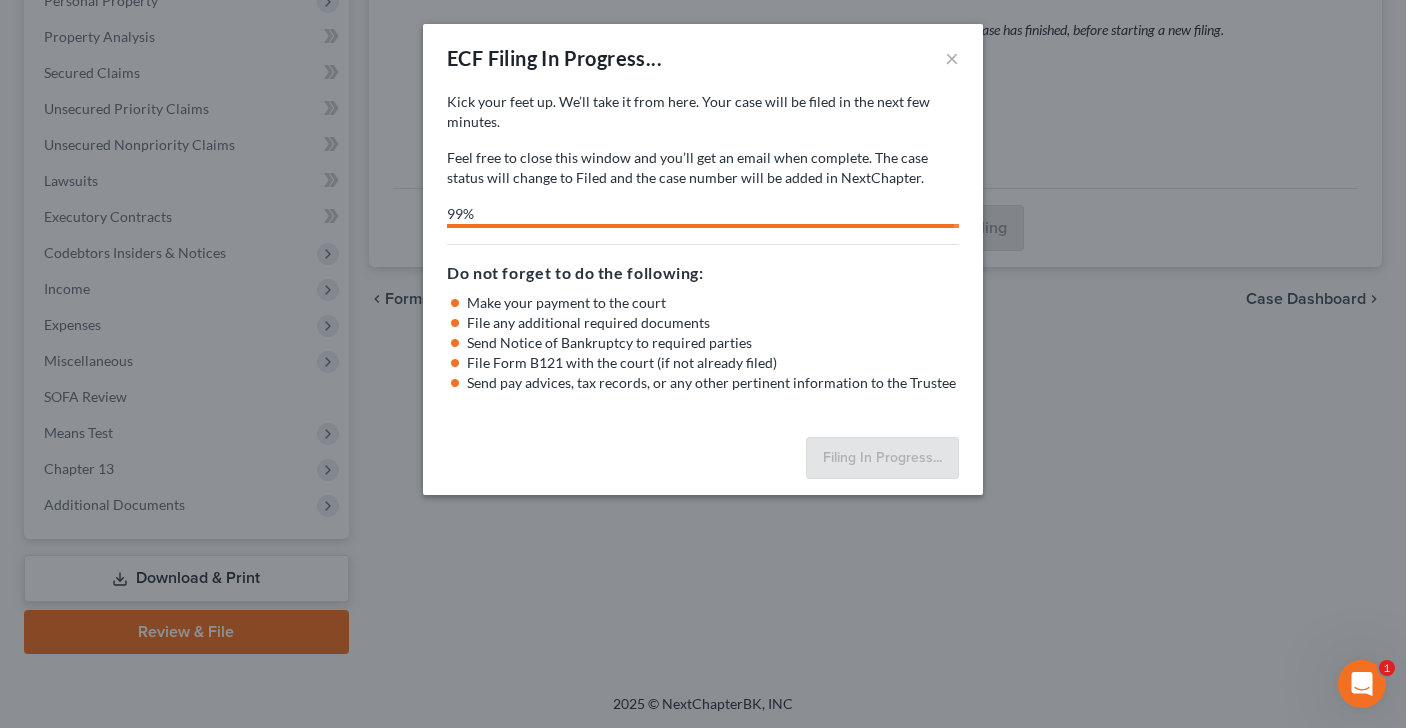 select on "0" 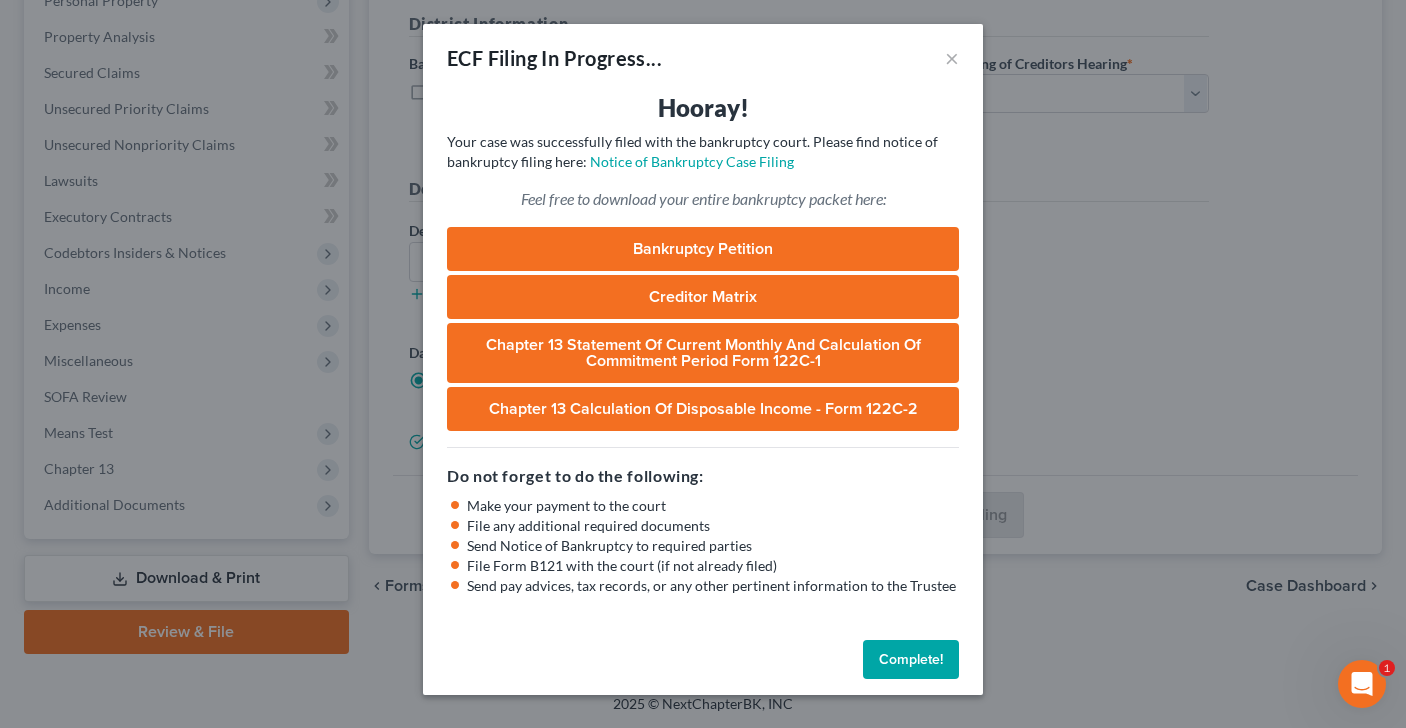 click on "Bankruptcy Petition" at bounding box center (703, 249) 